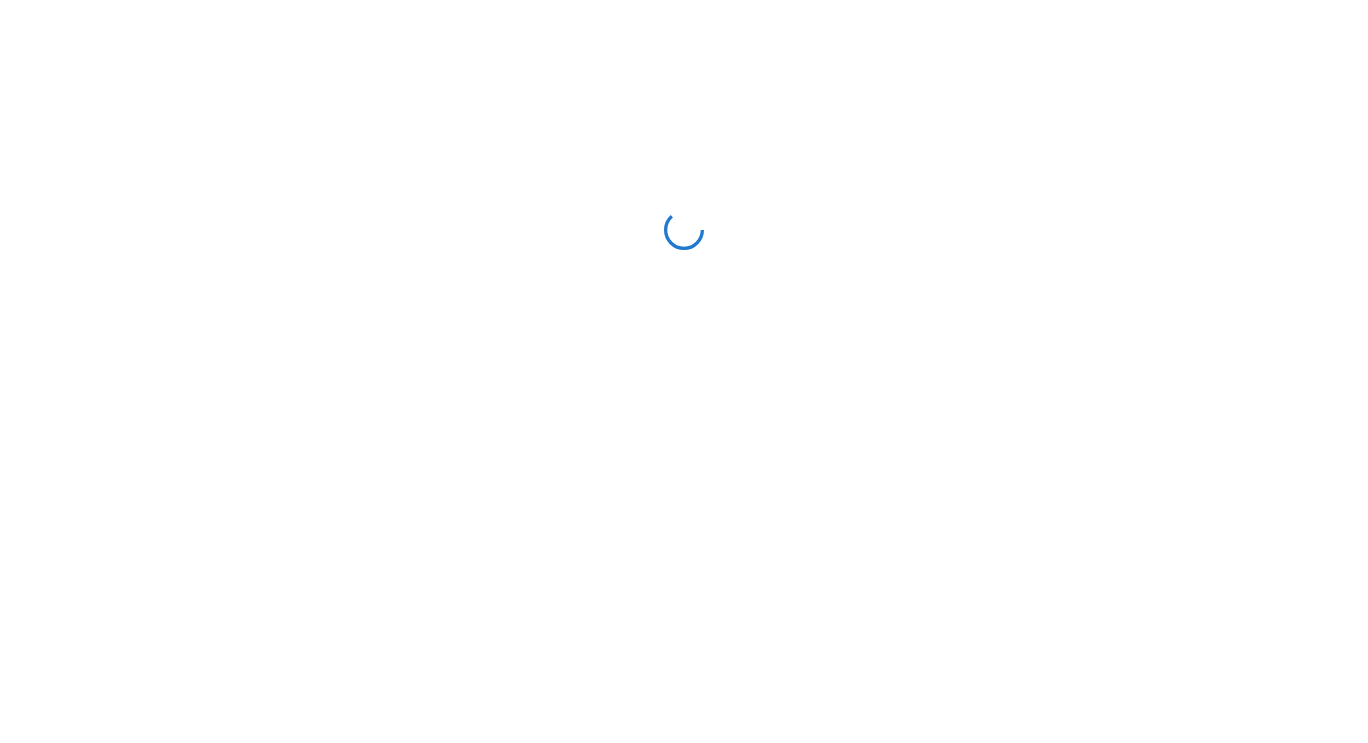 scroll, scrollTop: 0, scrollLeft: 0, axis: both 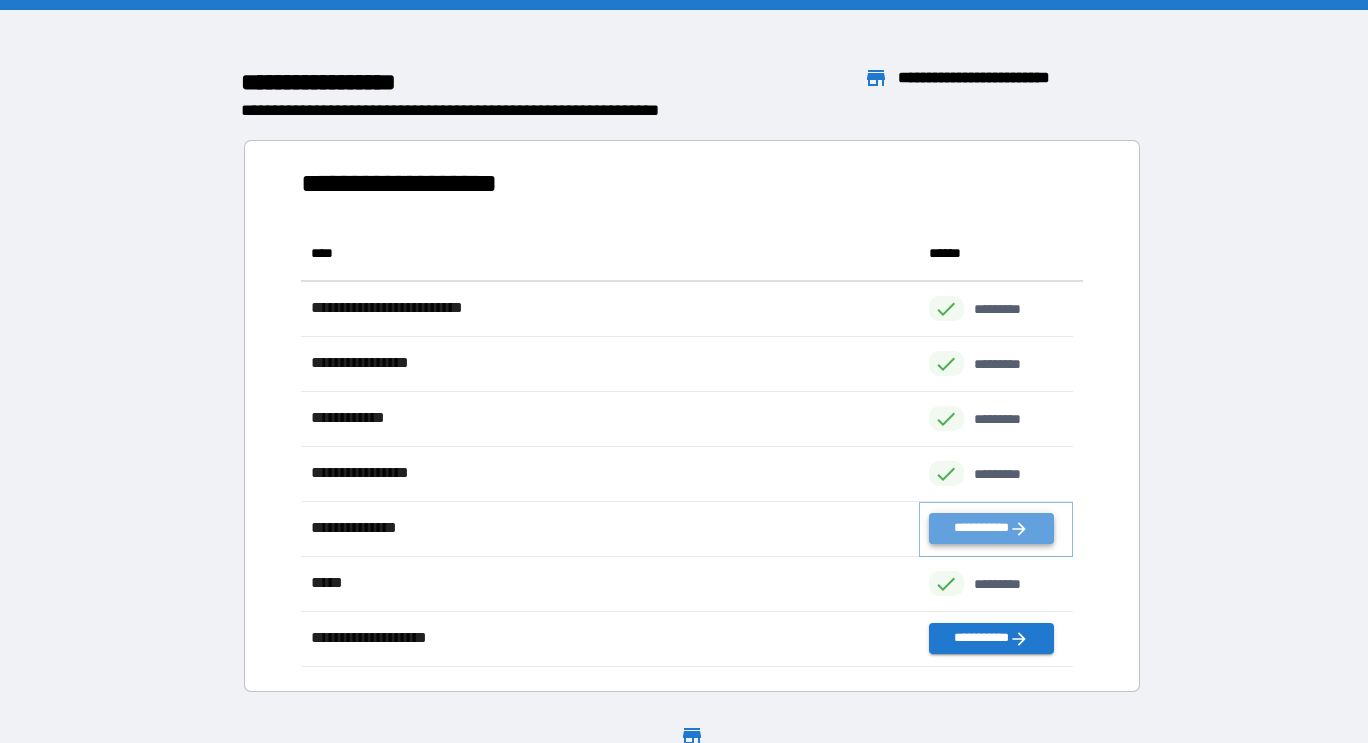 click on "**********" at bounding box center (991, 528) 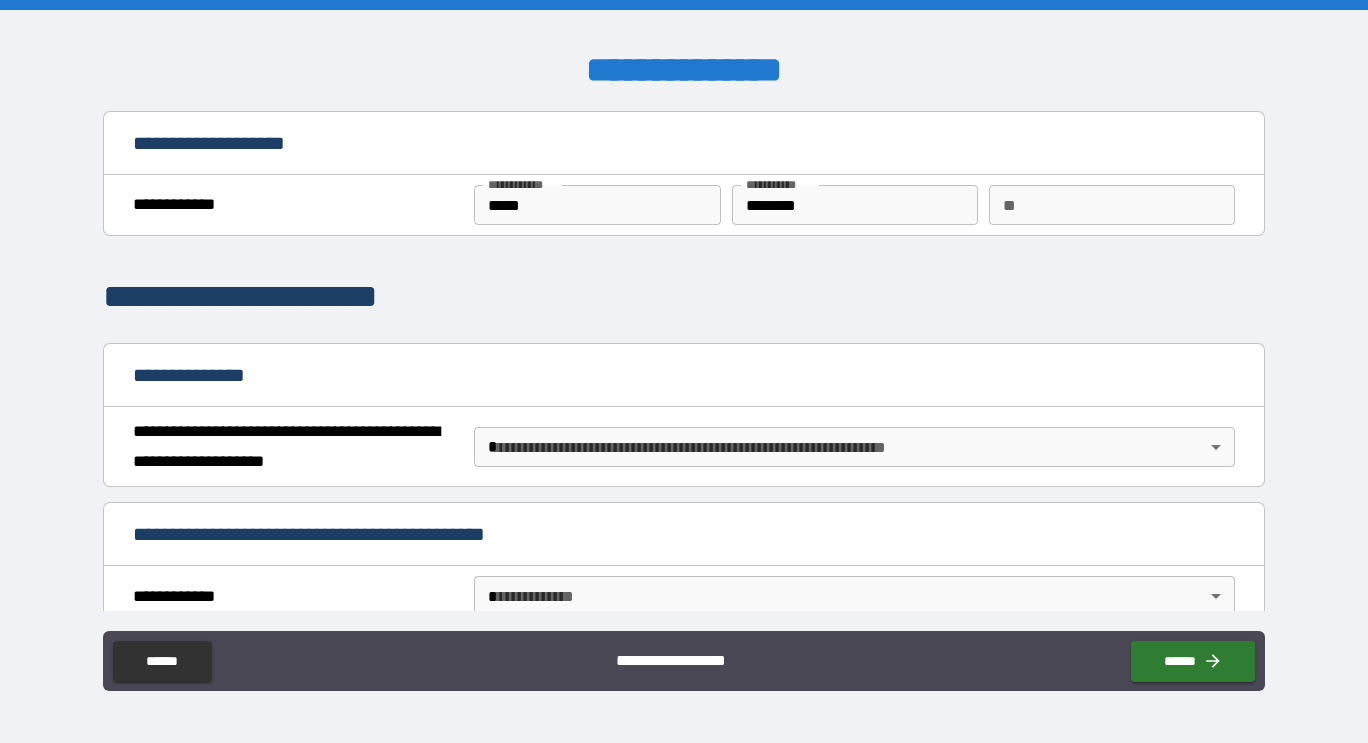 click on "**" at bounding box center [1112, 205] 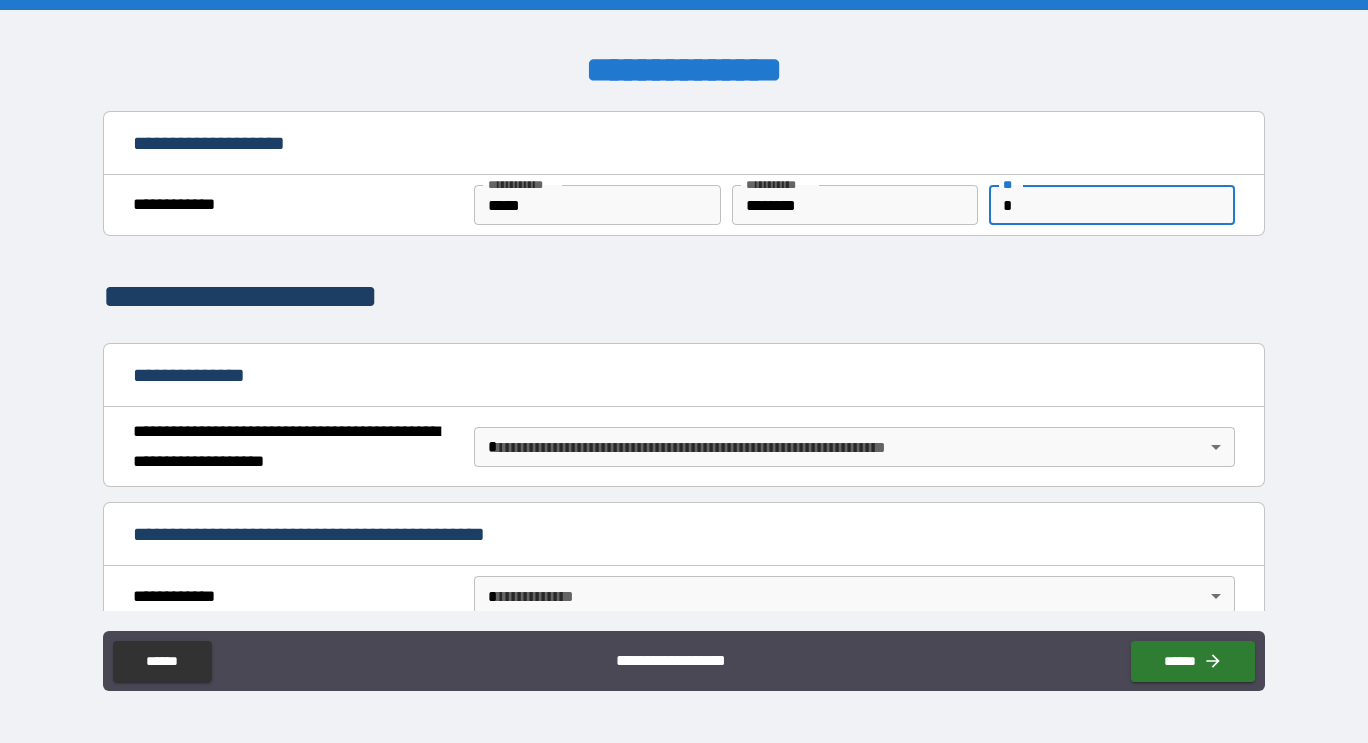 type on "*" 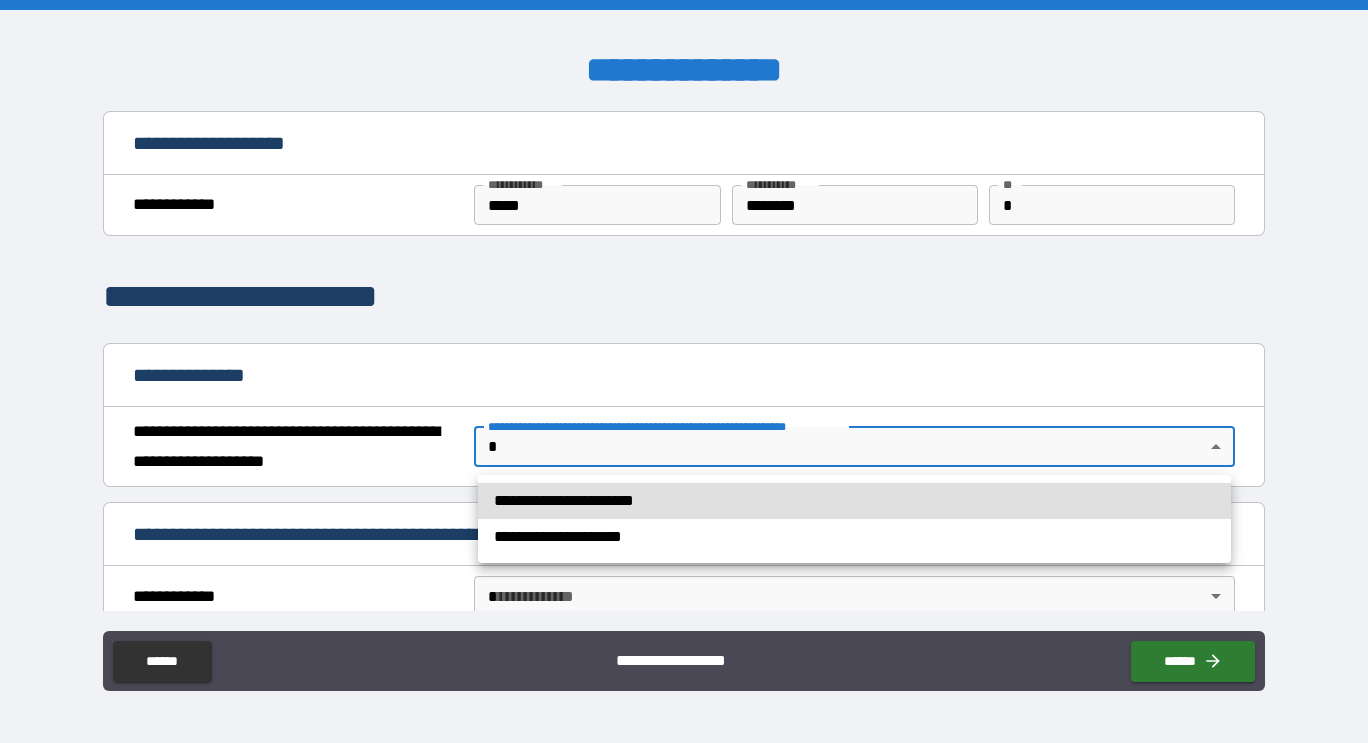 click on "**********" at bounding box center [854, 501] 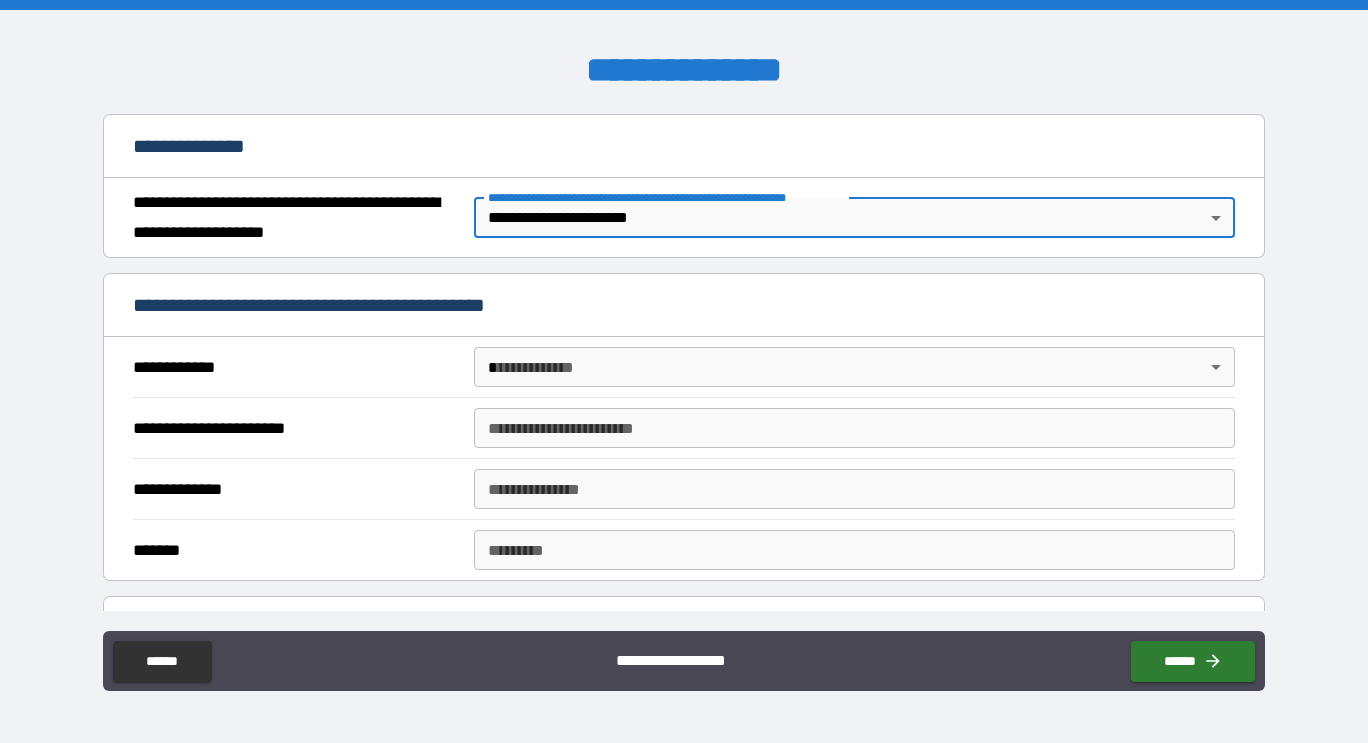 scroll, scrollTop: 231, scrollLeft: 0, axis: vertical 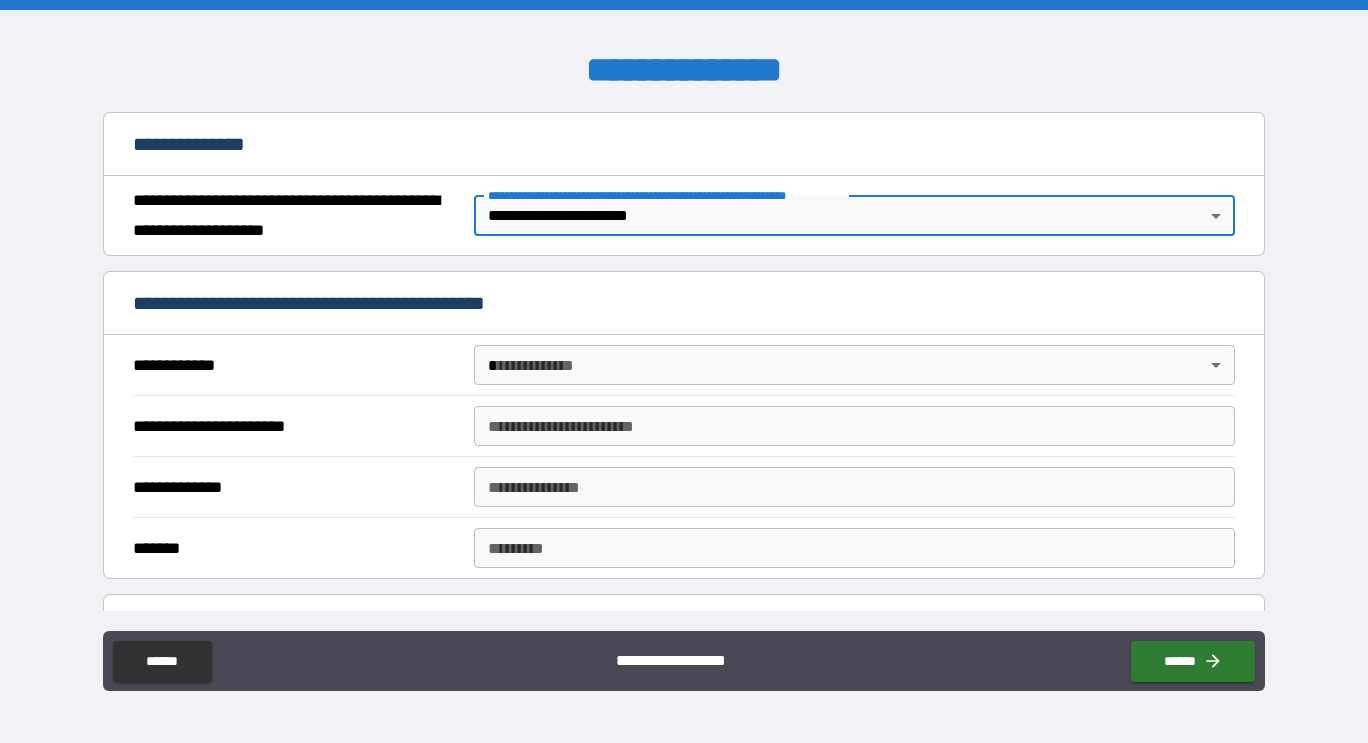 click on "**********" at bounding box center [684, 371] 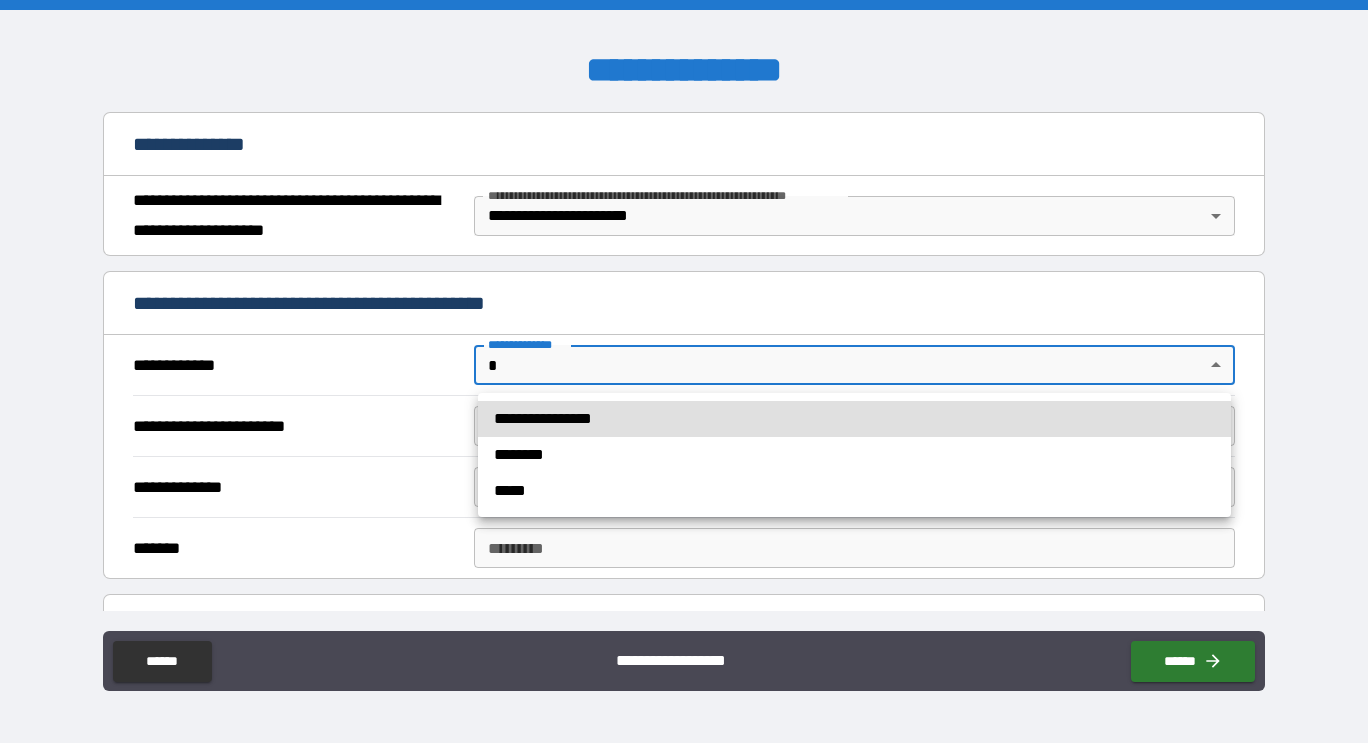 click on "**********" at bounding box center [854, 419] 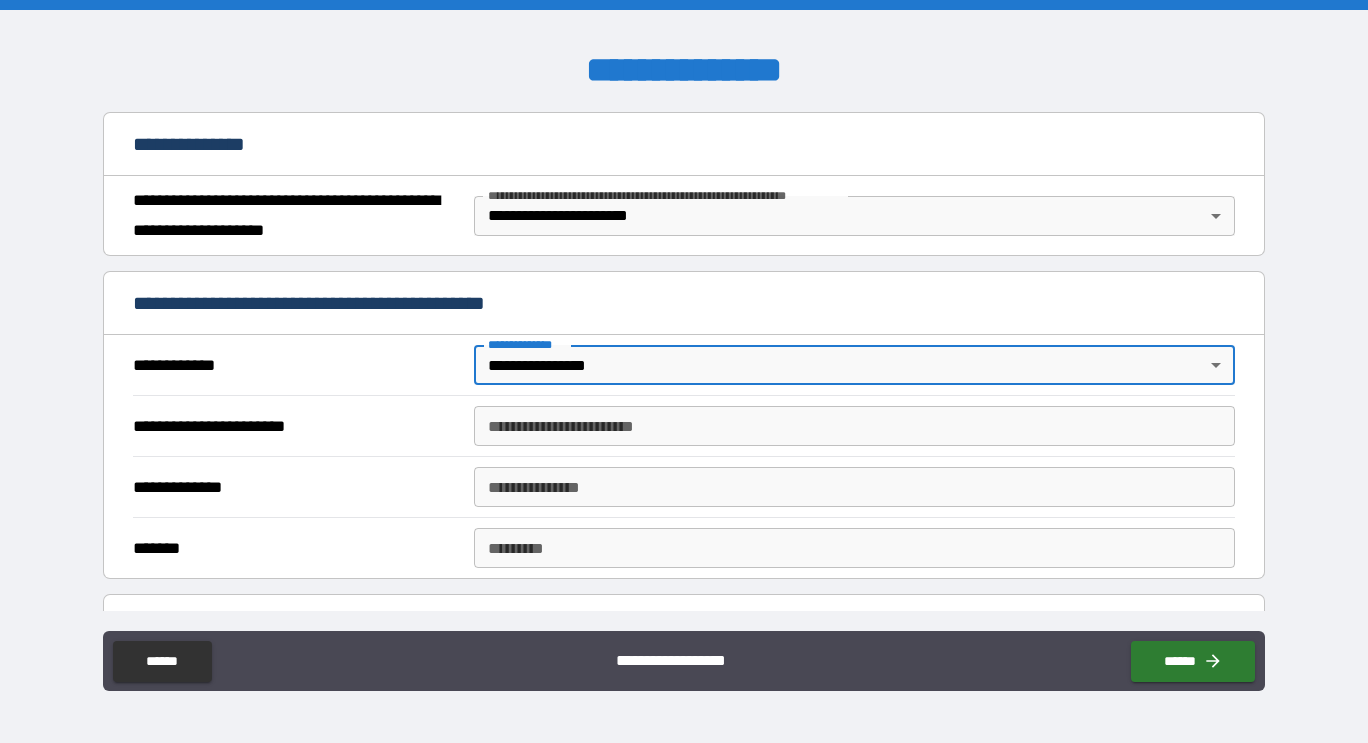 click on "**********" at bounding box center [854, 426] 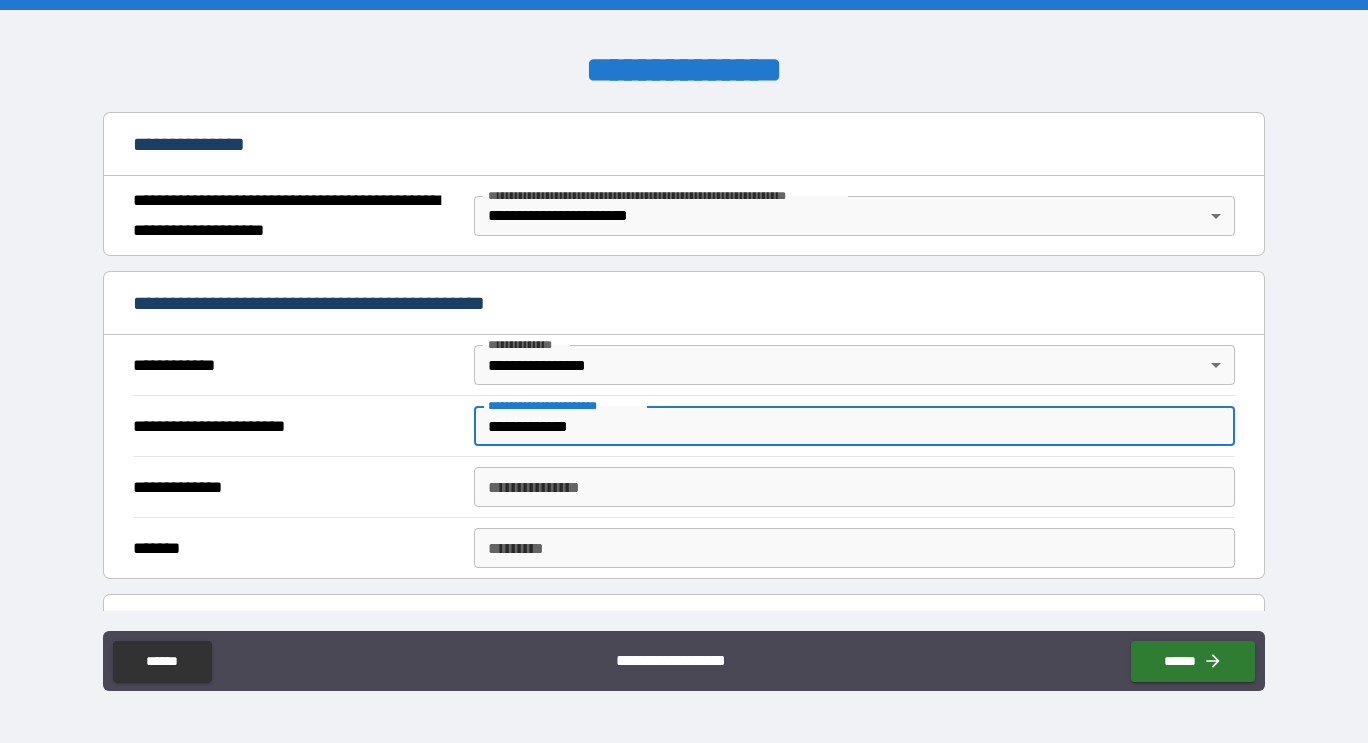 type on "**********" 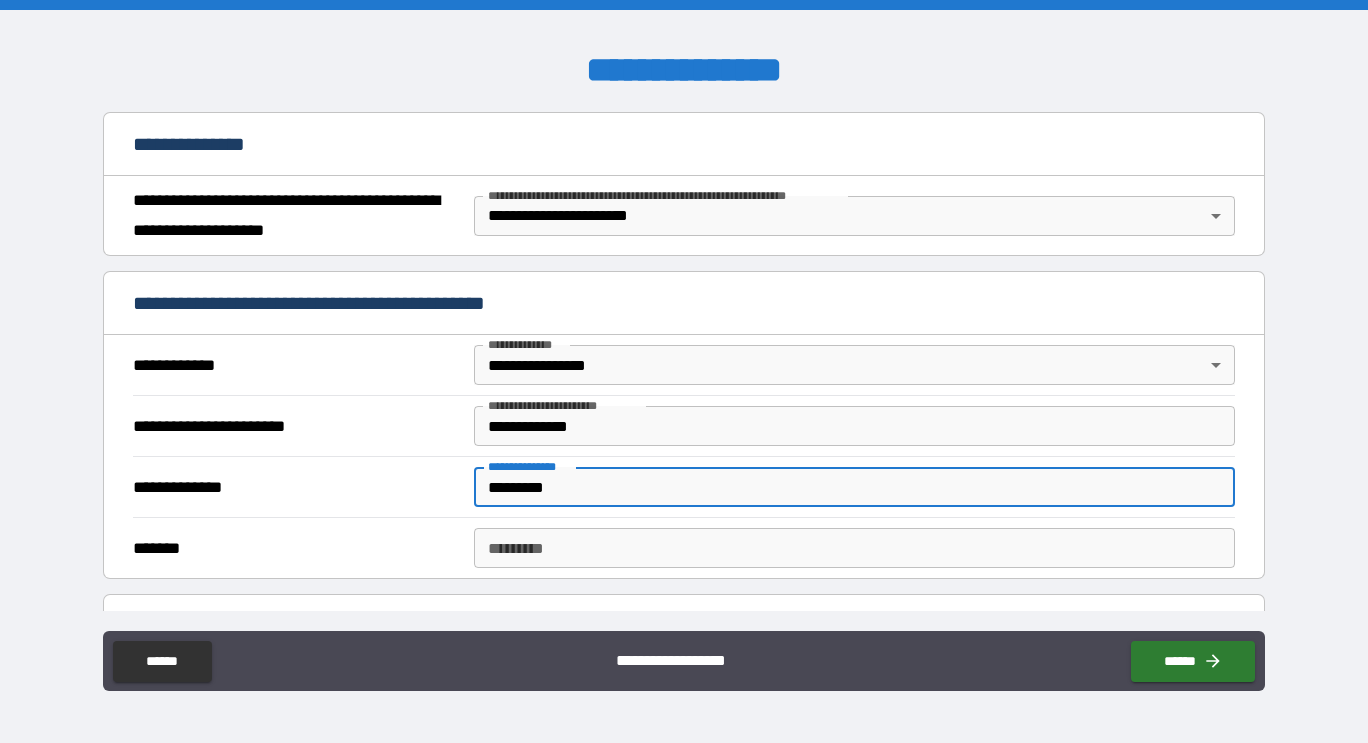 type on "*********" 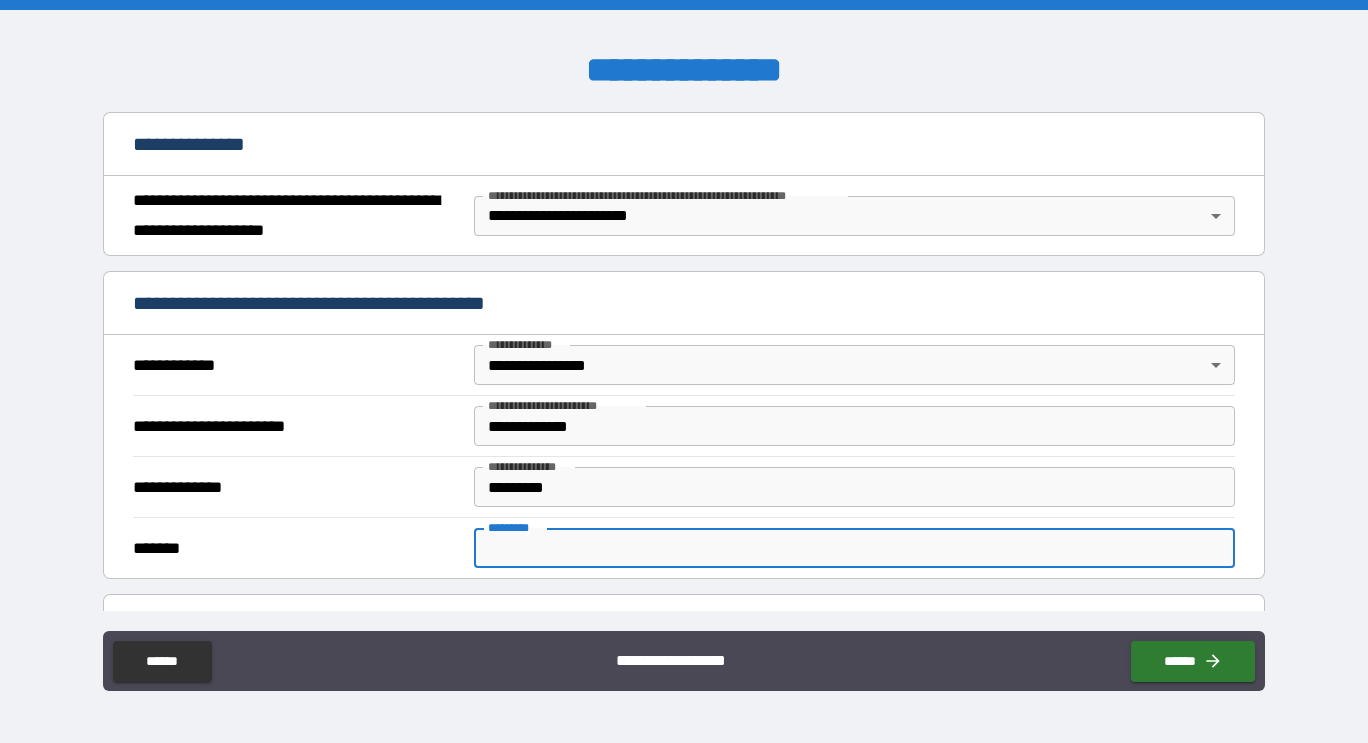 click on "*******   *" at bounding box center [854, 548] 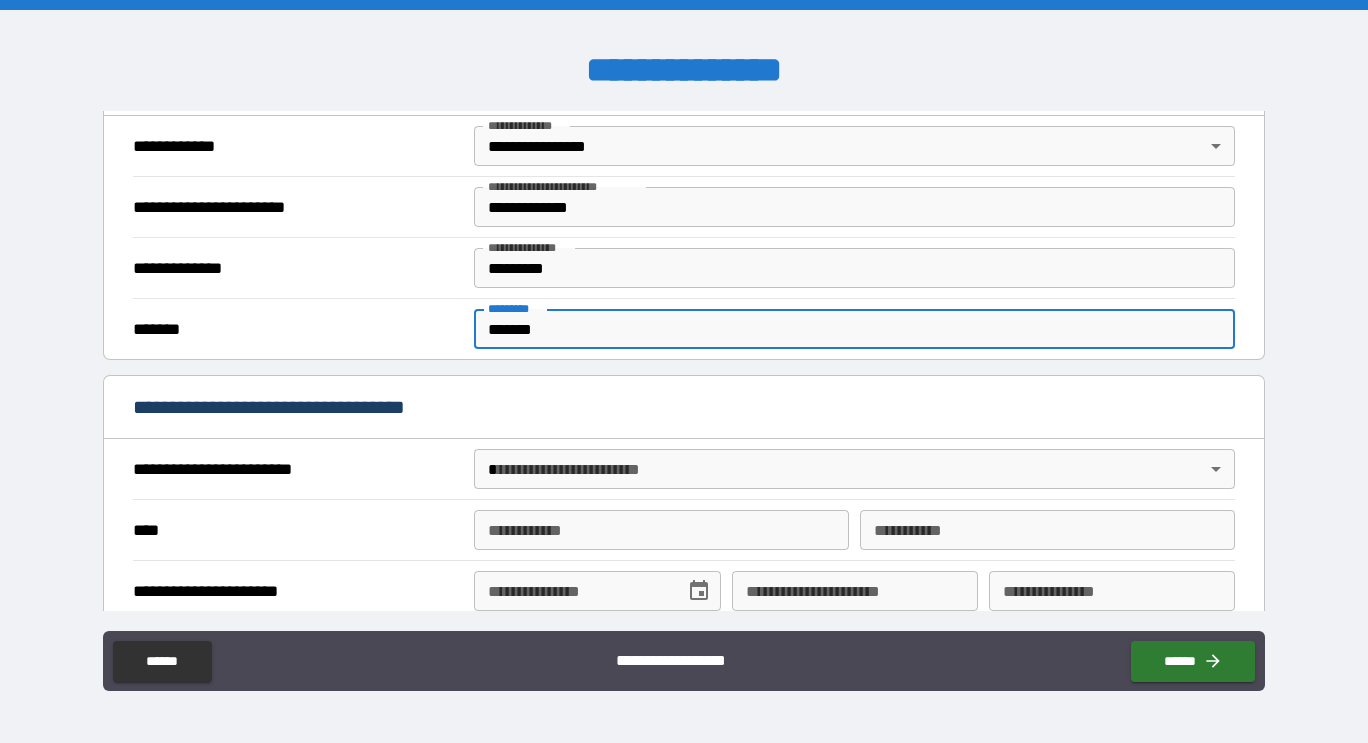 scroll, scrollTop: 459, scrollLeft: 0, axis: vertical 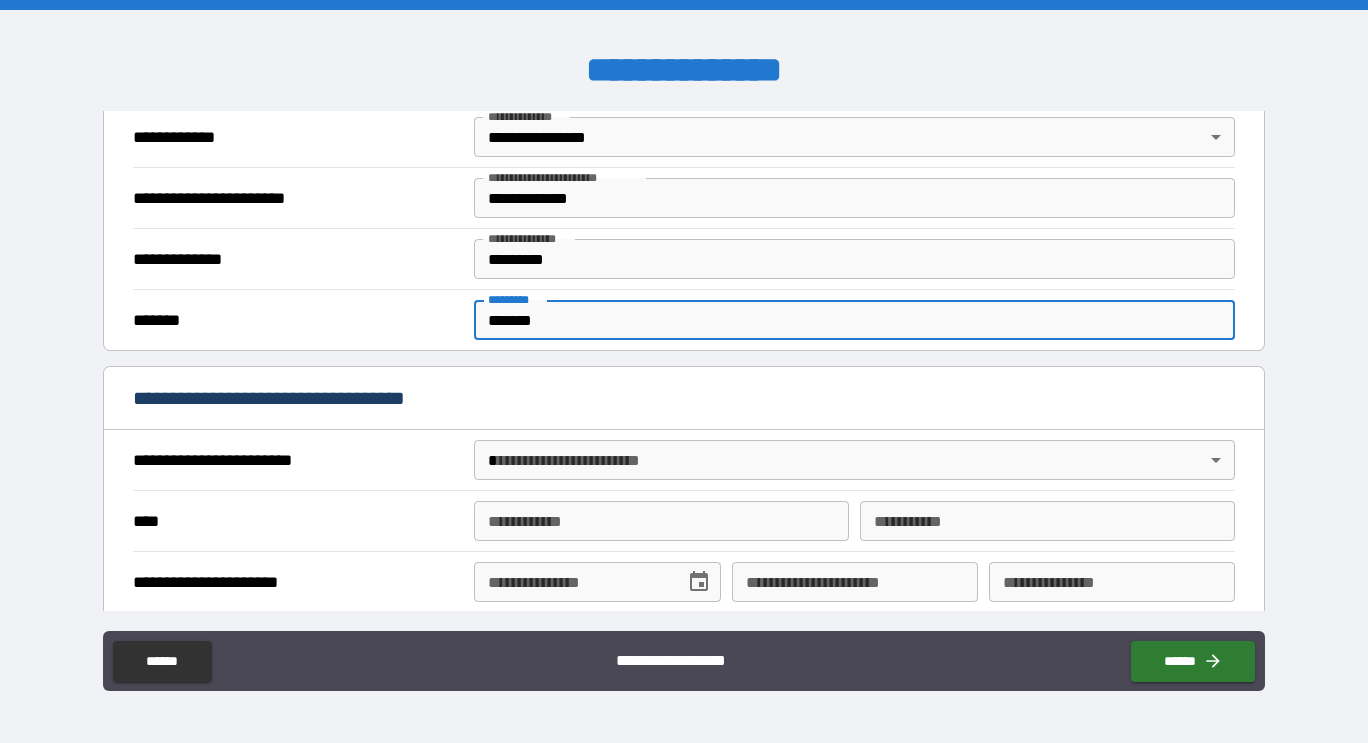 type on "*******" 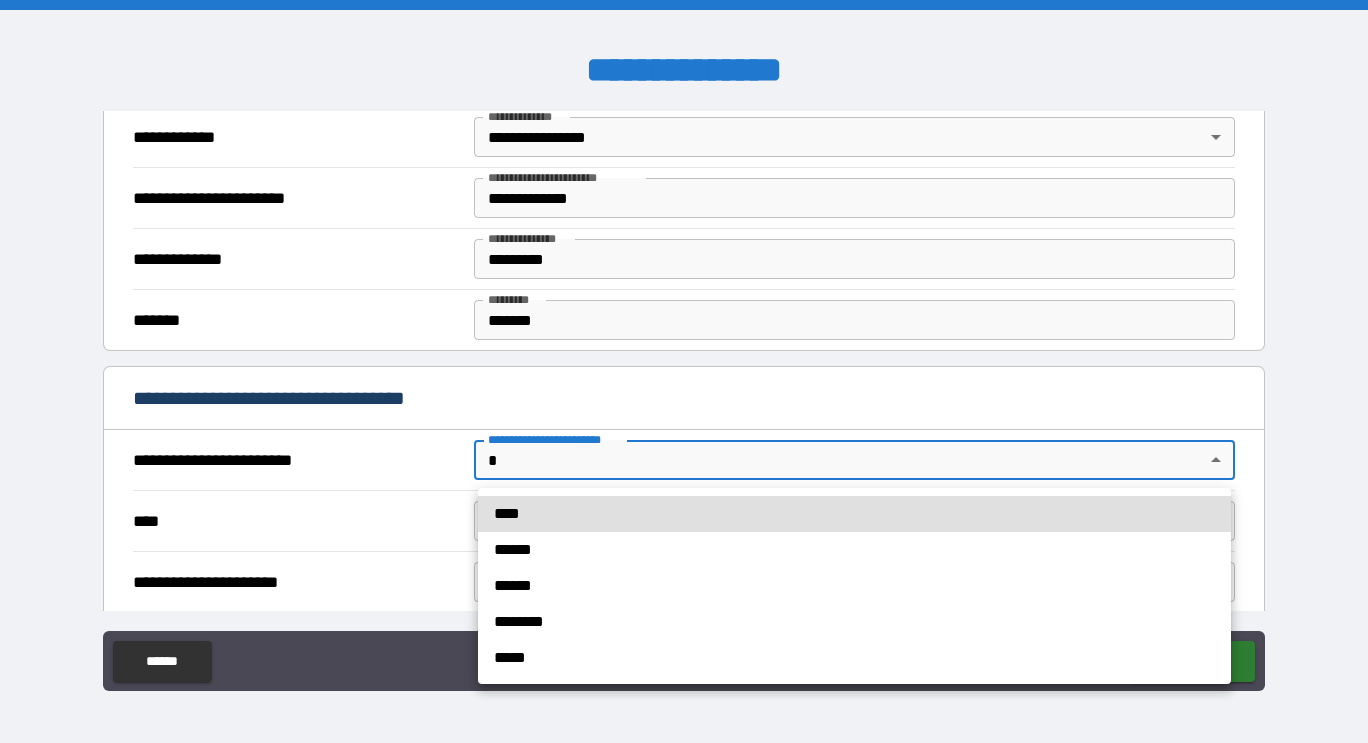 click on "****" at bounding box center [854, 514] 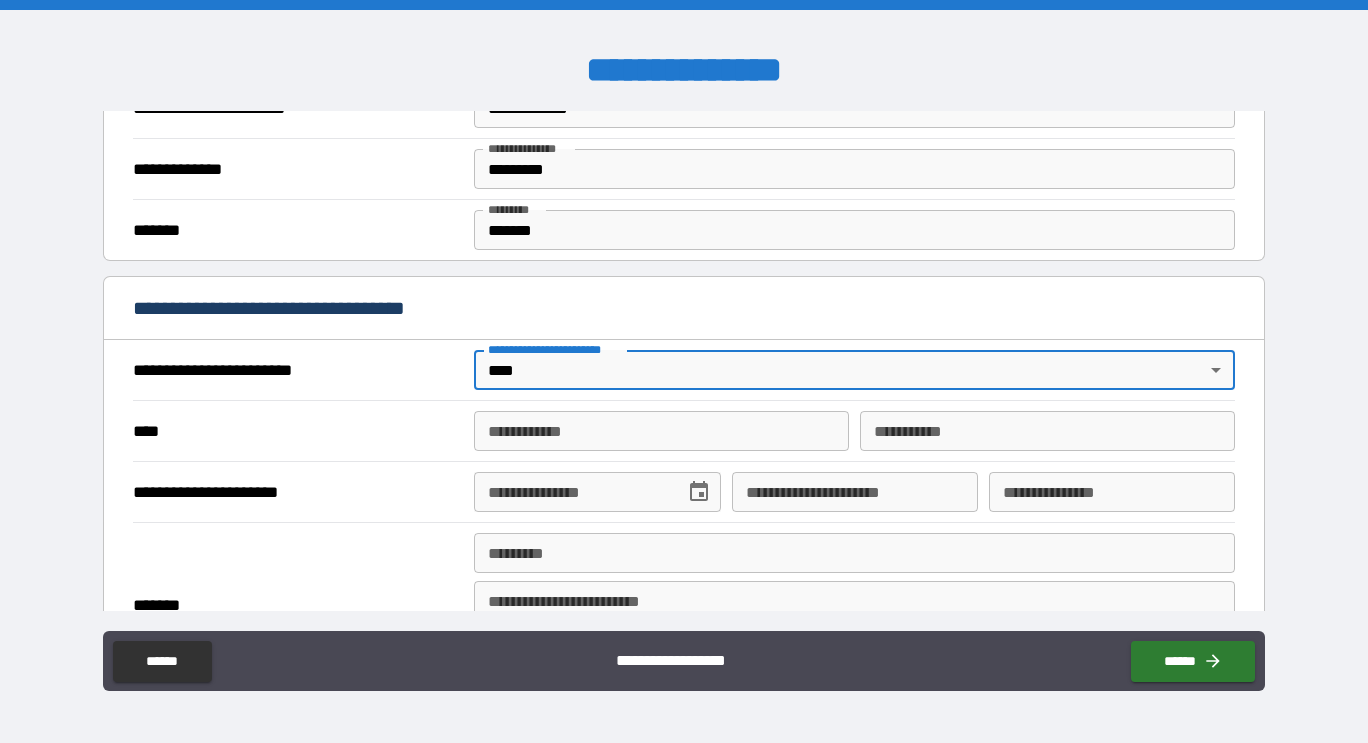scroll, scrollTop: 550, scrollLeft: 0, axis: vertical 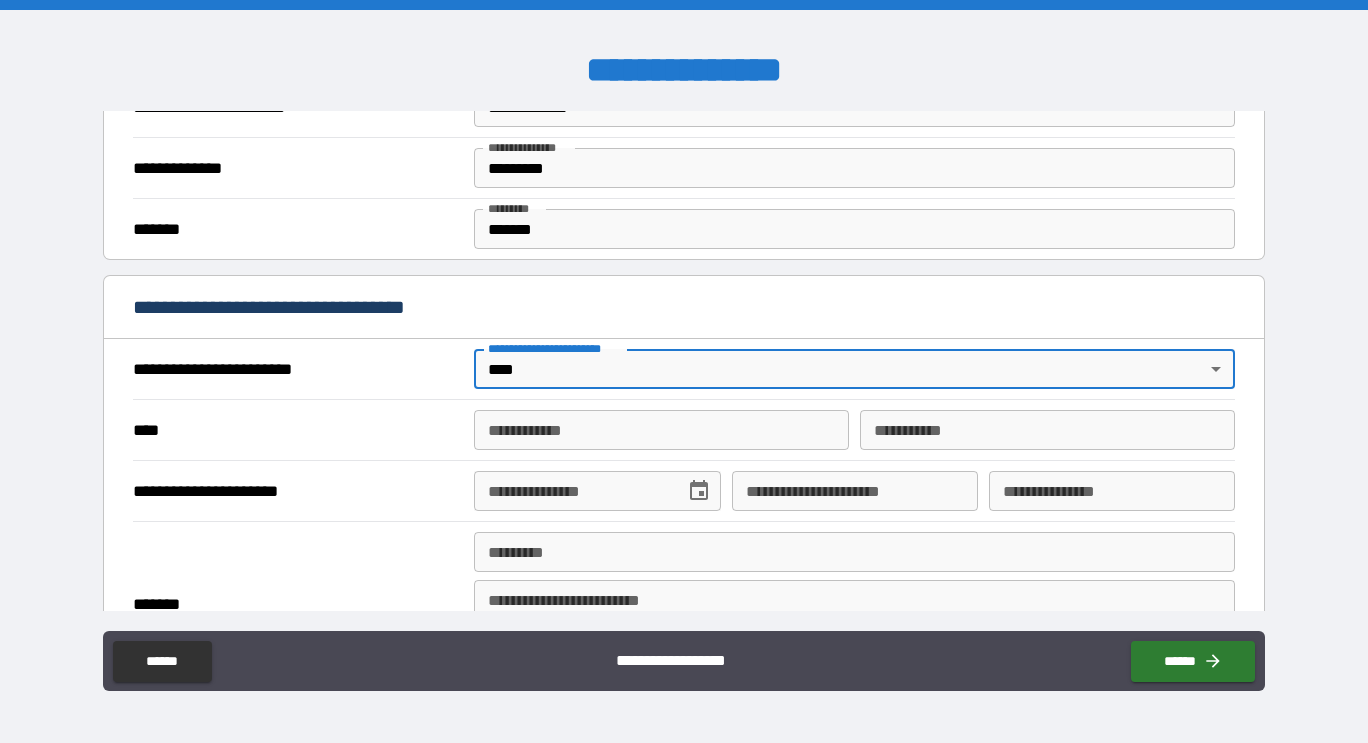 click on "**********" at bounding box center (661, 430) 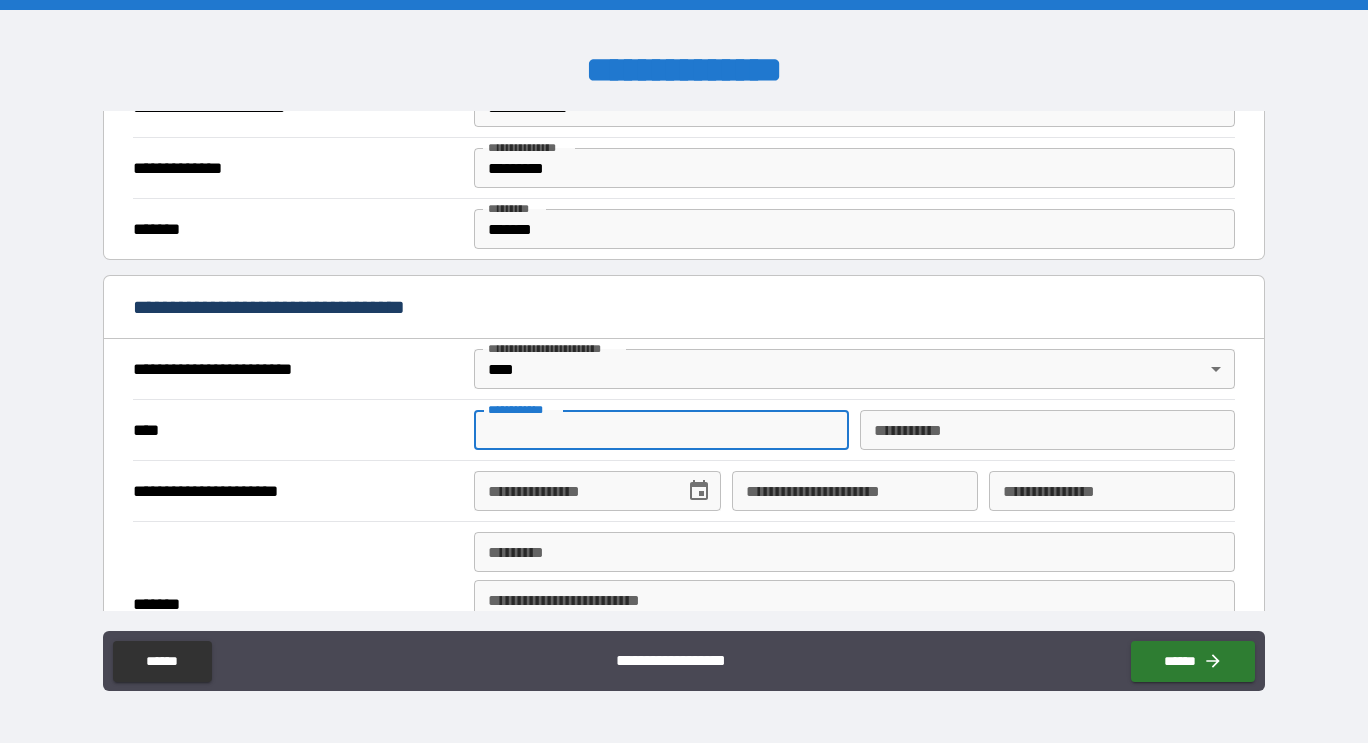 type on "*****" 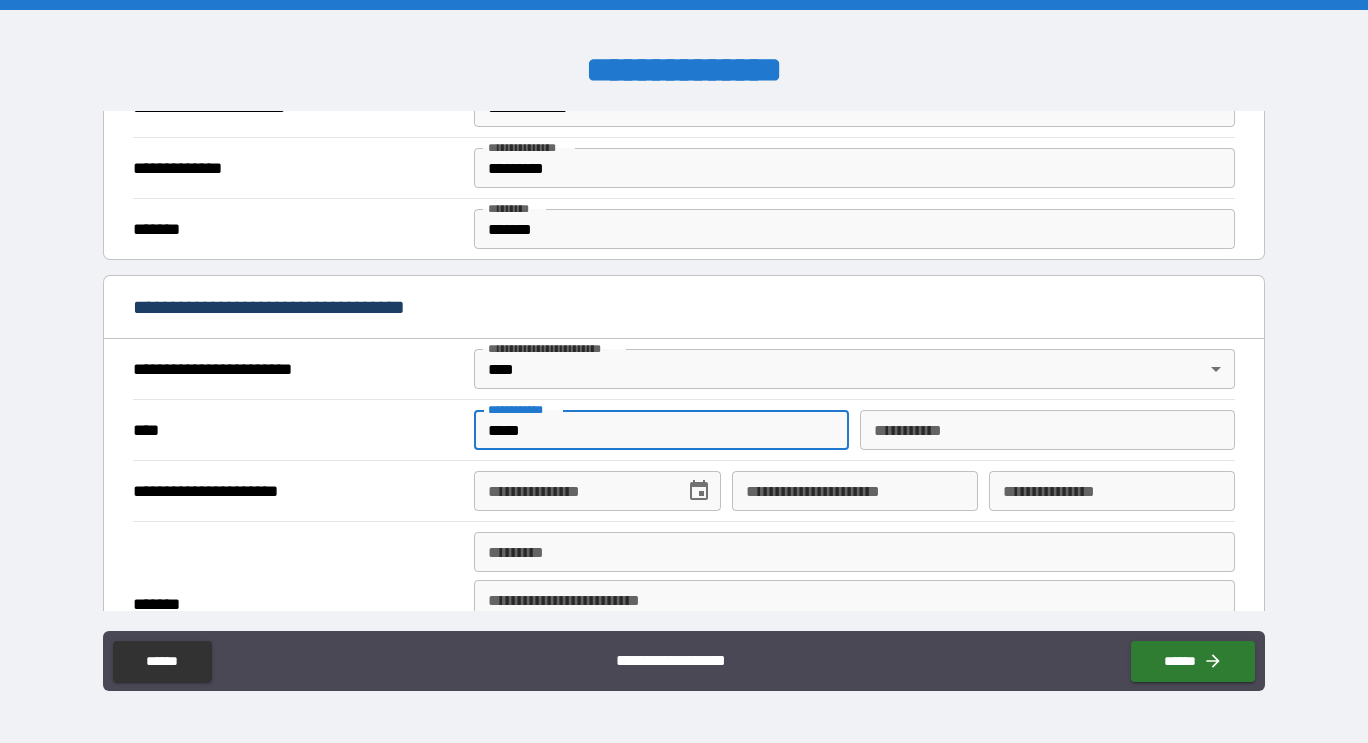 type on "********" 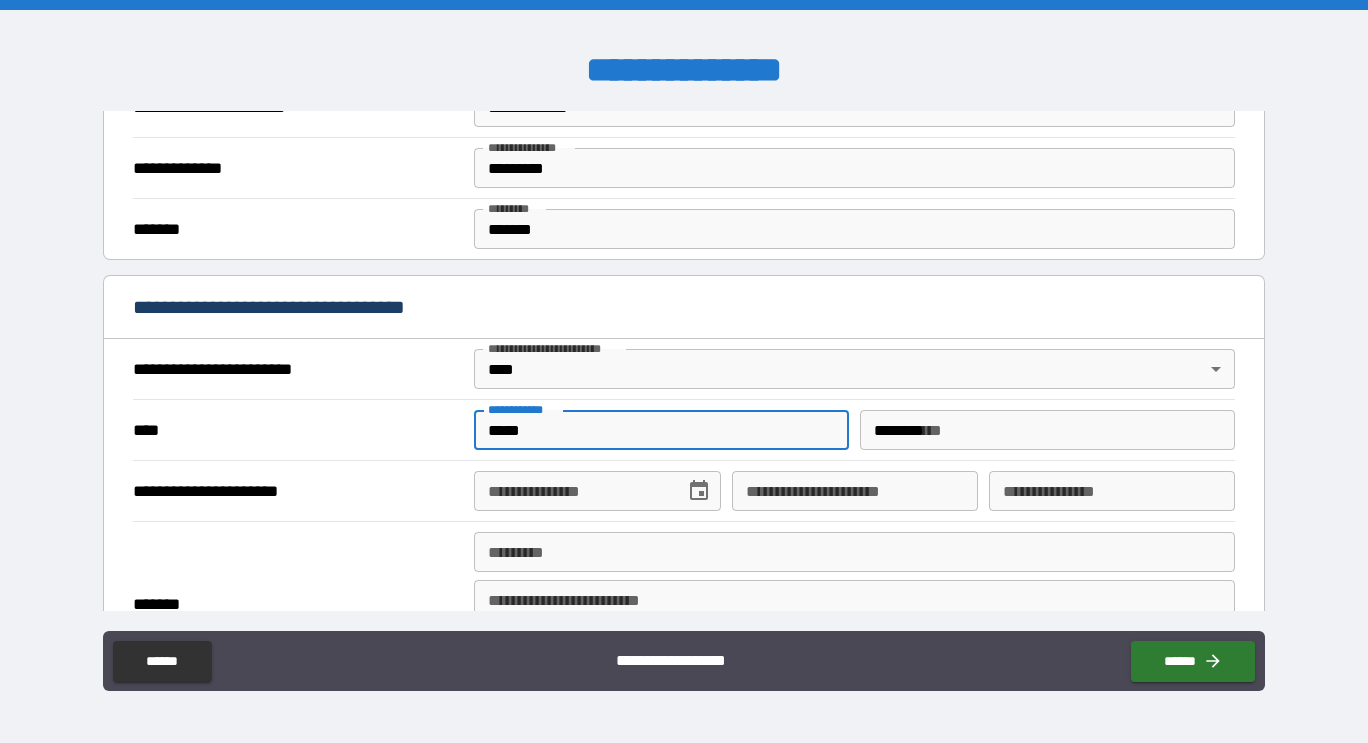 type on "**********" 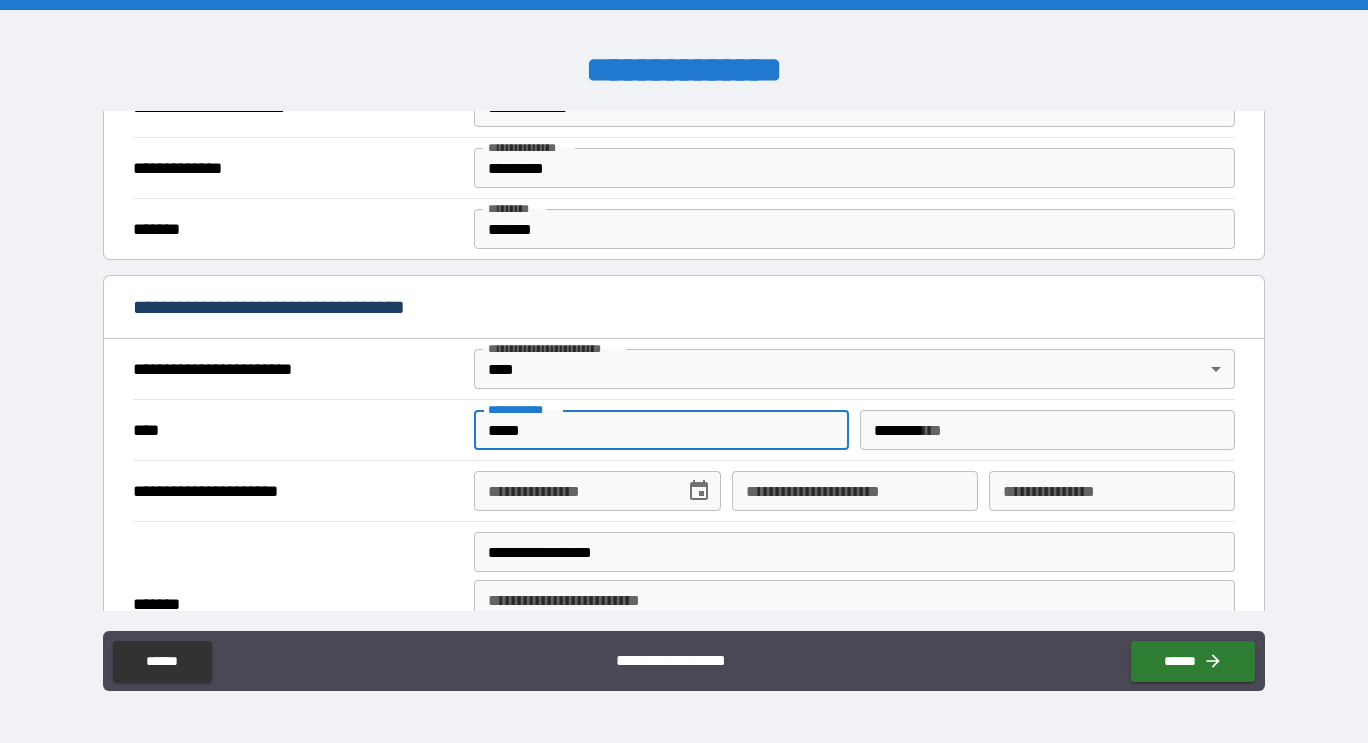type on "**********" 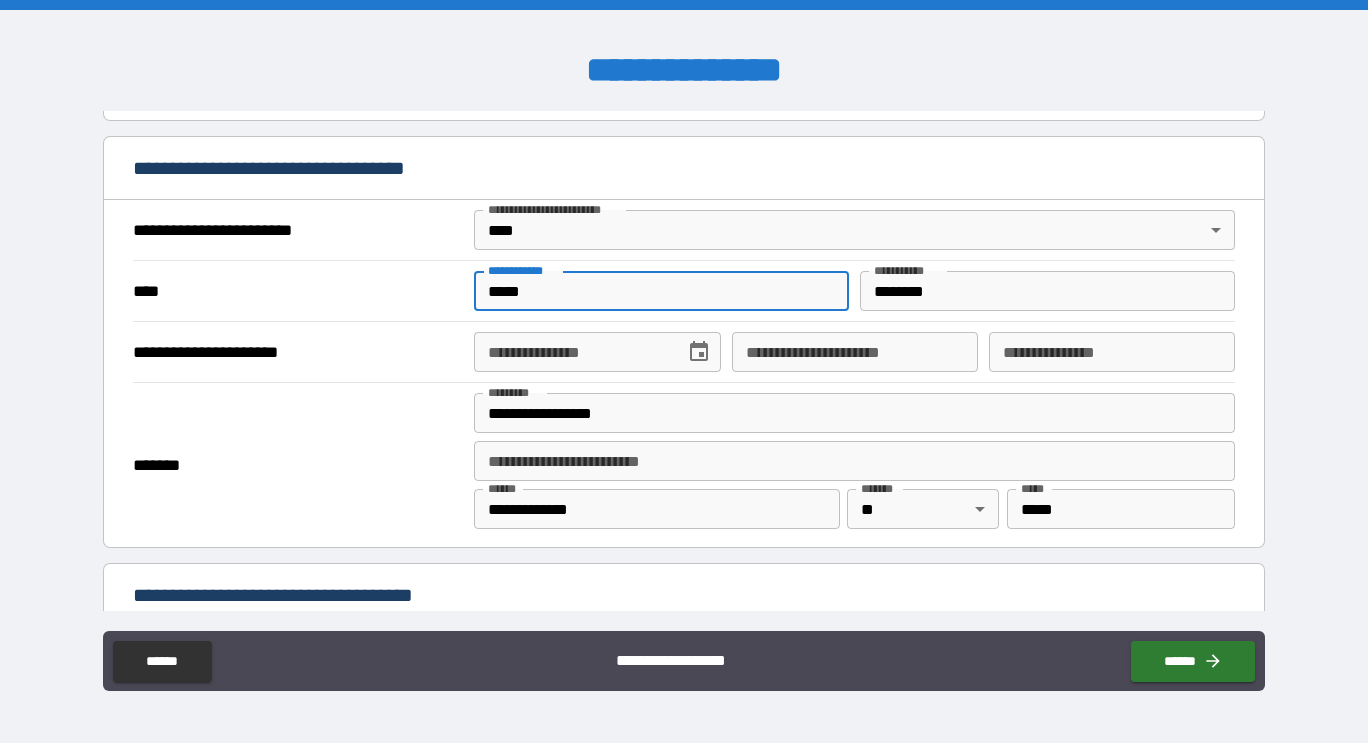 scroll, scrollTop: 695, scrollLeft: 0, axis: vertical 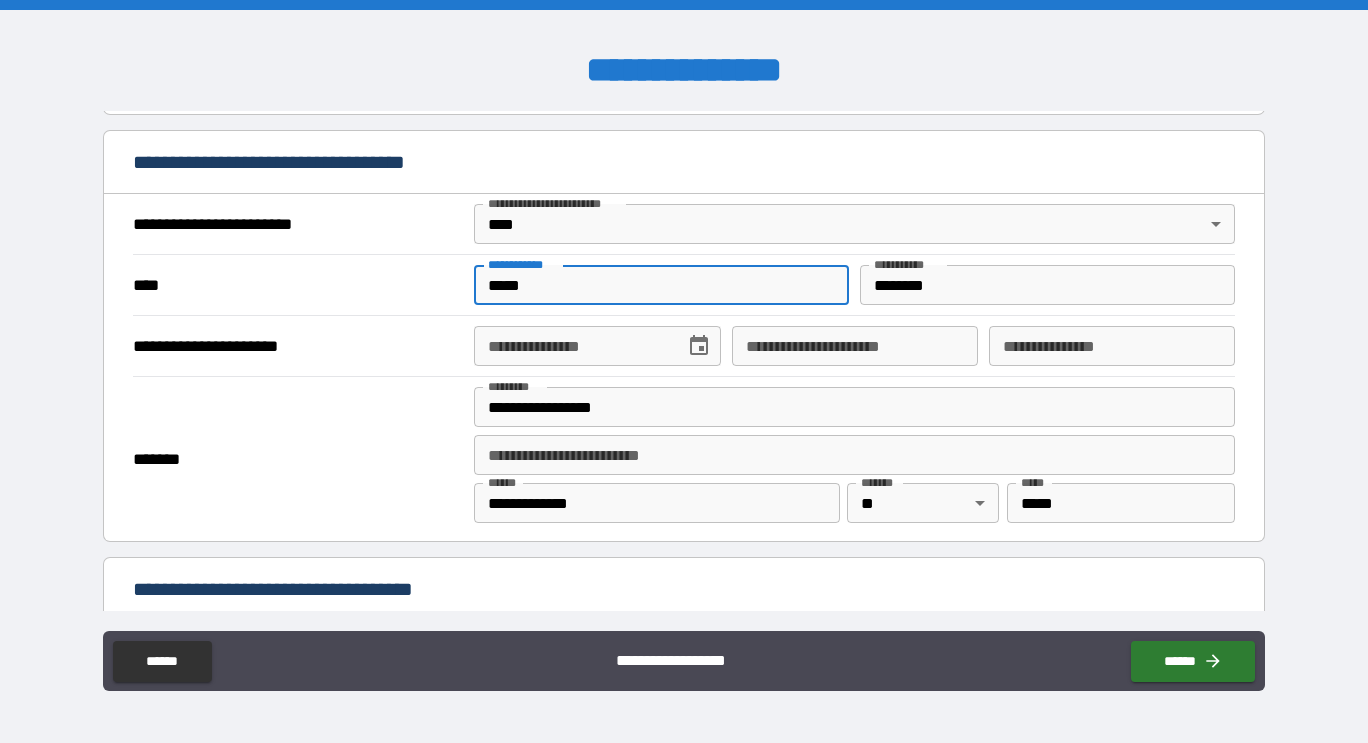 click on "**********" at bounding box center [572, 346] 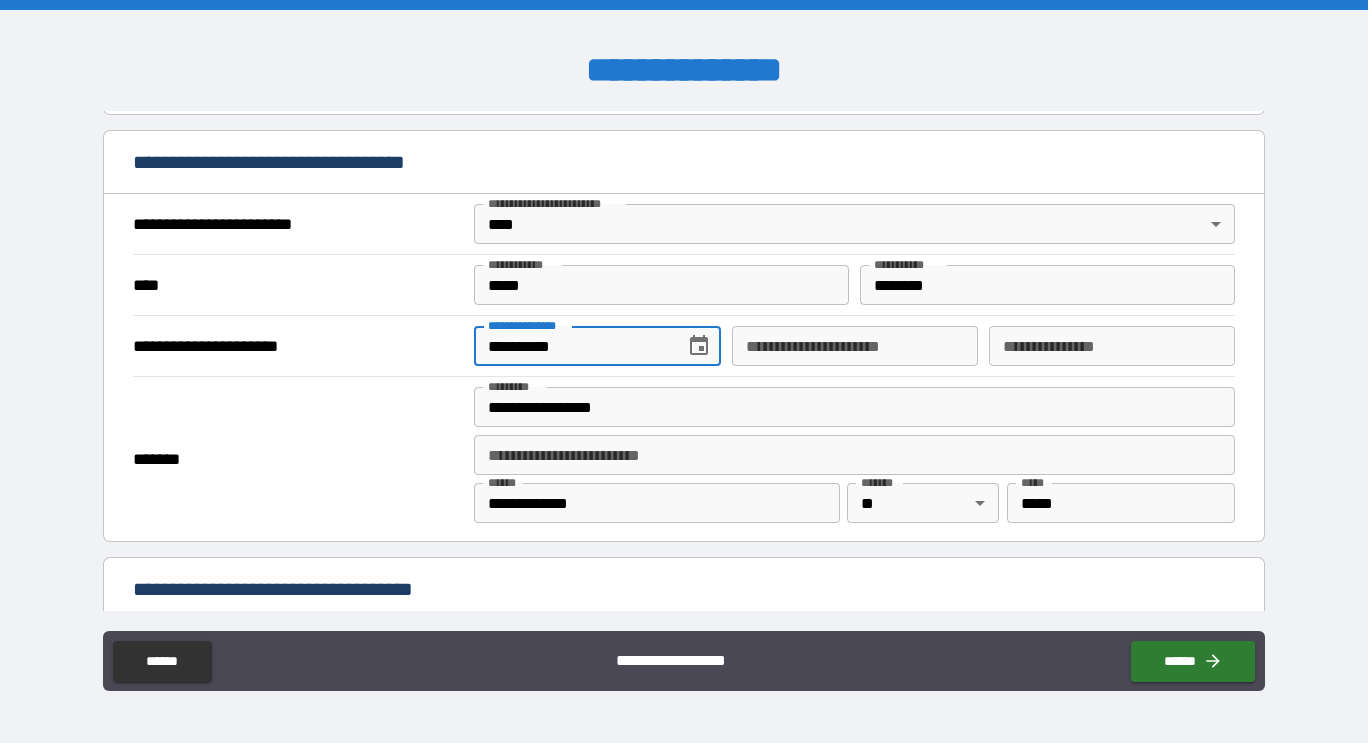 type on "**********" 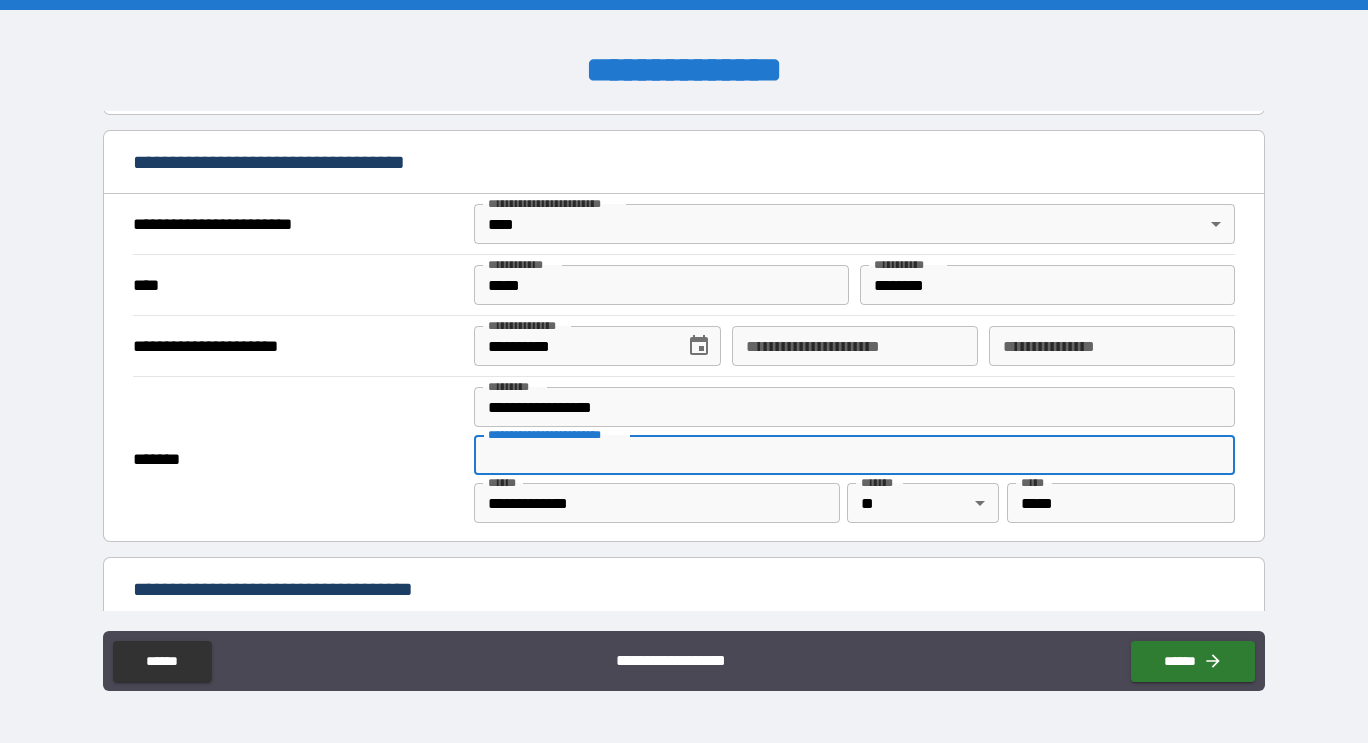 click on "**********" at bounding box center (854, 455) 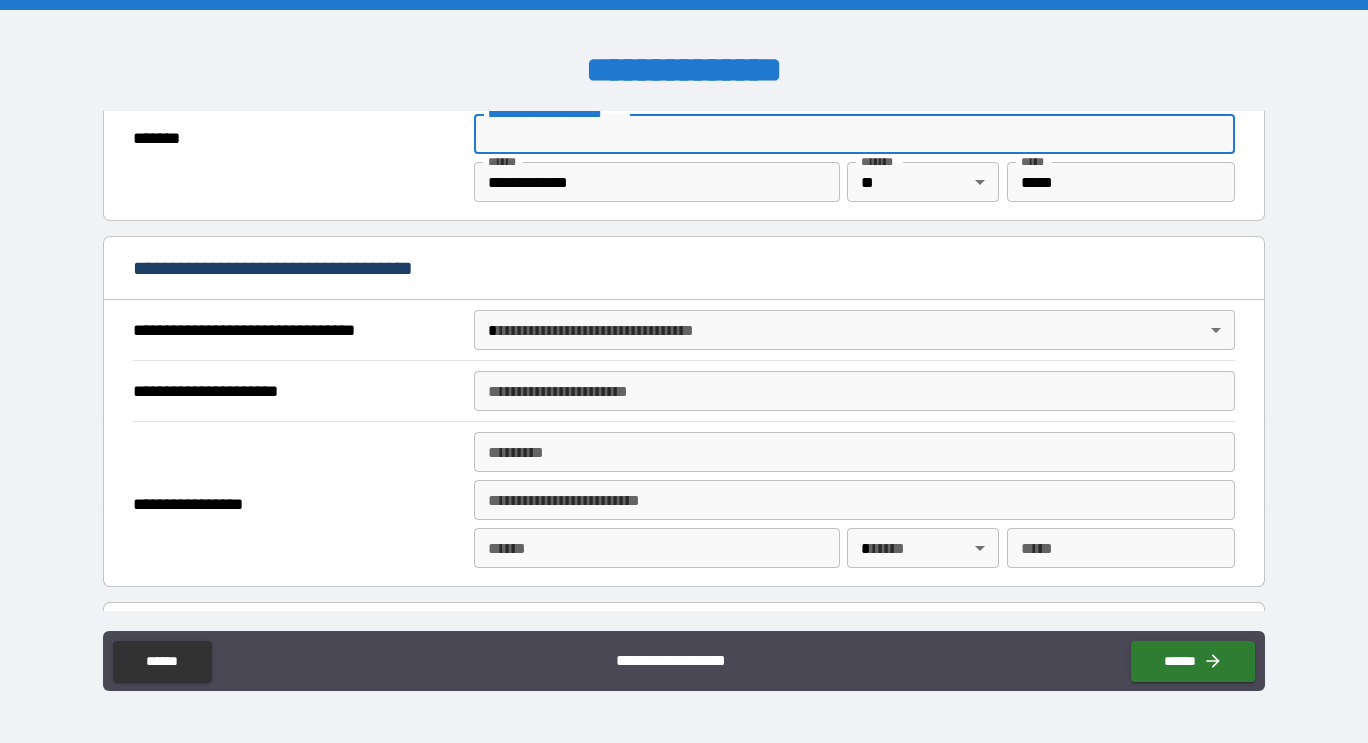 scroll, scrollTop: 1017, scrollLeft: 0, axis: vertical 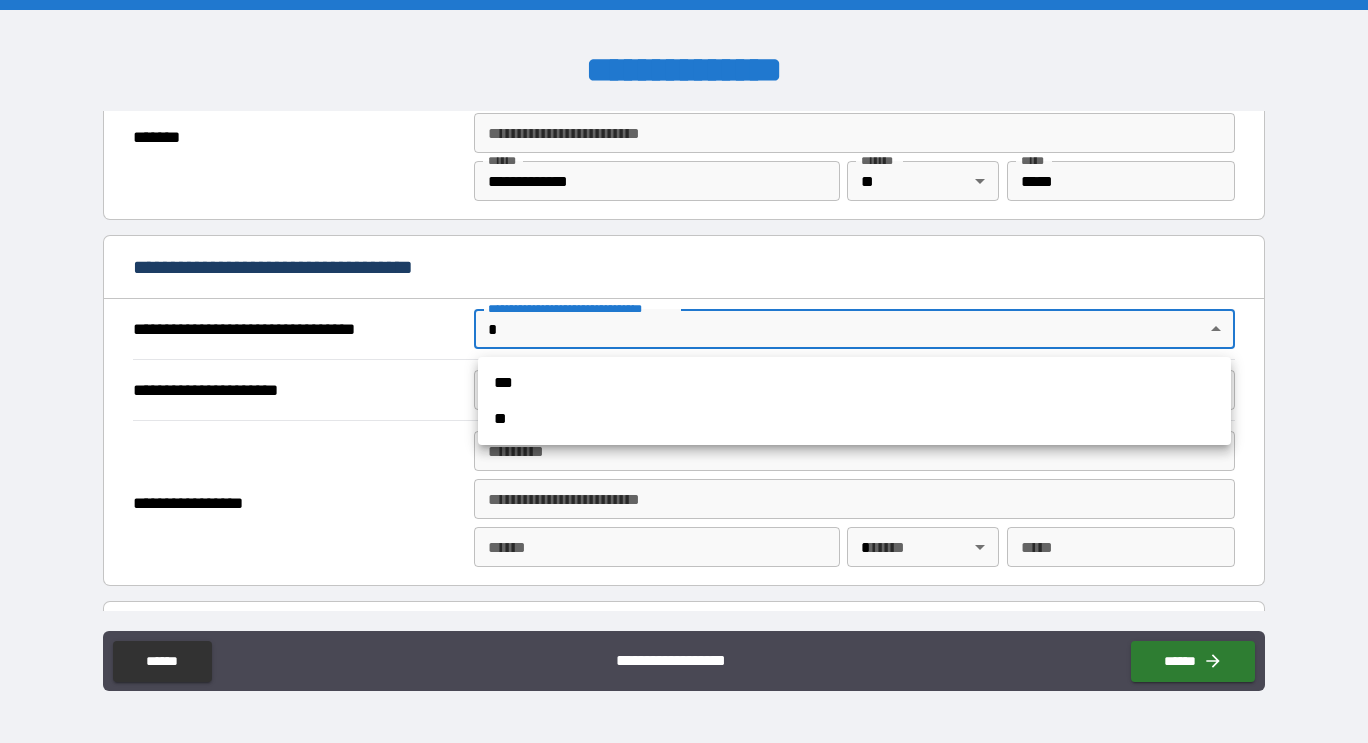 click on "**********" at bounding box center (684, 371) 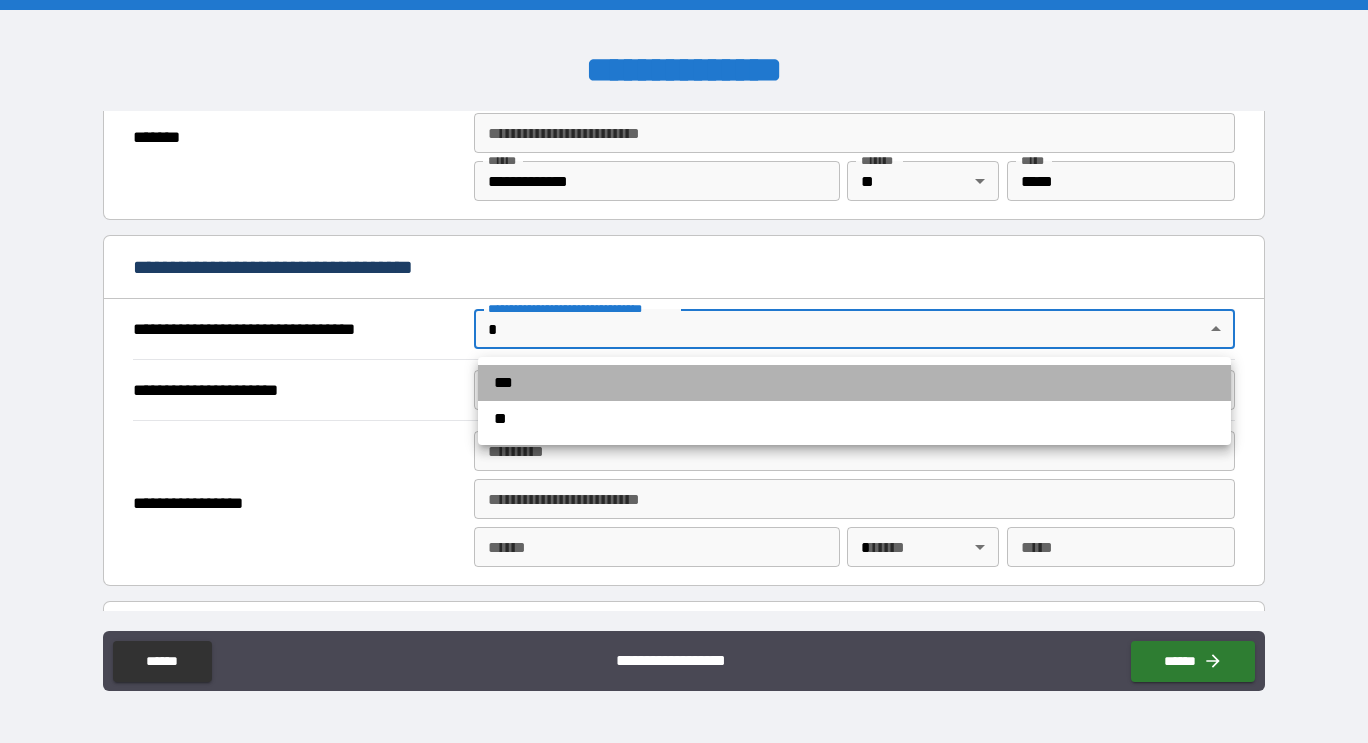 click on "***" at bounding box center (854, 383) 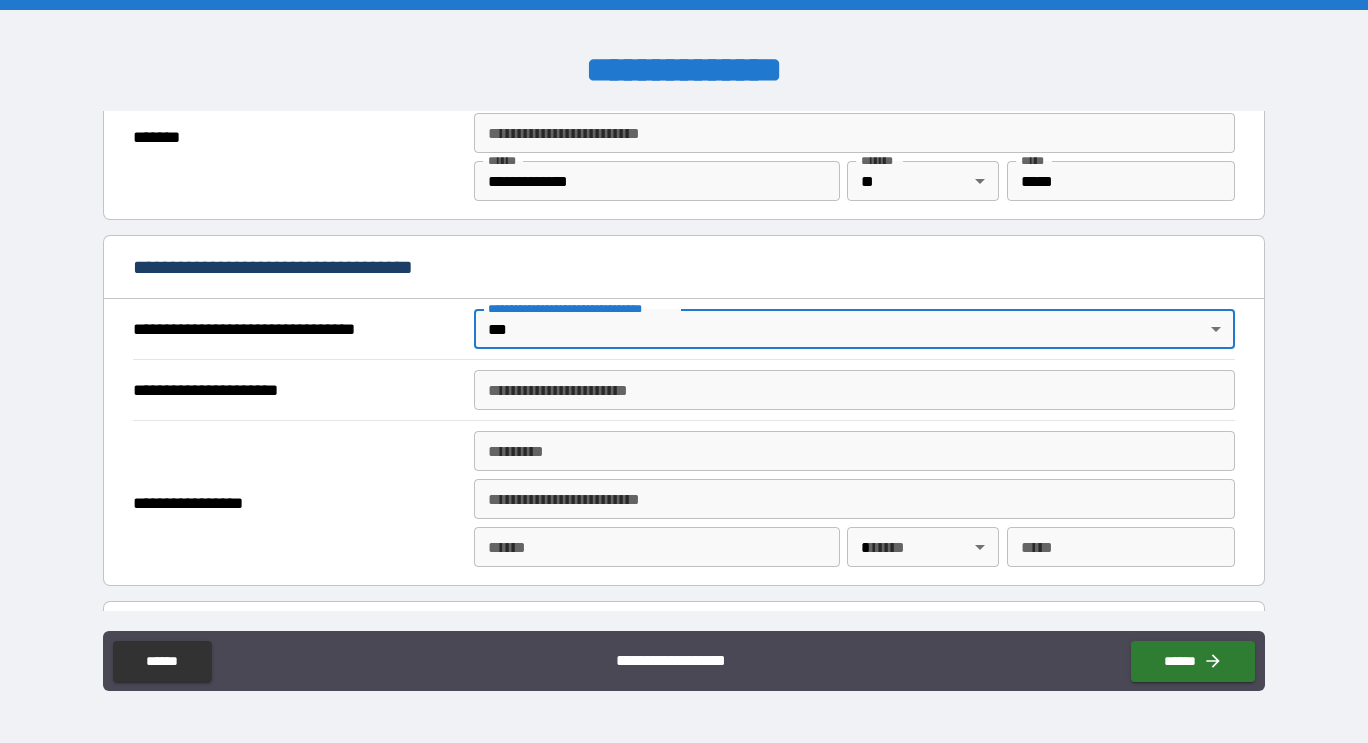 click on "**********" at bounding box center (854, 390) 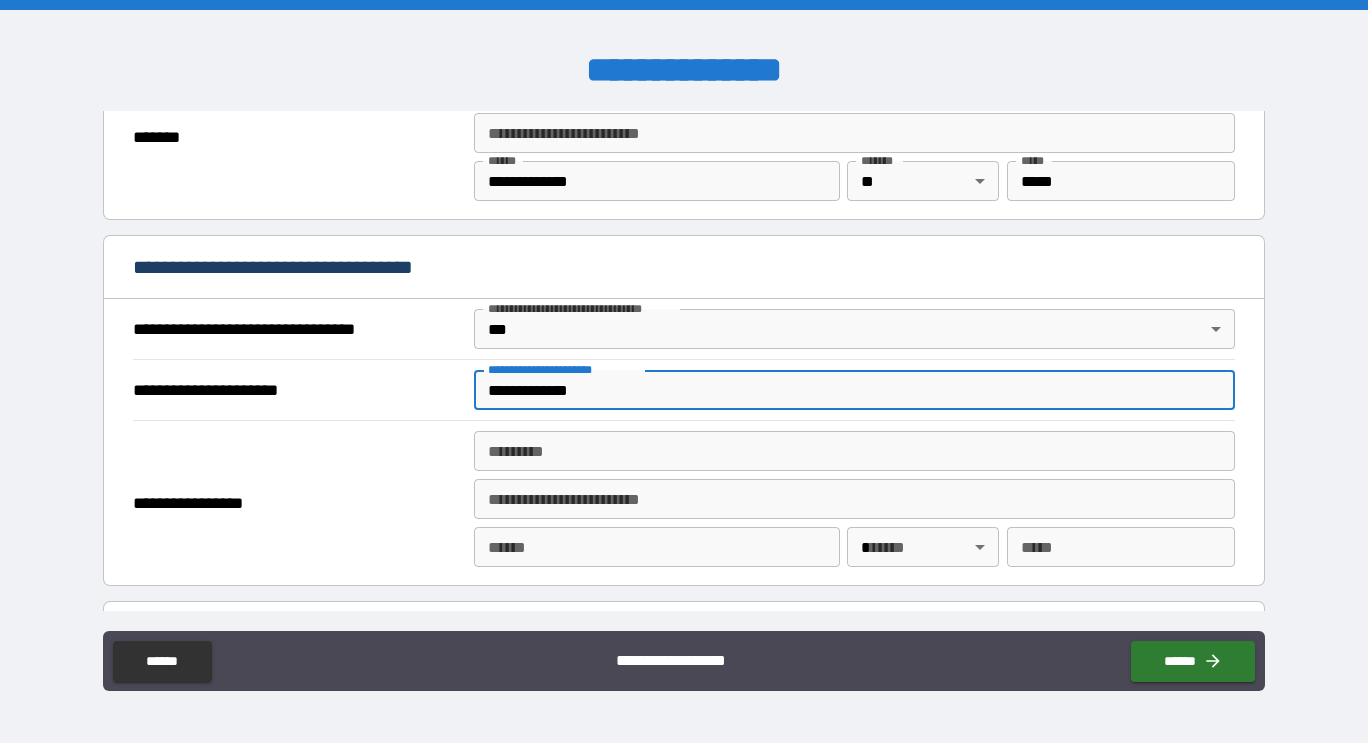 type on "**********" 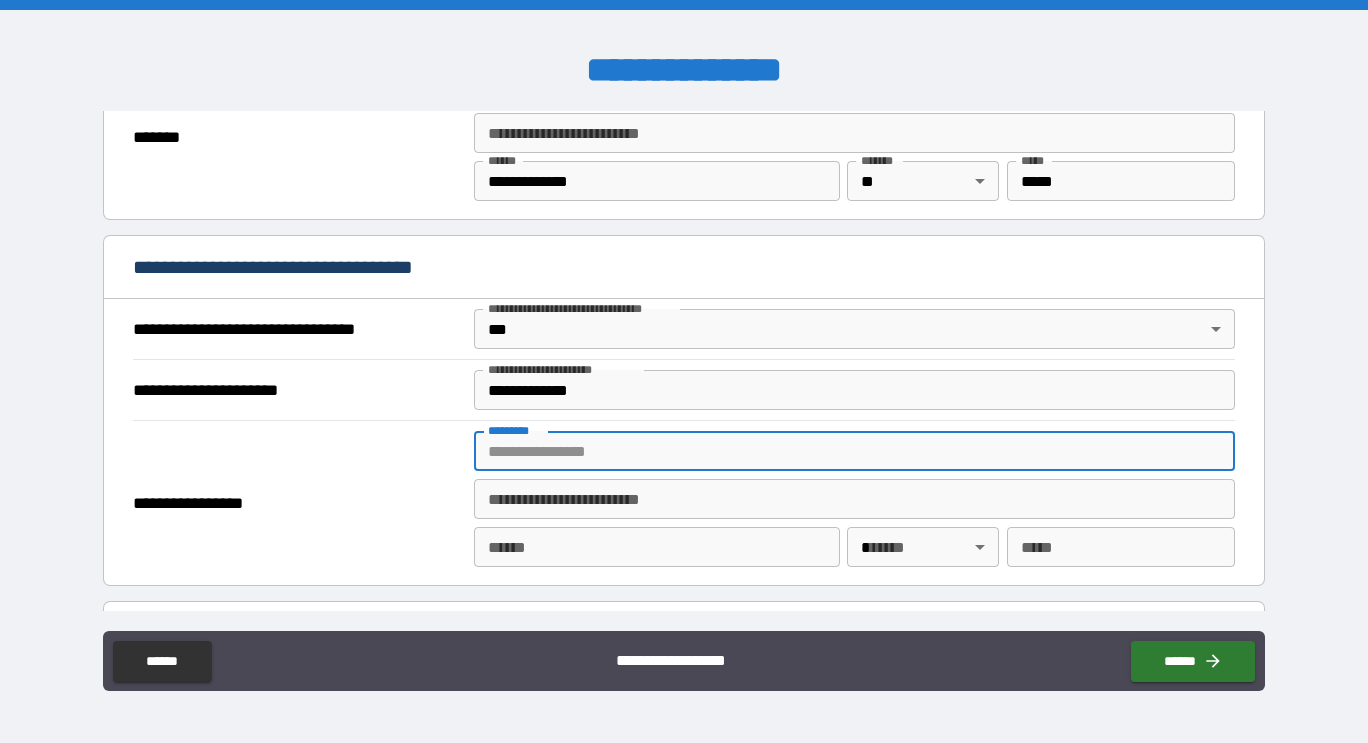 click on "**********" at bounding box center (298, 503) 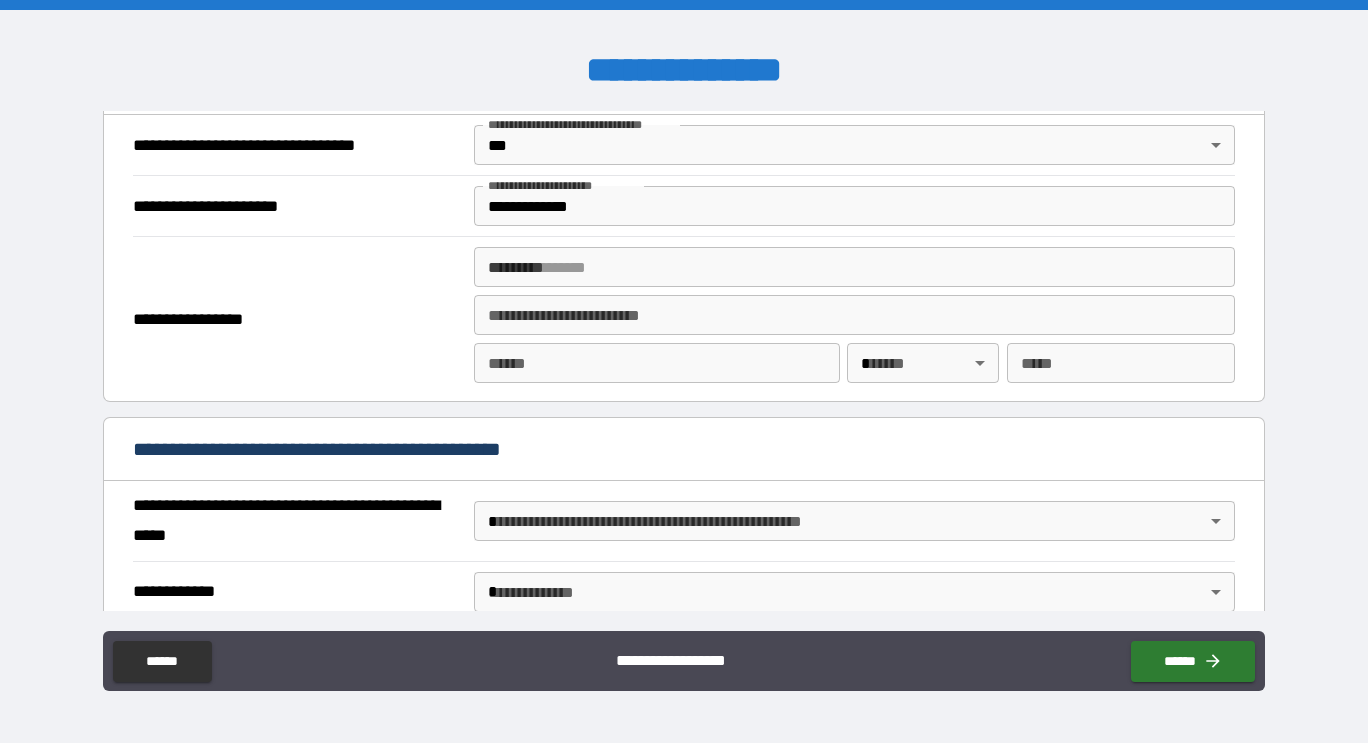 scroll, scrollTop: 1066, scrollLeft: 0, axis: vertical 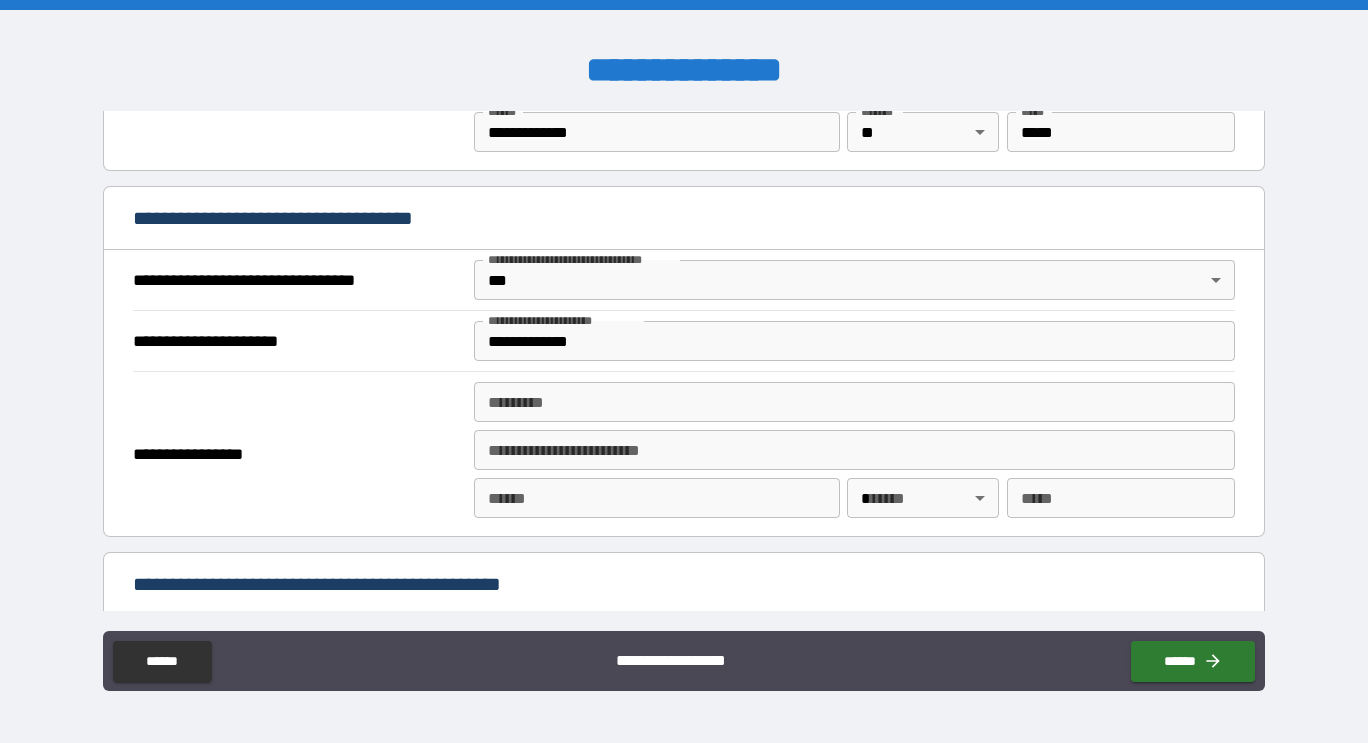 click on "*******   * *******   *" at bounding box center (854, 402) 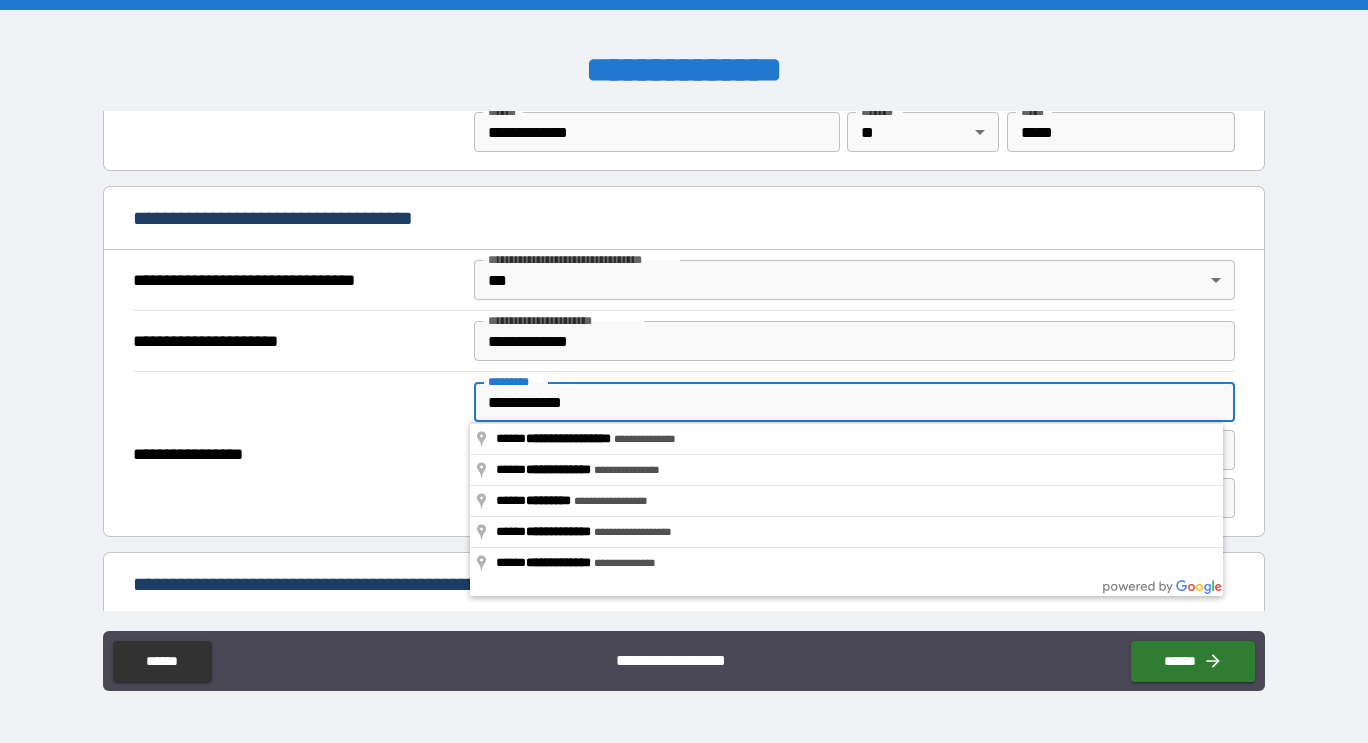 type on "**********" 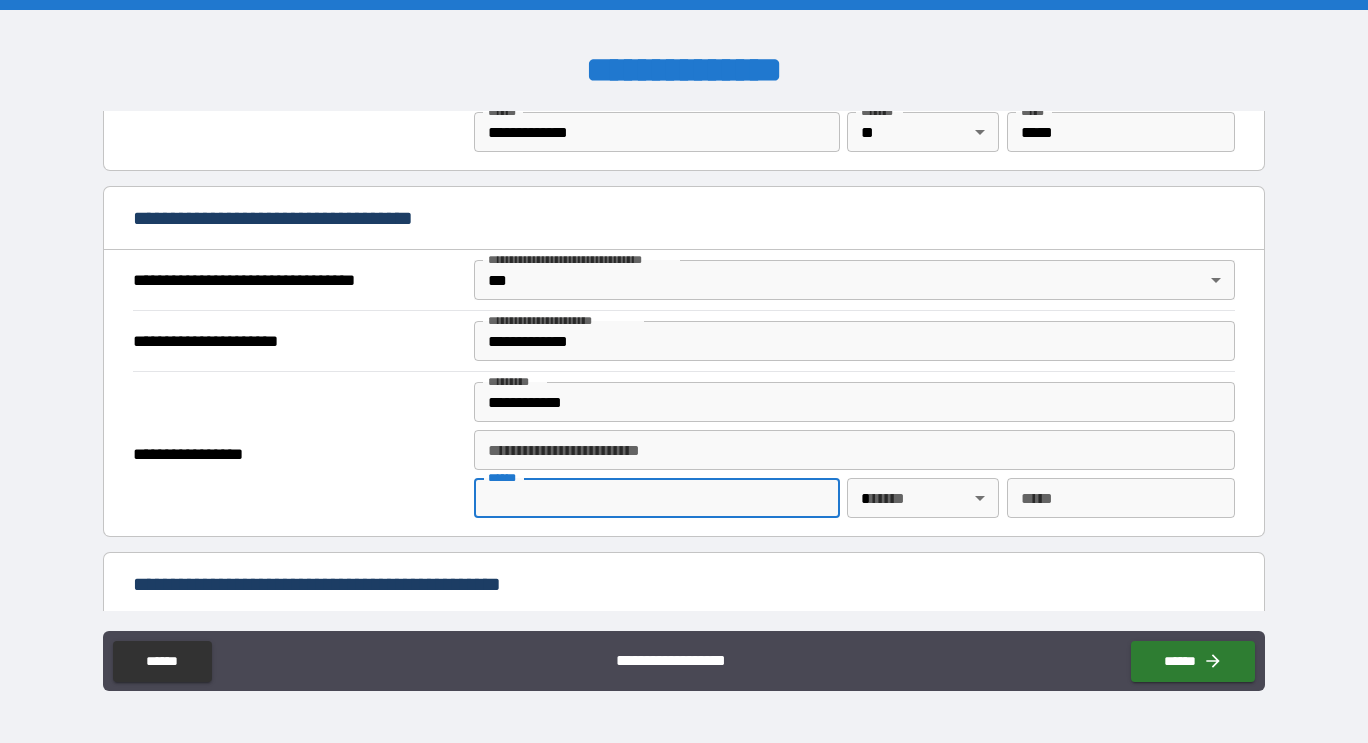 click on "****   *" at bounding box center (656, 498) 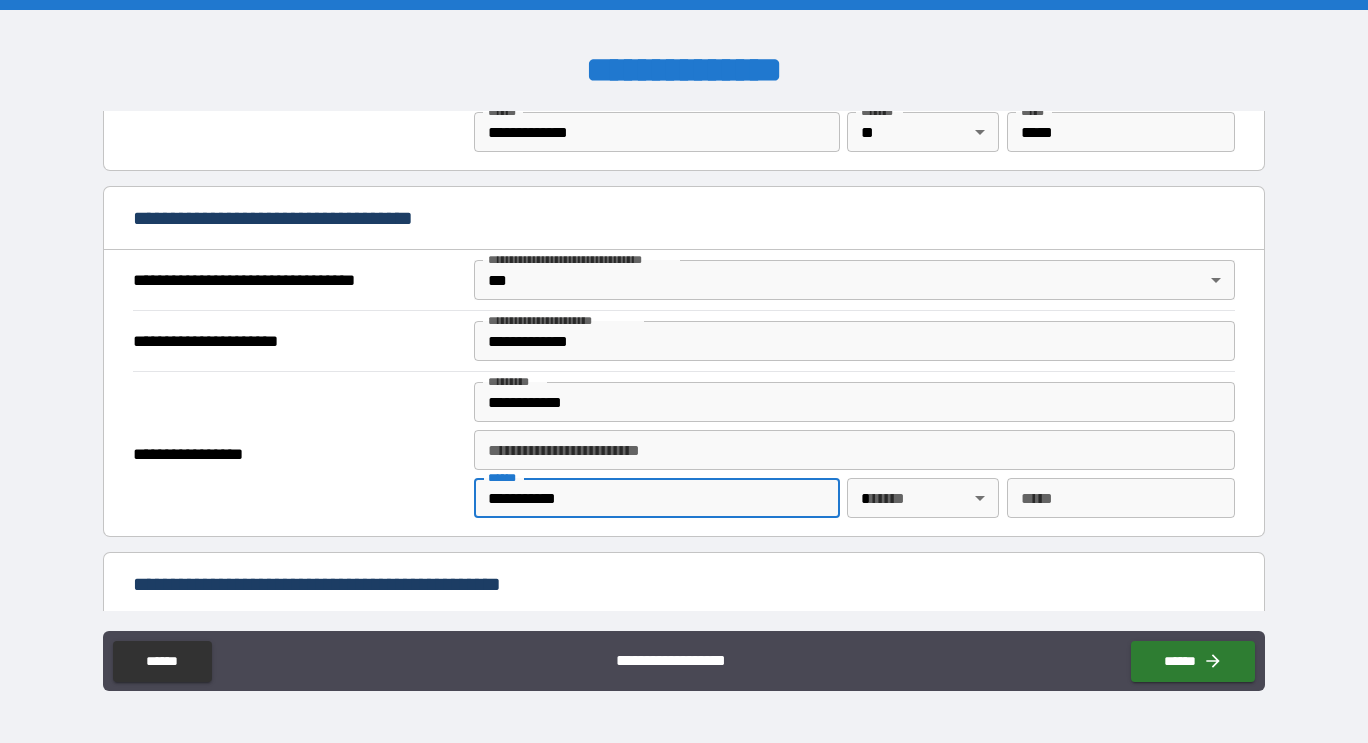 type on "**********" 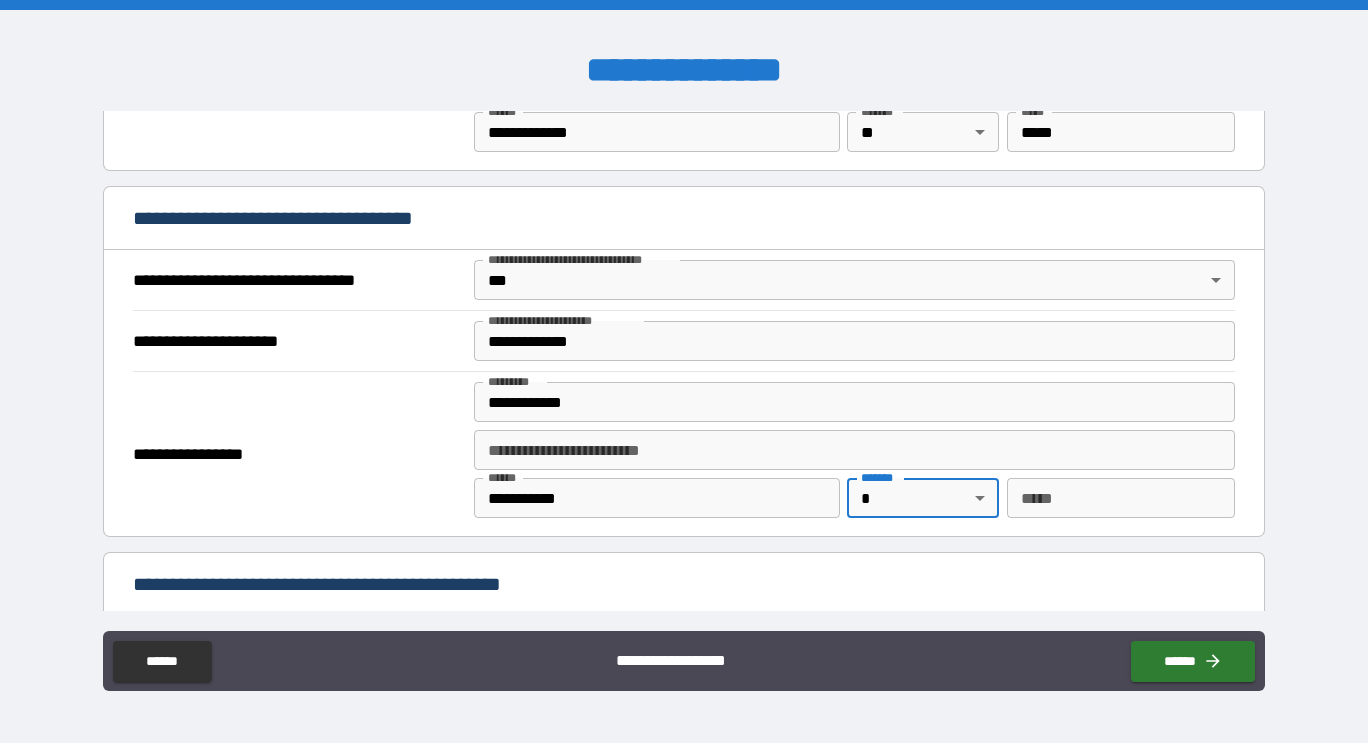 click on "**********" at bounding box center (684, 371) 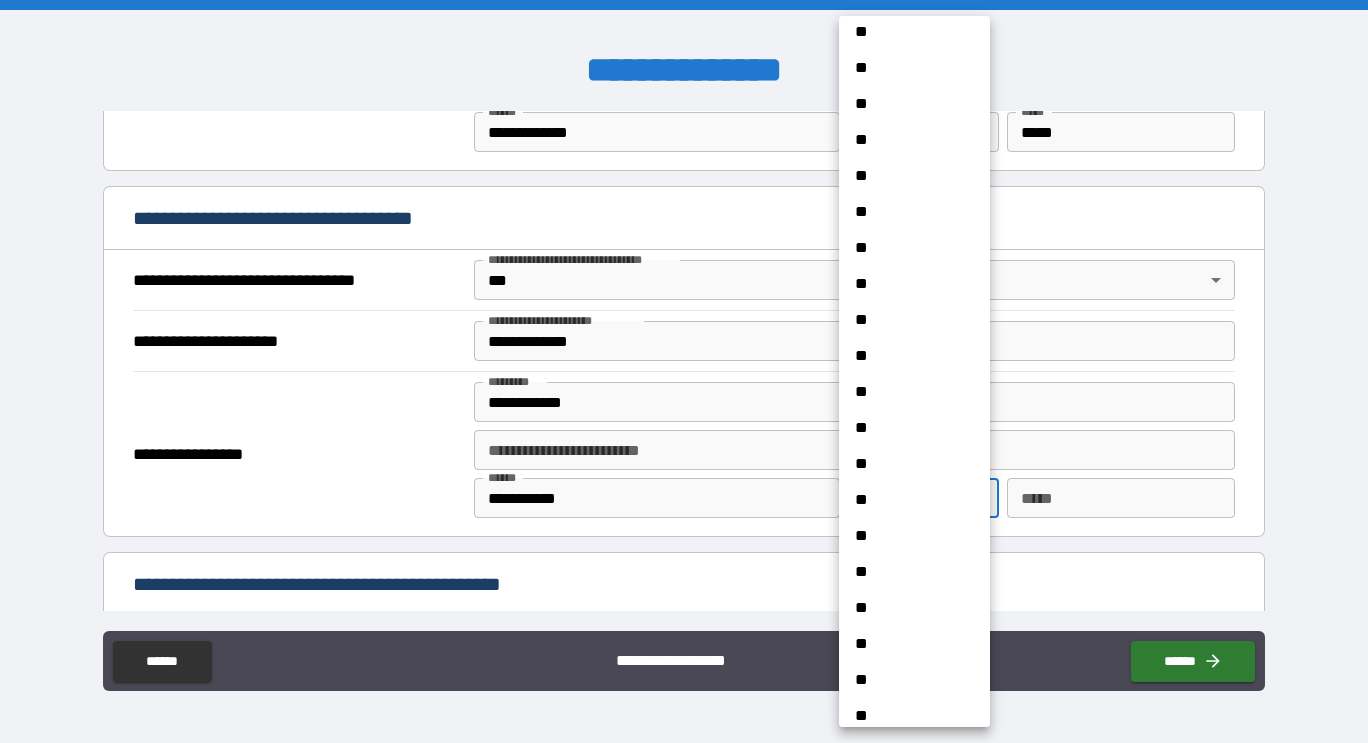 scroll, scrollTop: 263, scrollLeft: 0, axis: vertical 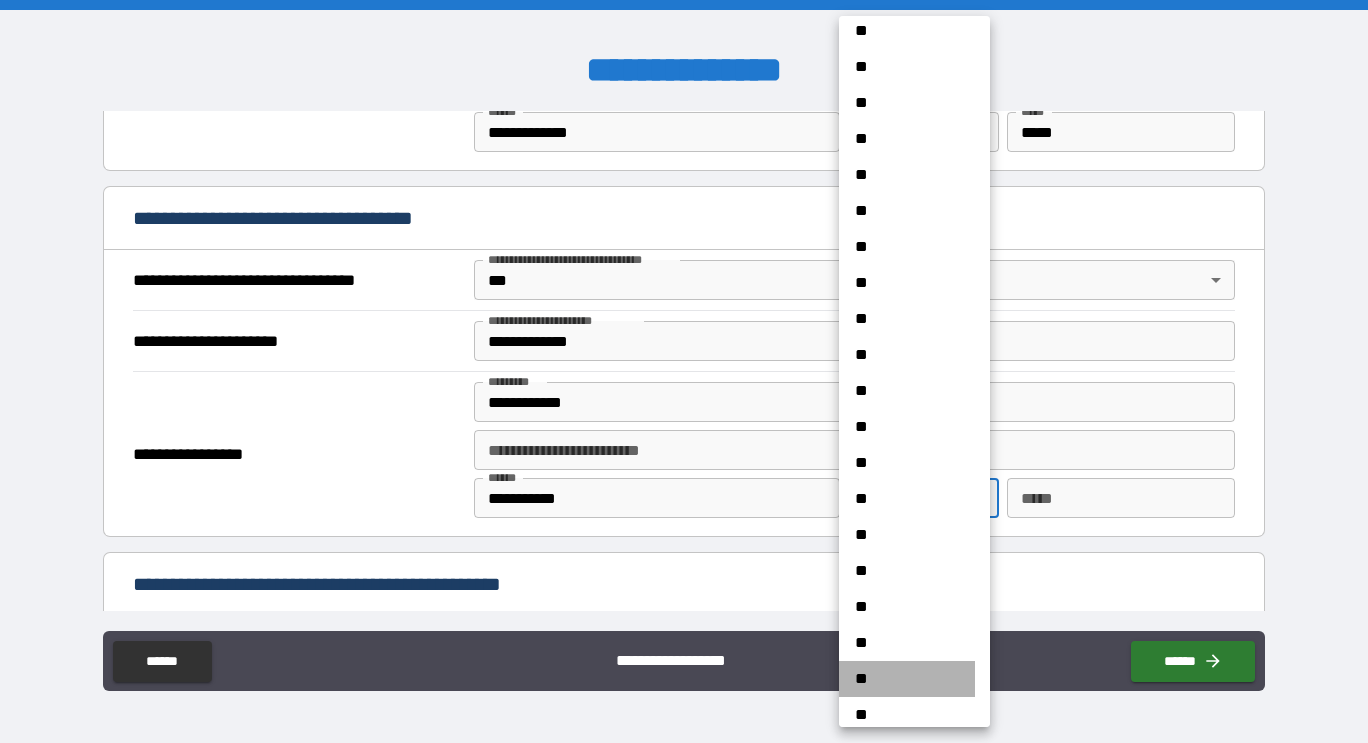click on "**" at bounding box center [907, 679] 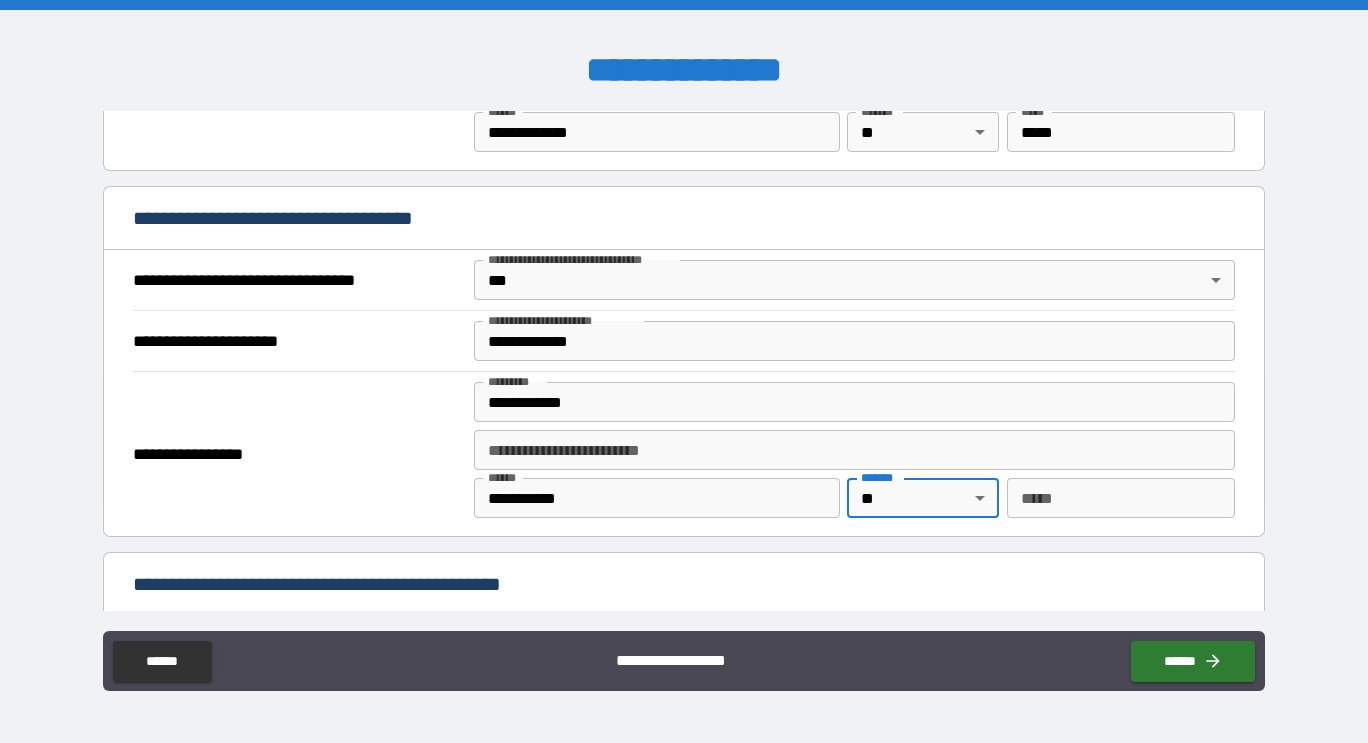 click on "***   *" at bounding box center (1121, 498) 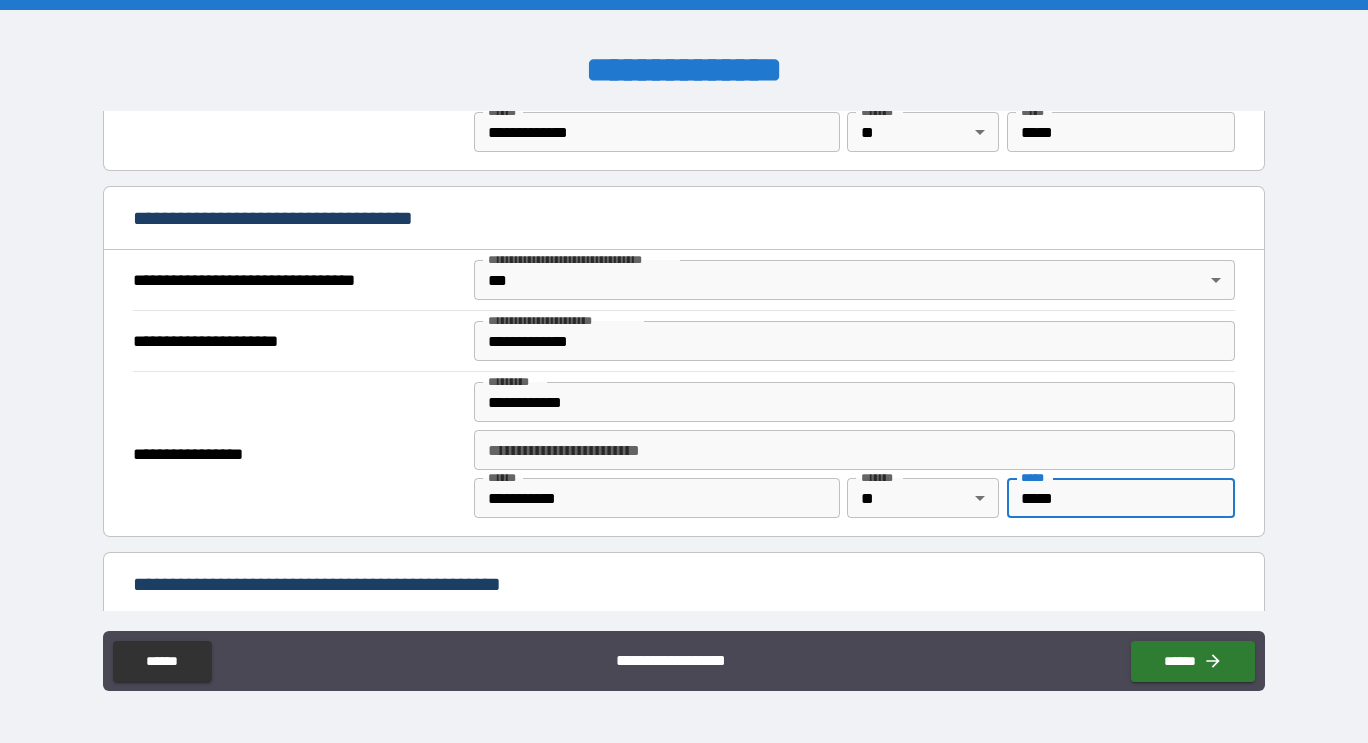 type on "*****" 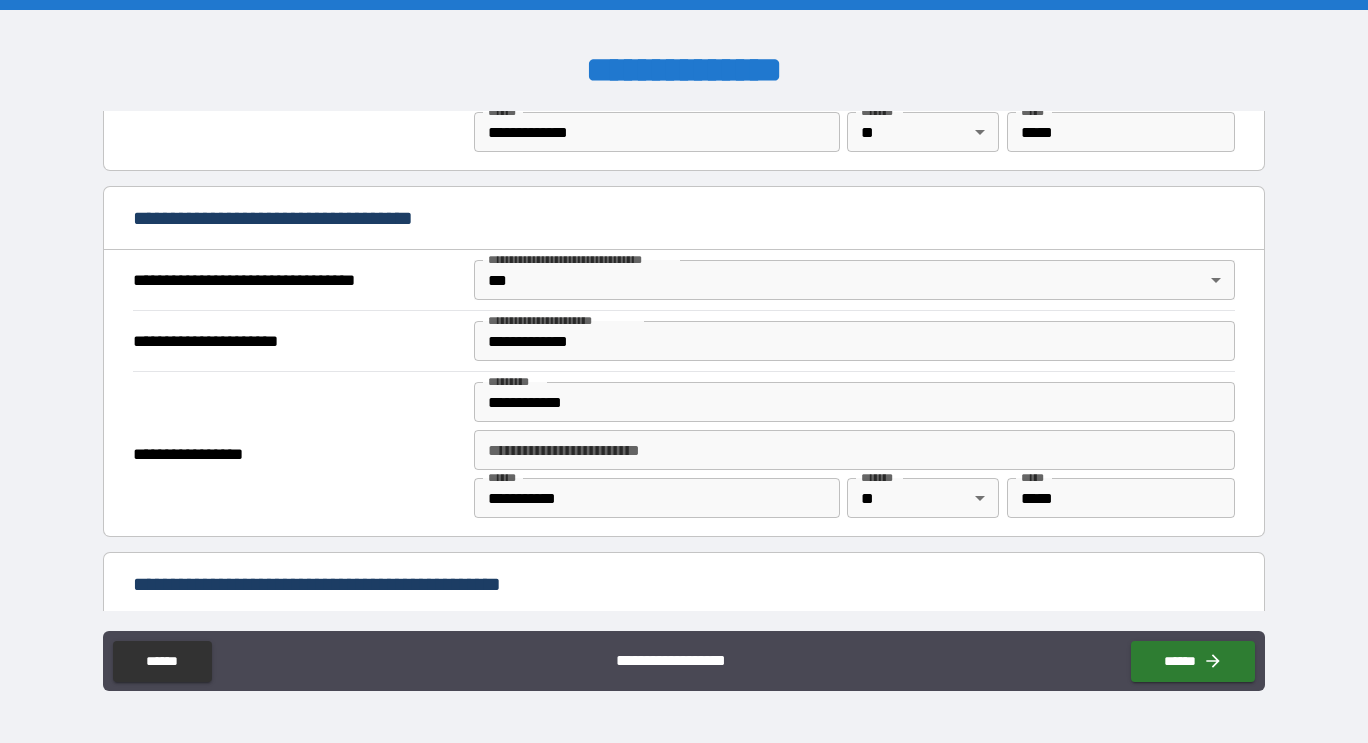 click on "**********" at bounding box center (298, 454) 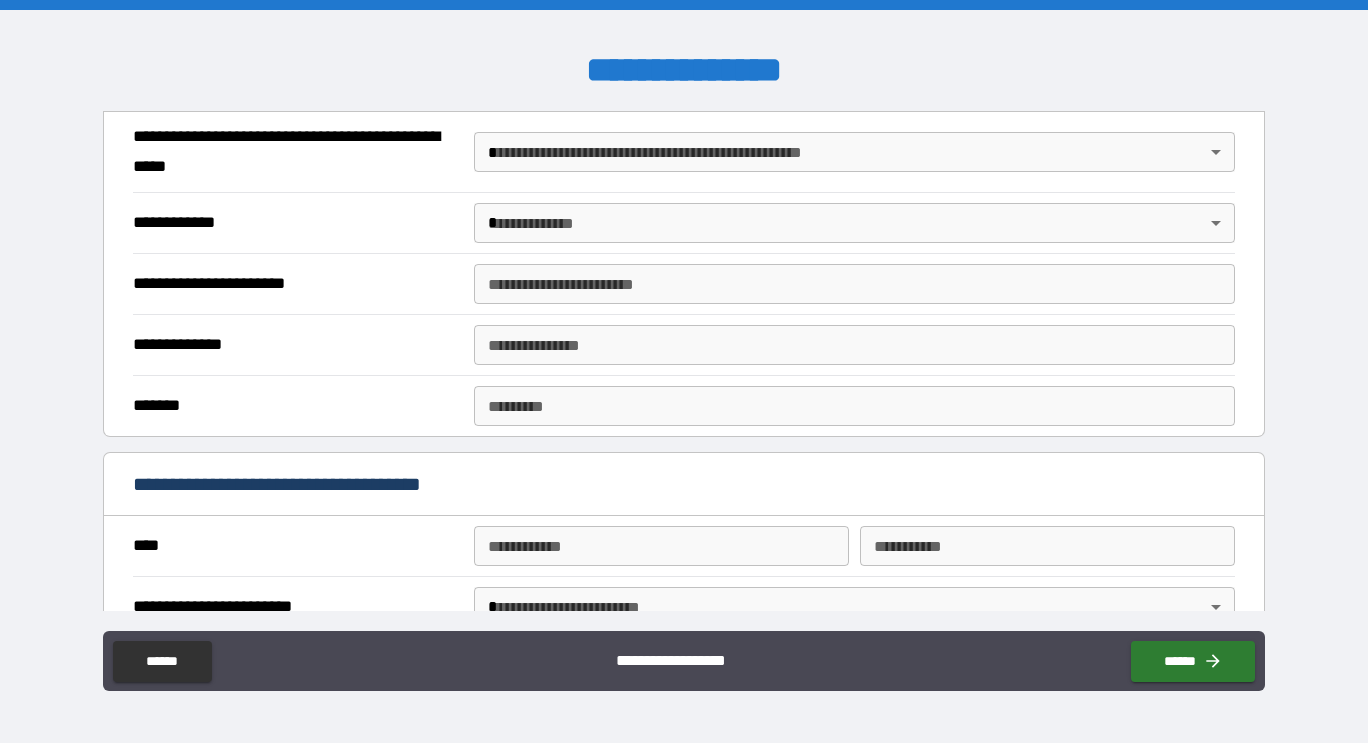 scroll, scrollTop: 1571, scrollLeft: 0, axis: vertical 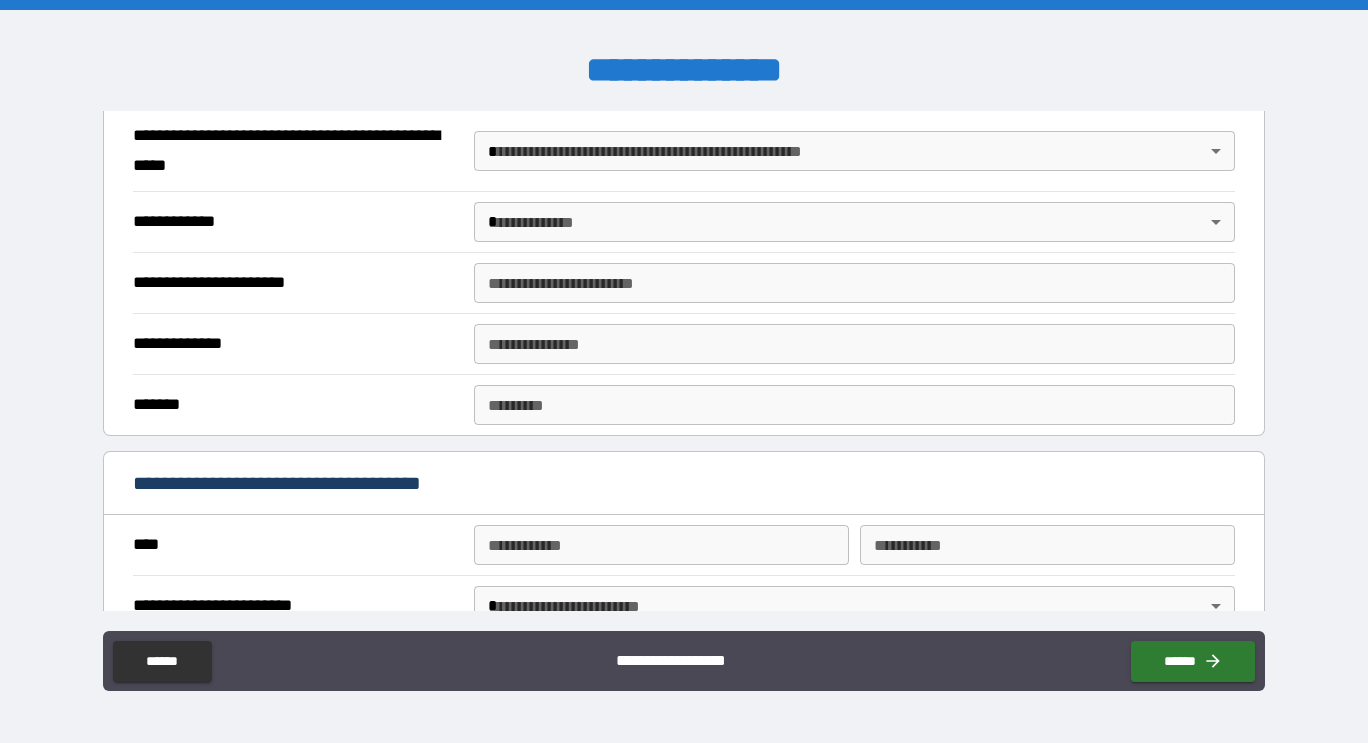 click on "**********" at bounding box center [684, 371] 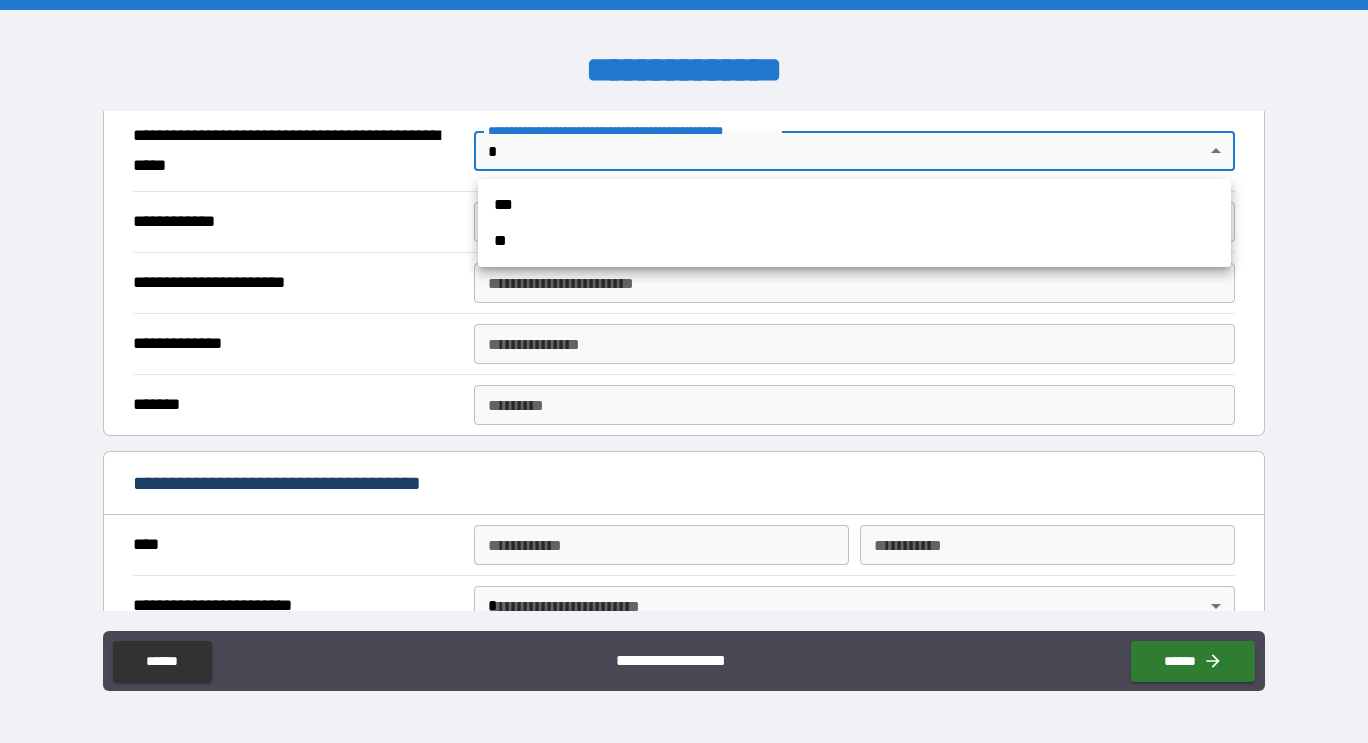 click on "**" at bounding box center (854, 241) 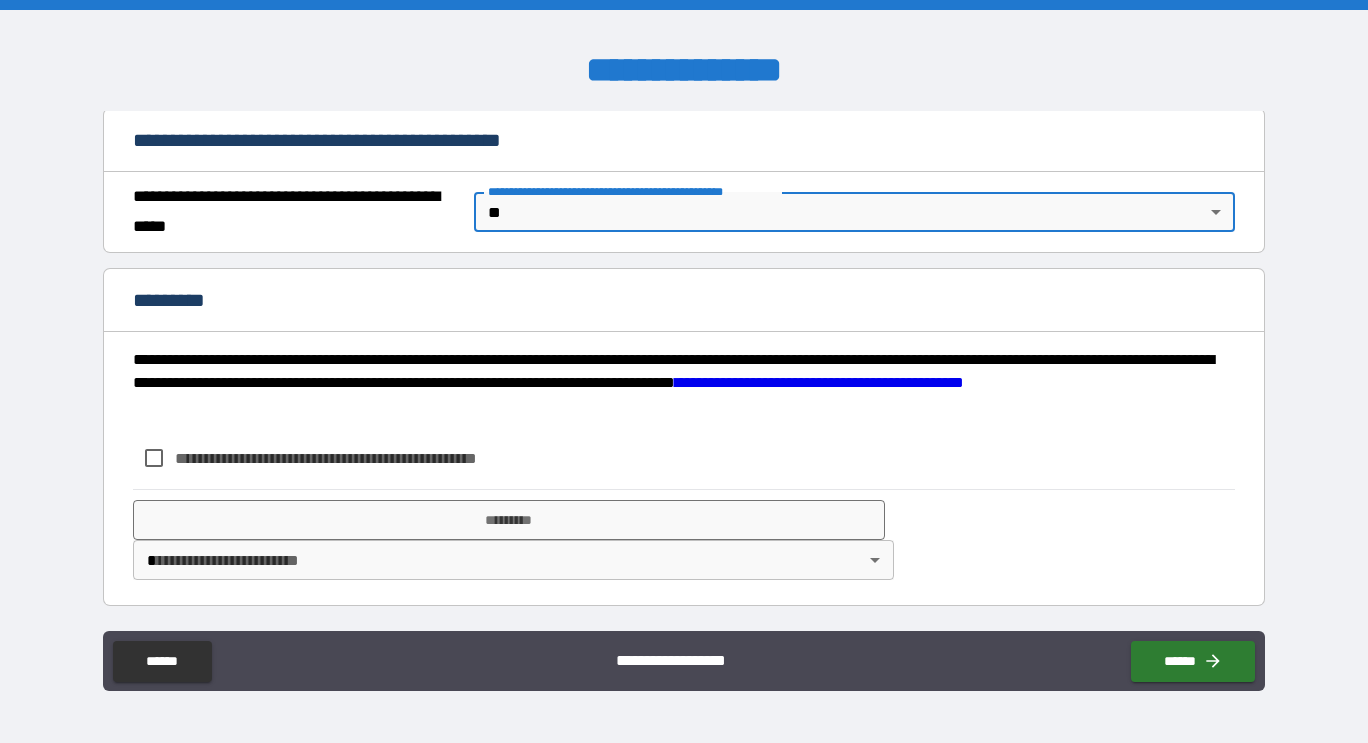 scroll, scrollTop: 1510, scrollLeft: 0, axis: vertical 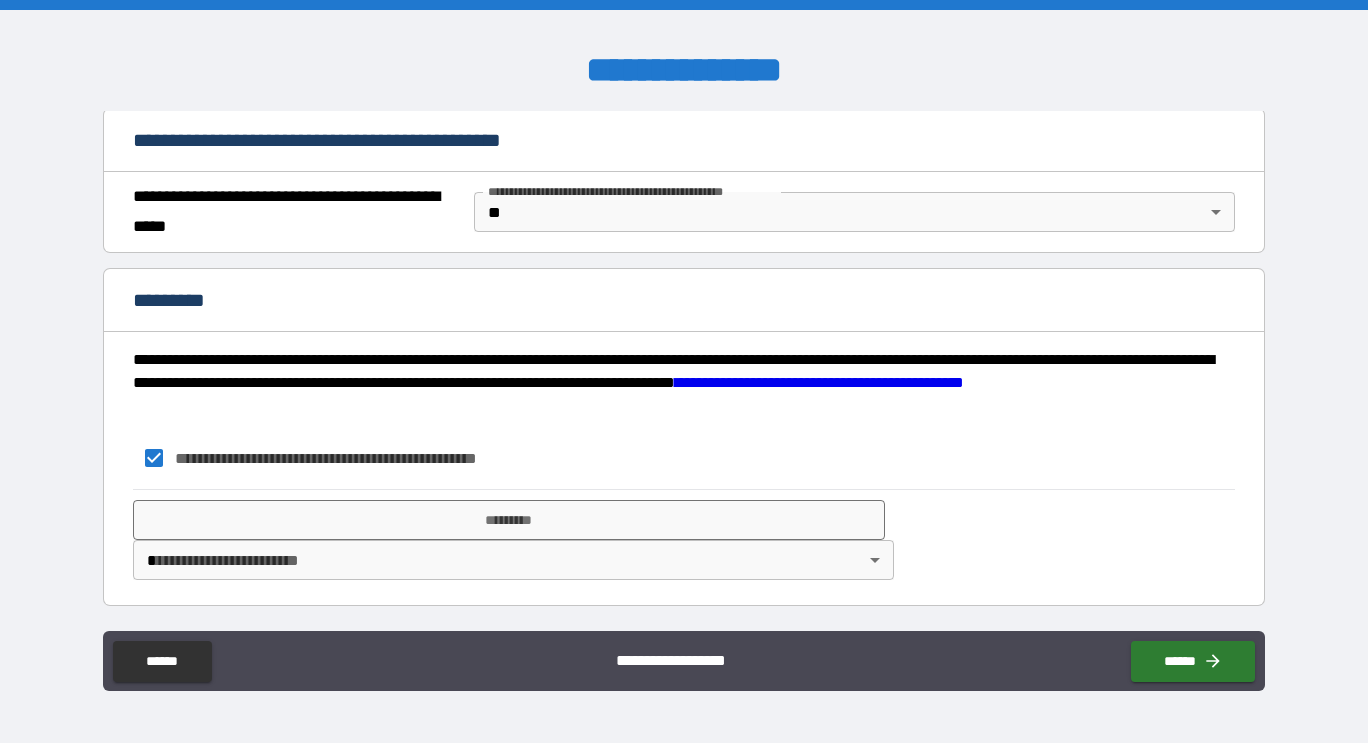 click on "**********" at bounding box center [684, 371] 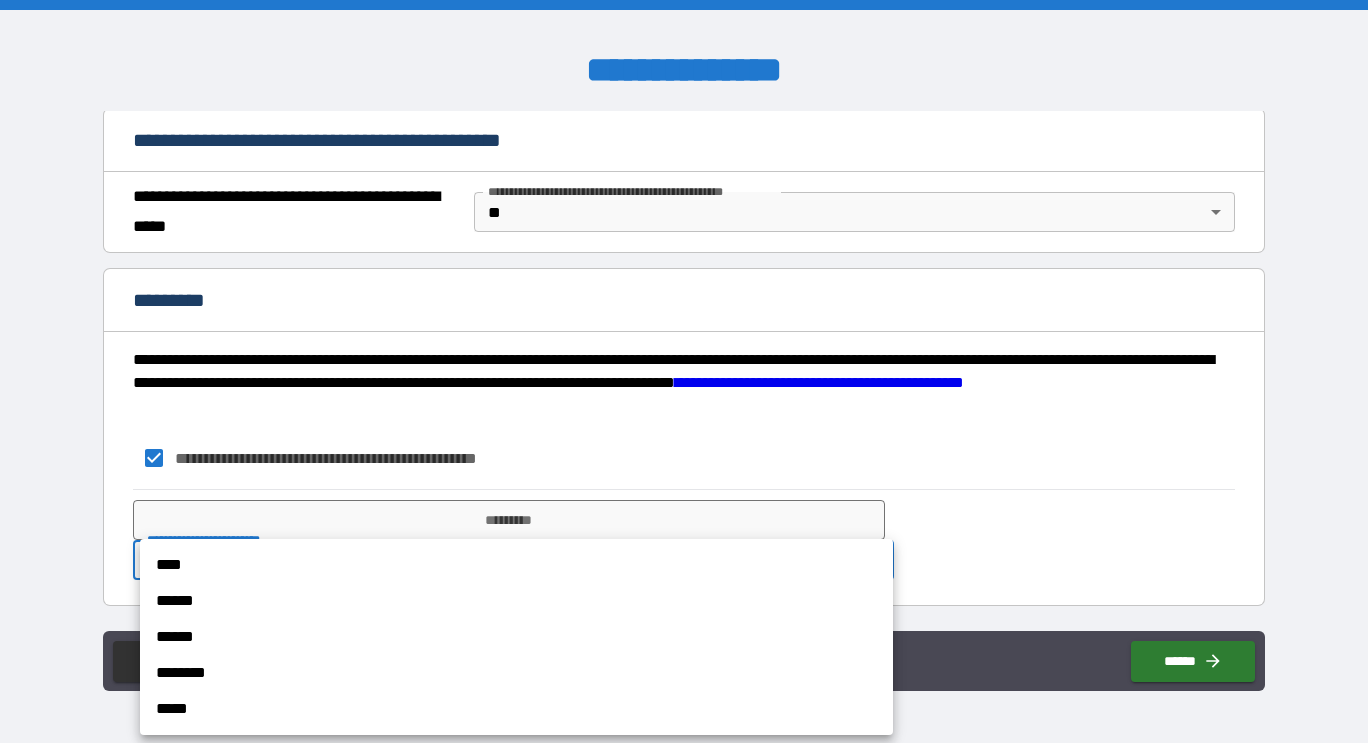 click on "****" at bounding box center (516, 565) 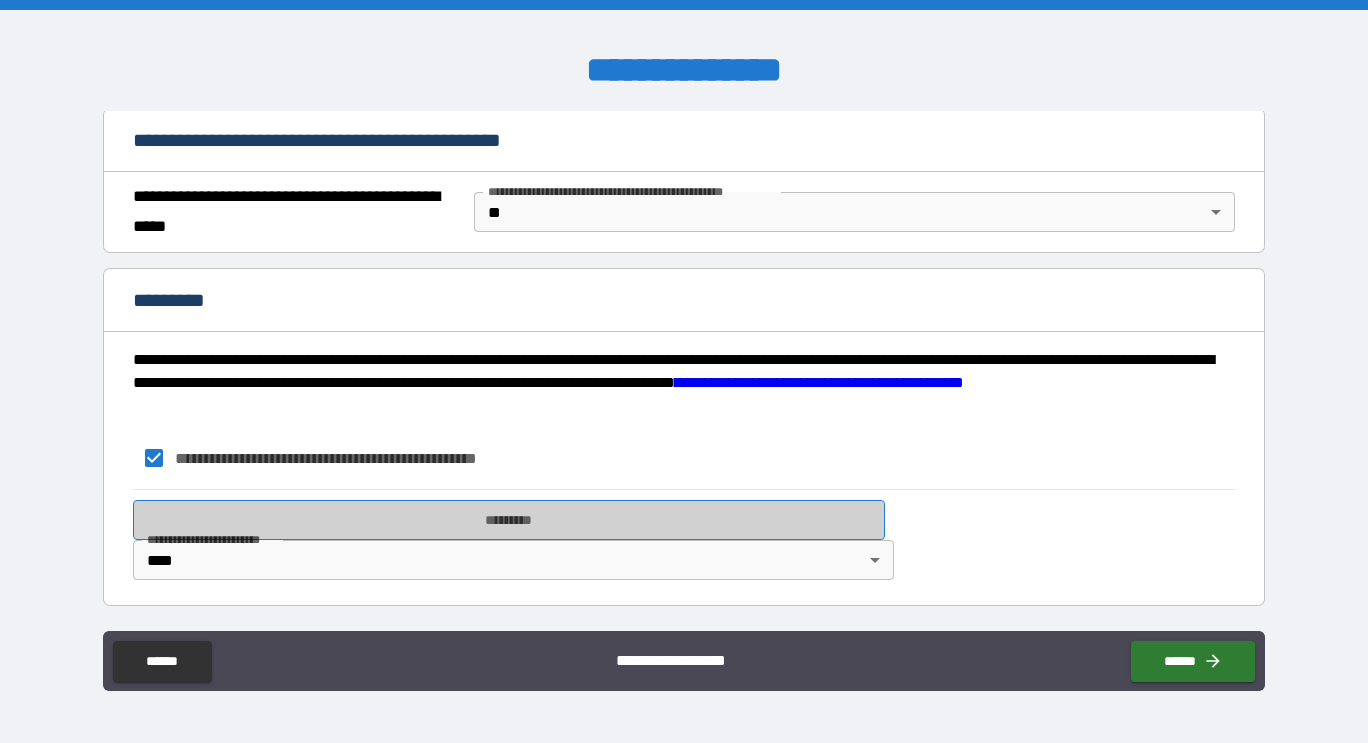 click on "*********" at bounding box center [509, 520] 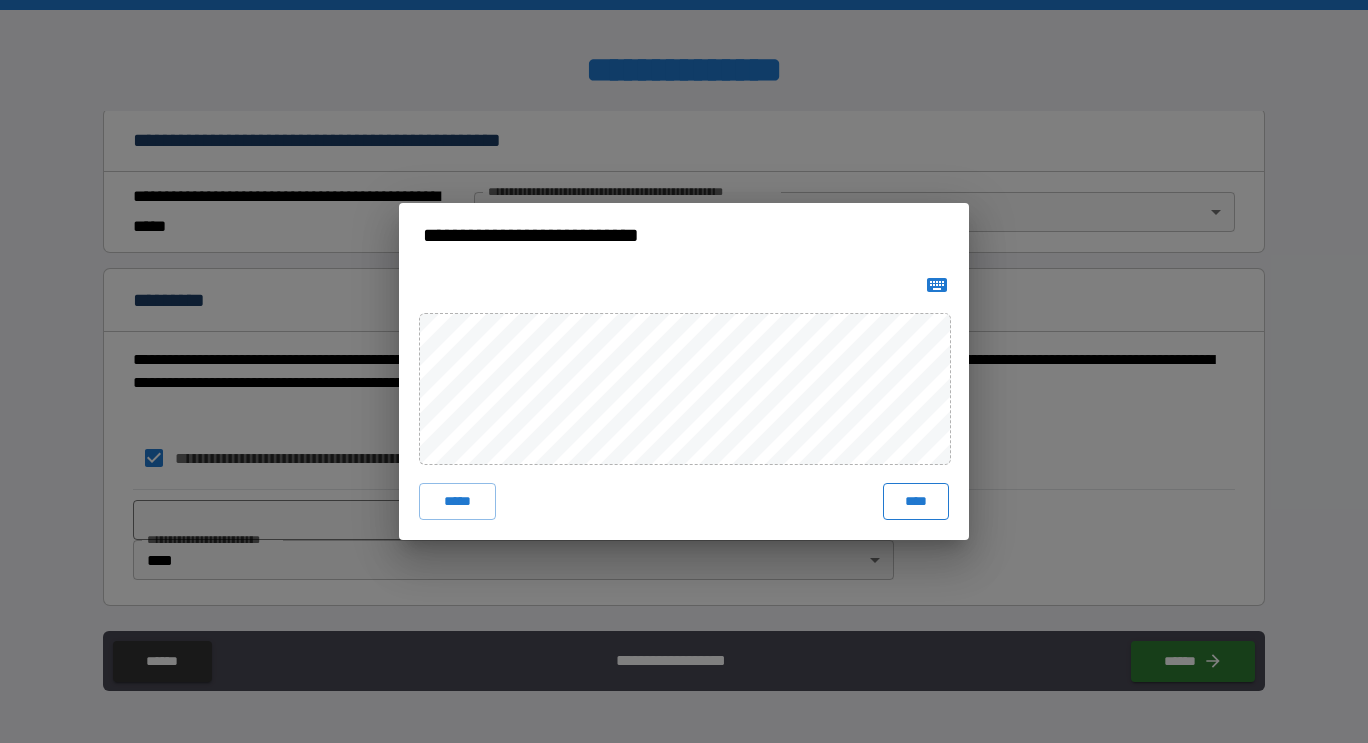 click on "****" at bounding box center [916, 501] 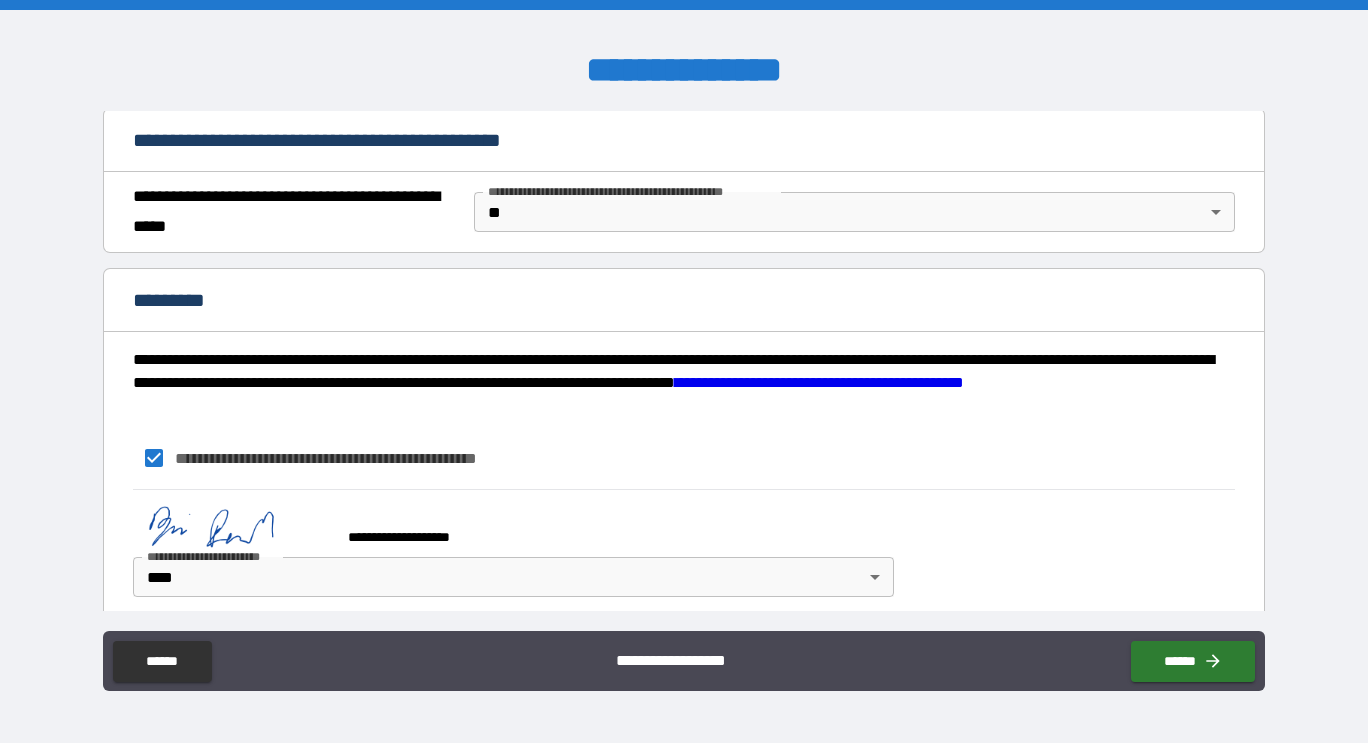 scroll, scrollTop: 1527, scrollLeft: 0, axis: vertical 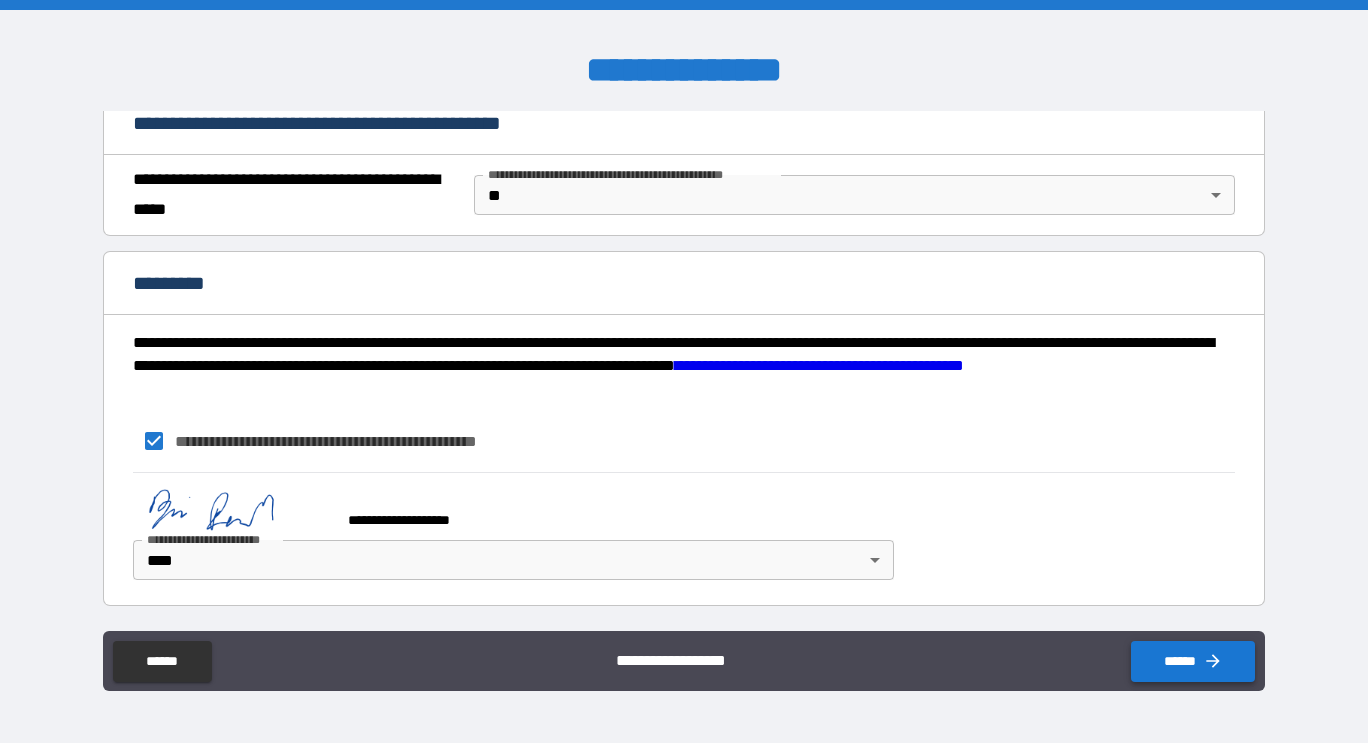 click on "******" at bounding box center [1193, 661] 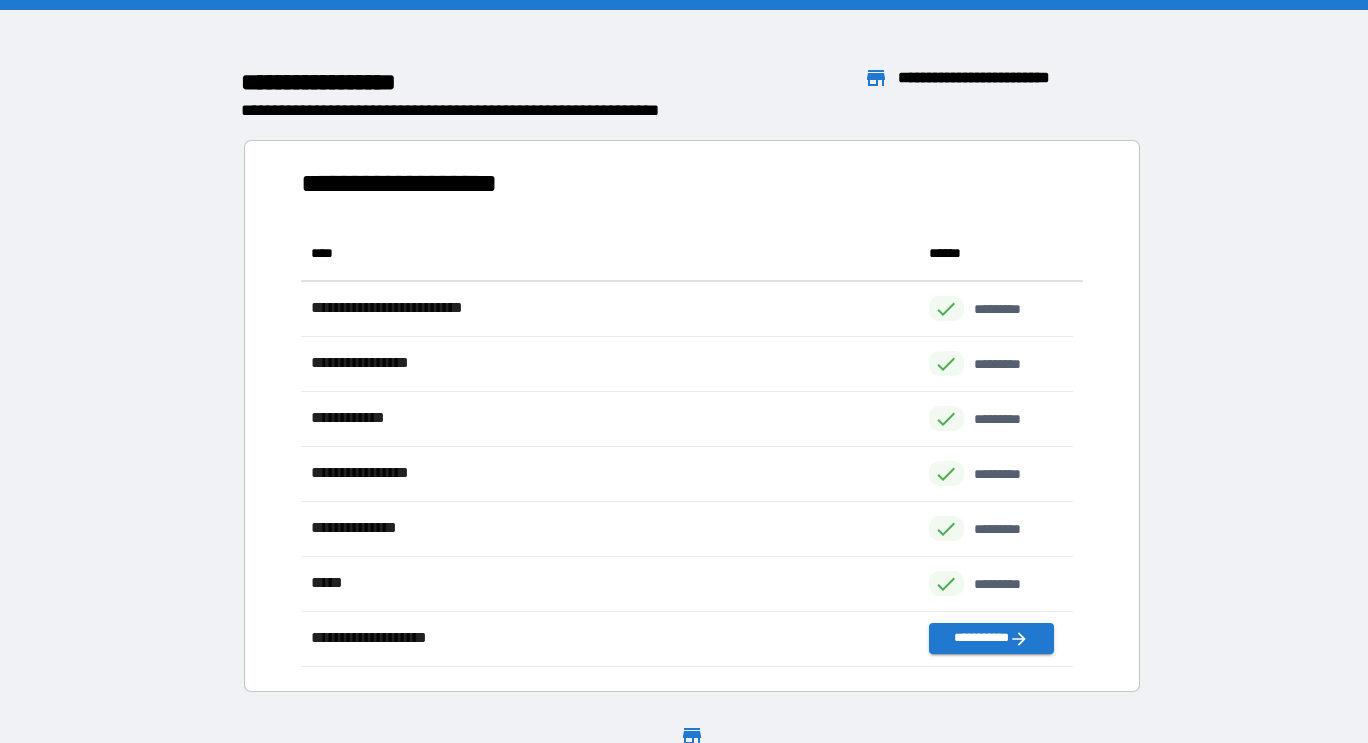 scroll, scrollTop: 16, scrollLeft: 16, axis: both 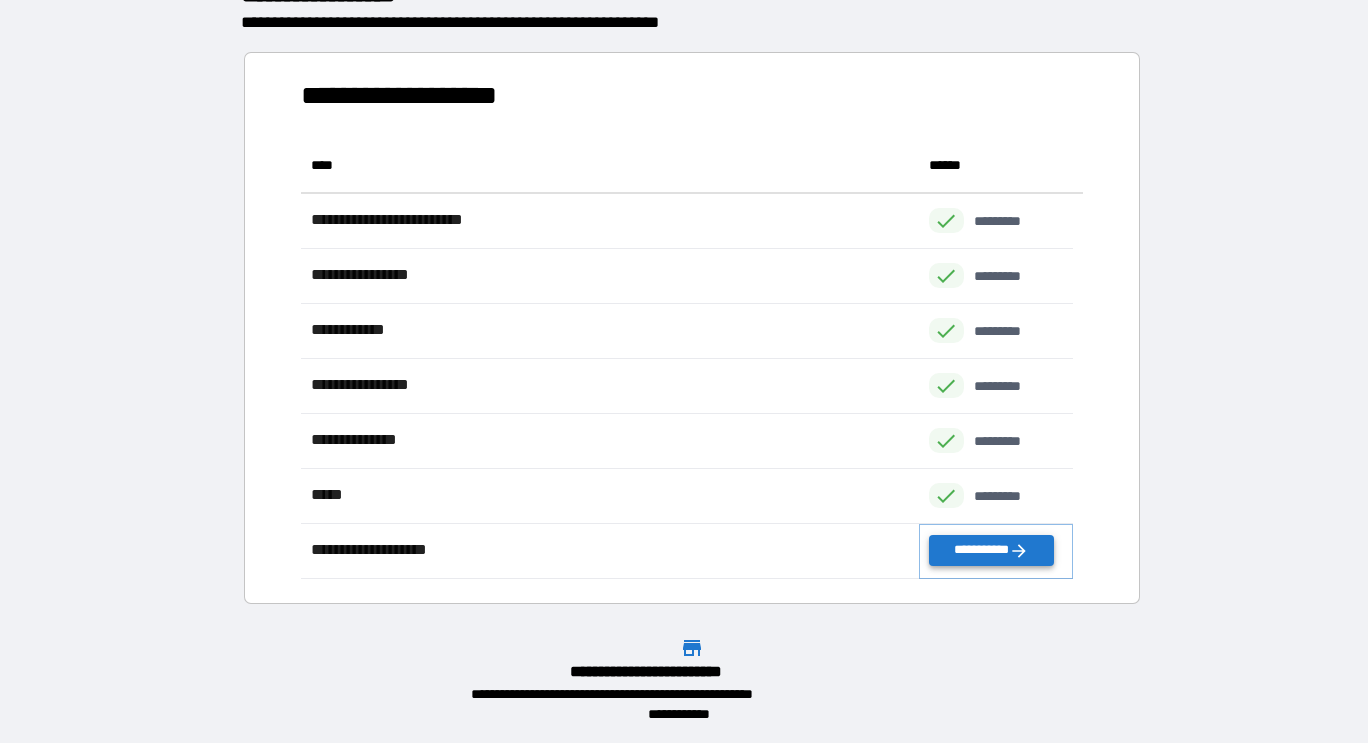 click on "**********" at bounding box center [991, 550] 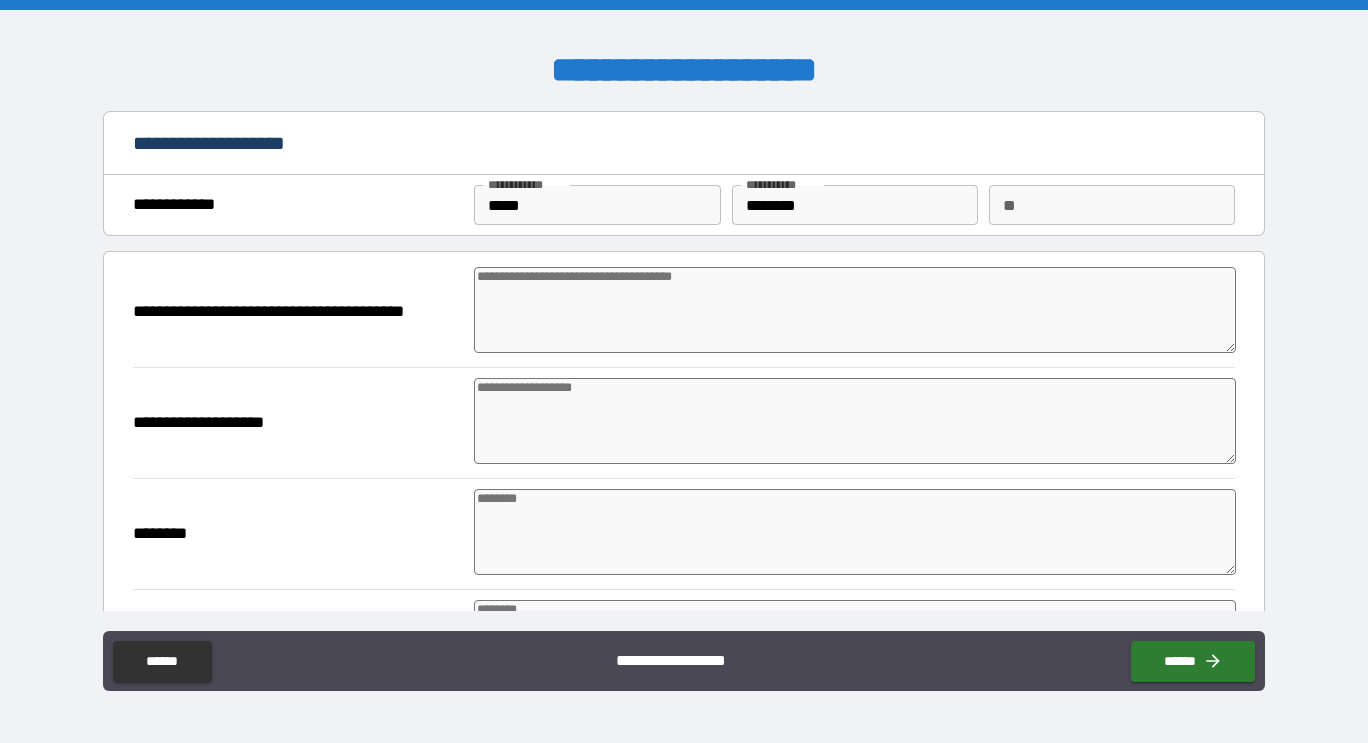 type on "*" 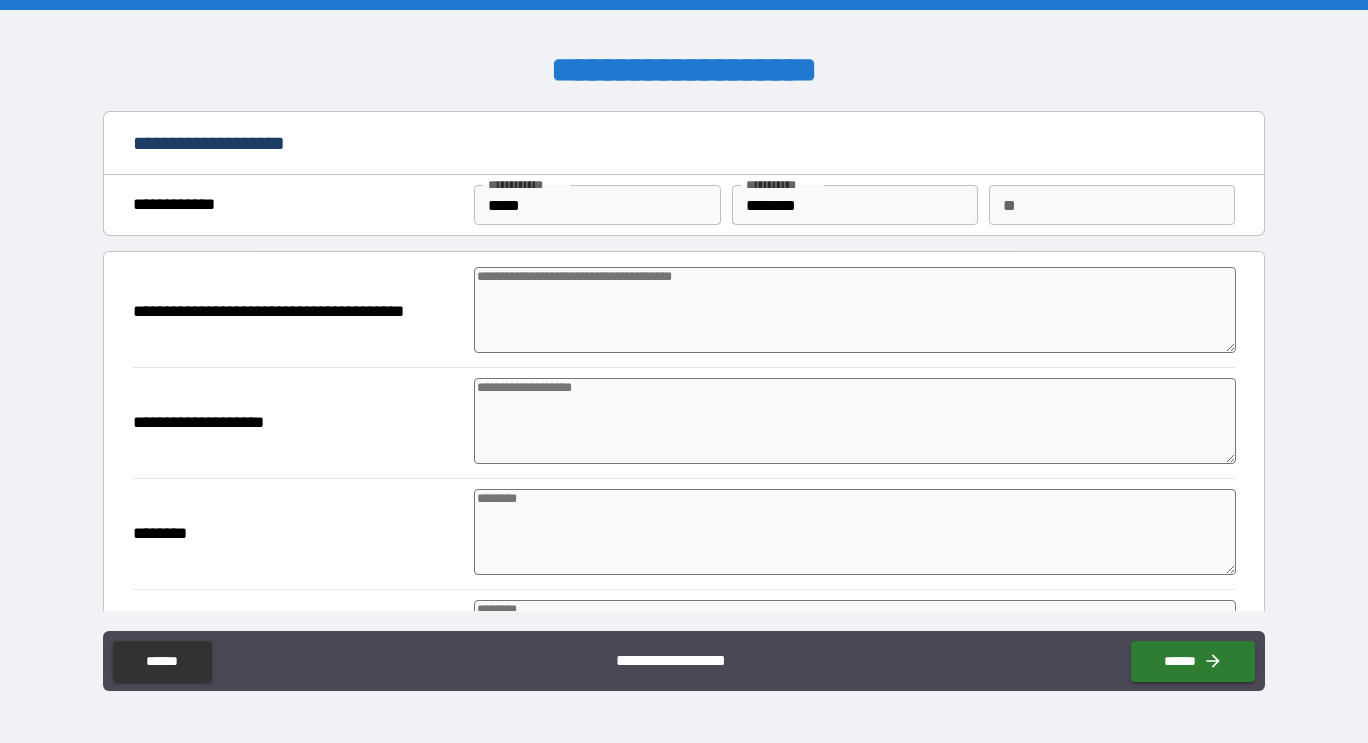 type on "*" 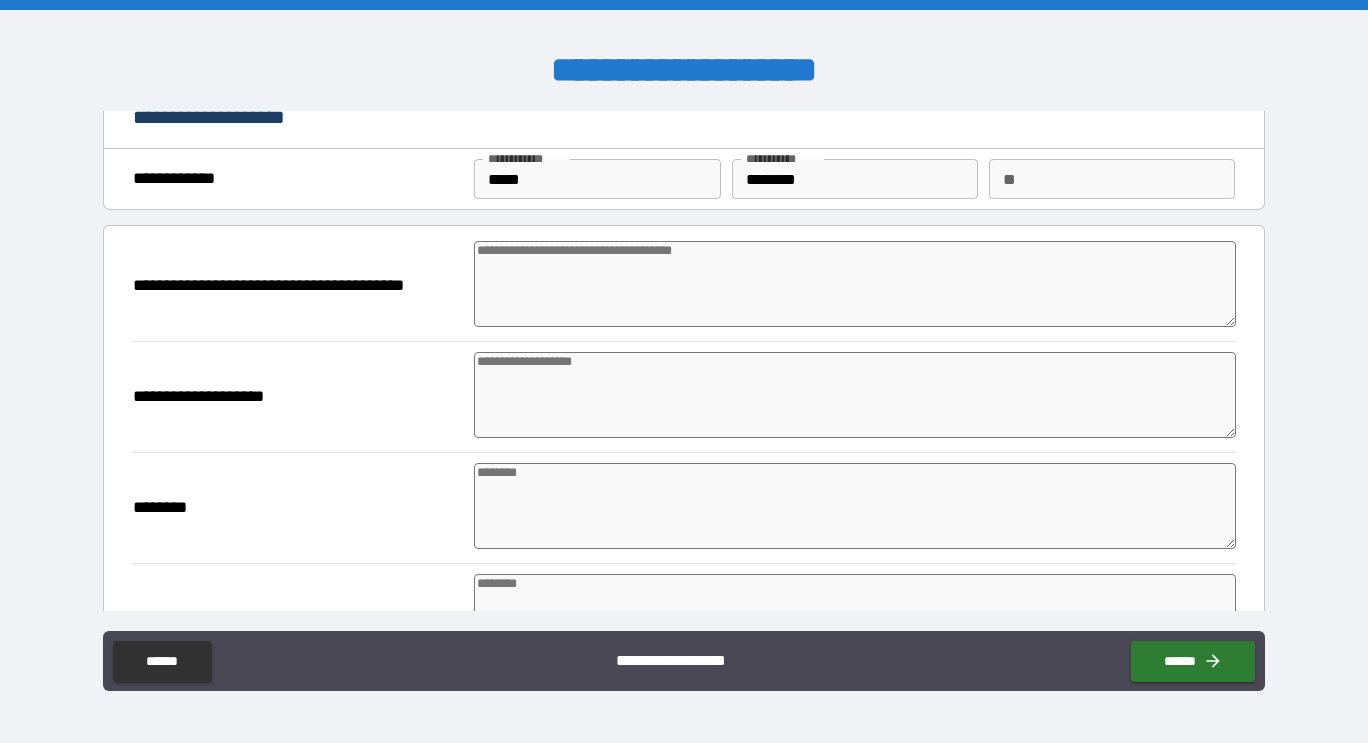 scroll, scrollTop: 23, scrollLeft: 0, axis: vertical 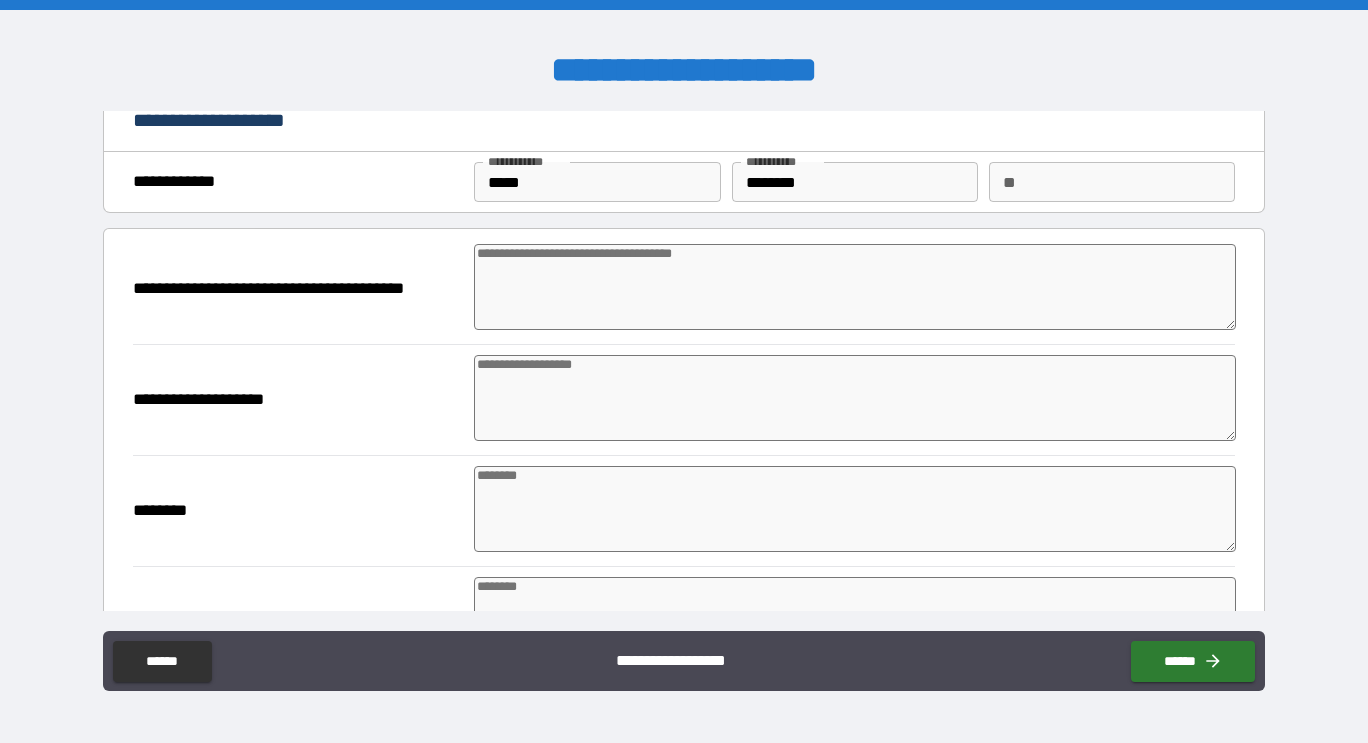 click at bounding box center (855, 398) 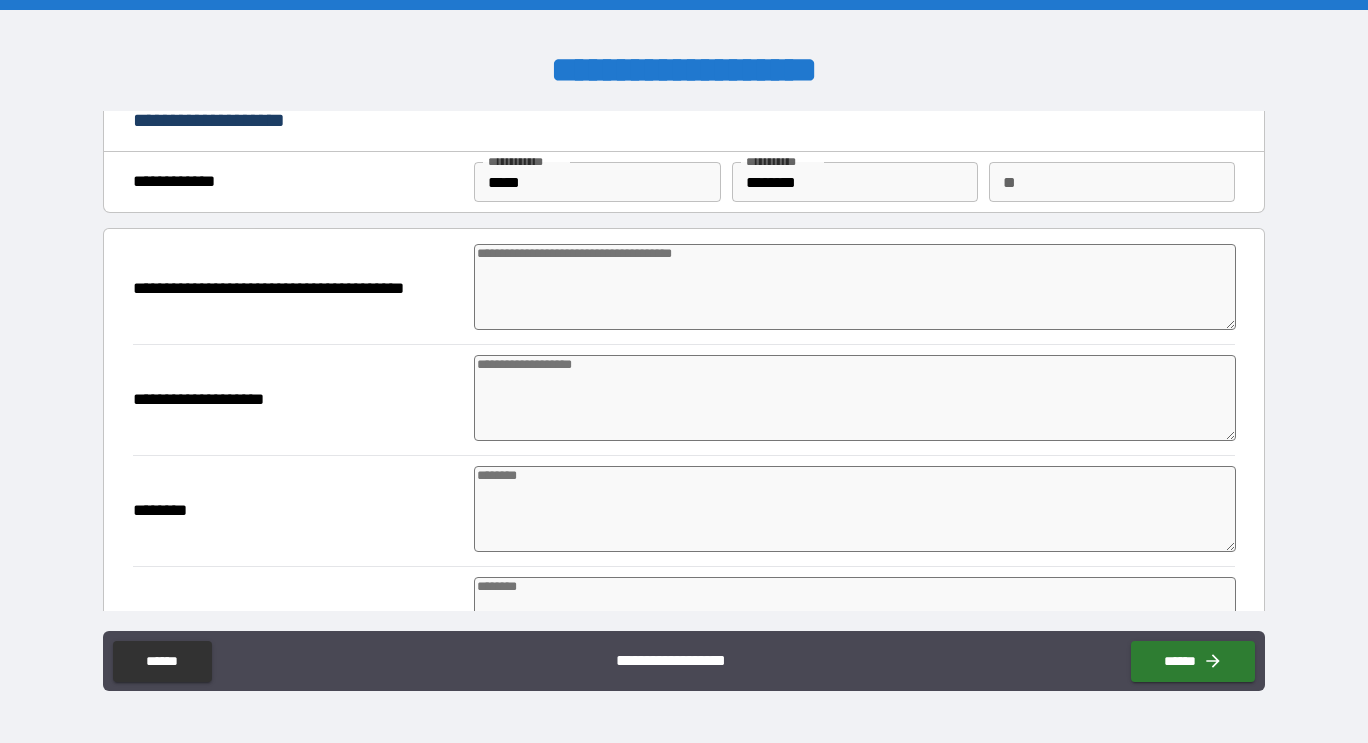 paste on "**********" 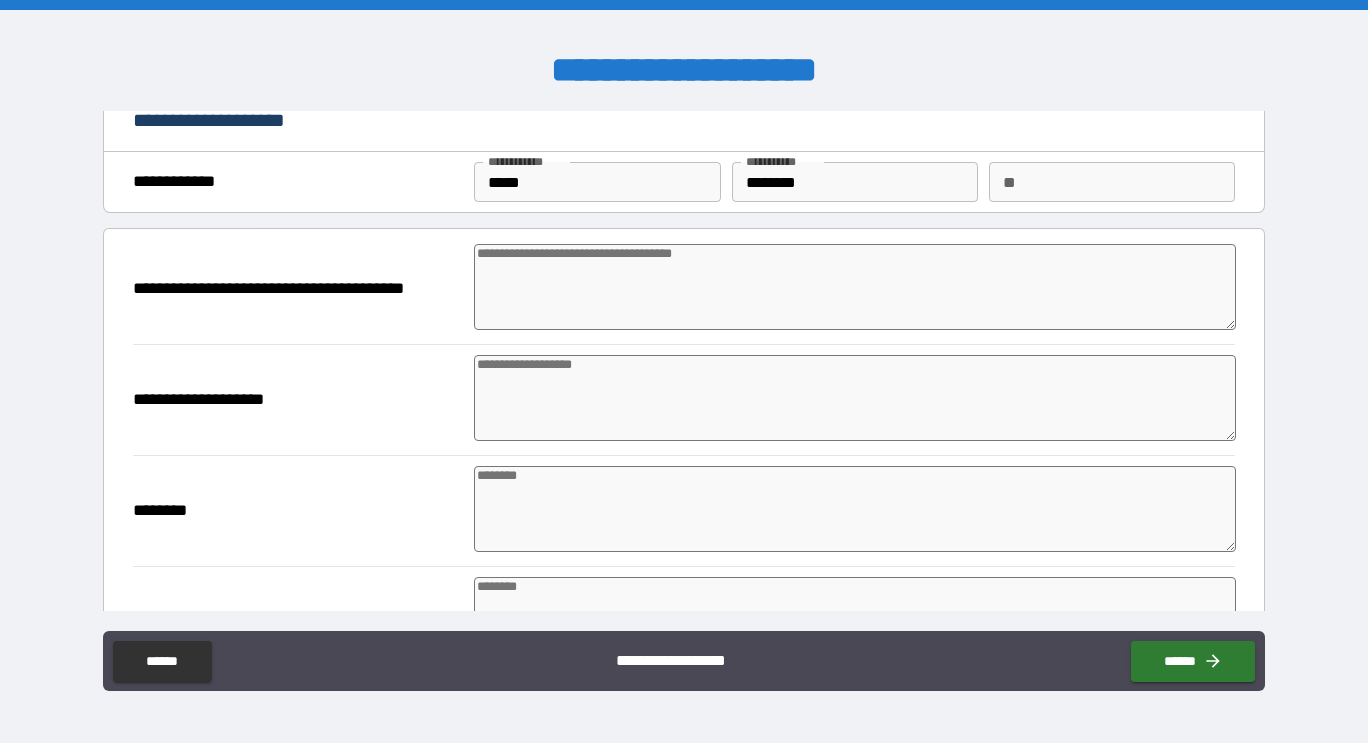 type on "*" 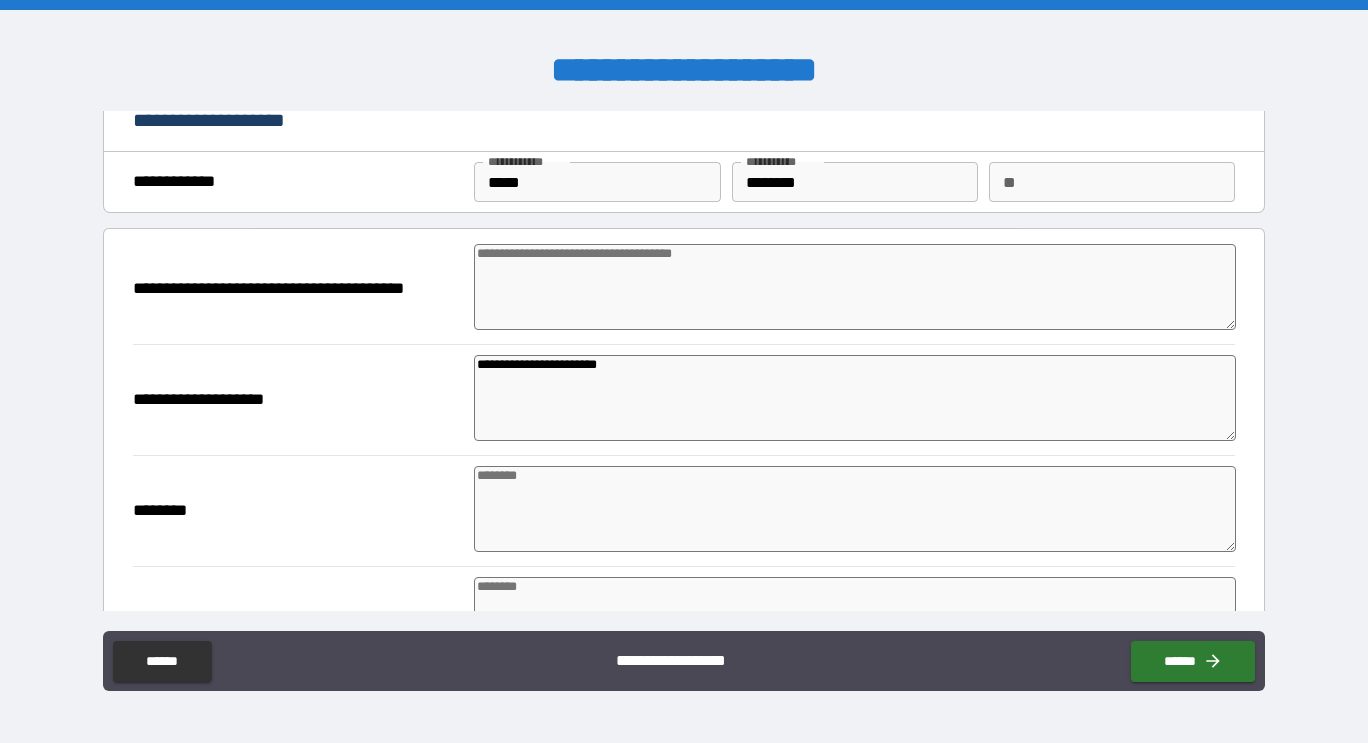 type on "*" 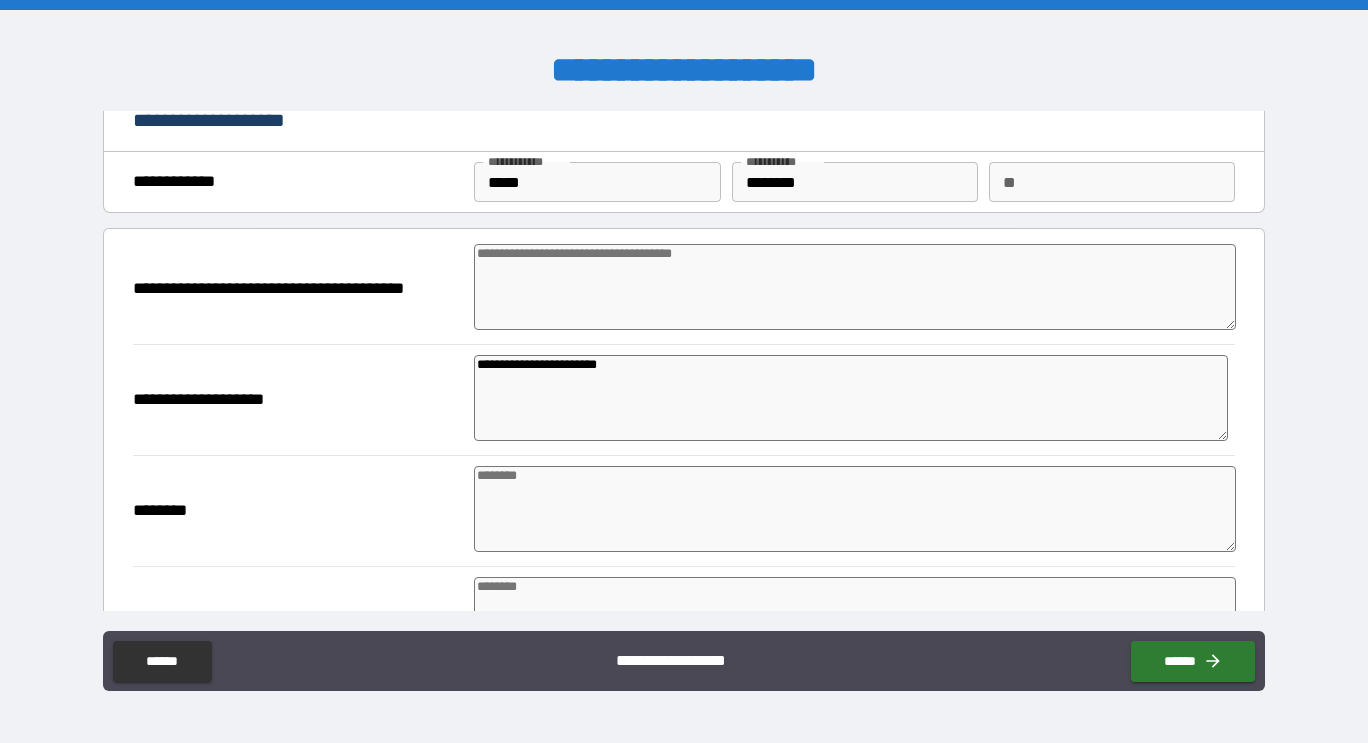 type on "*" 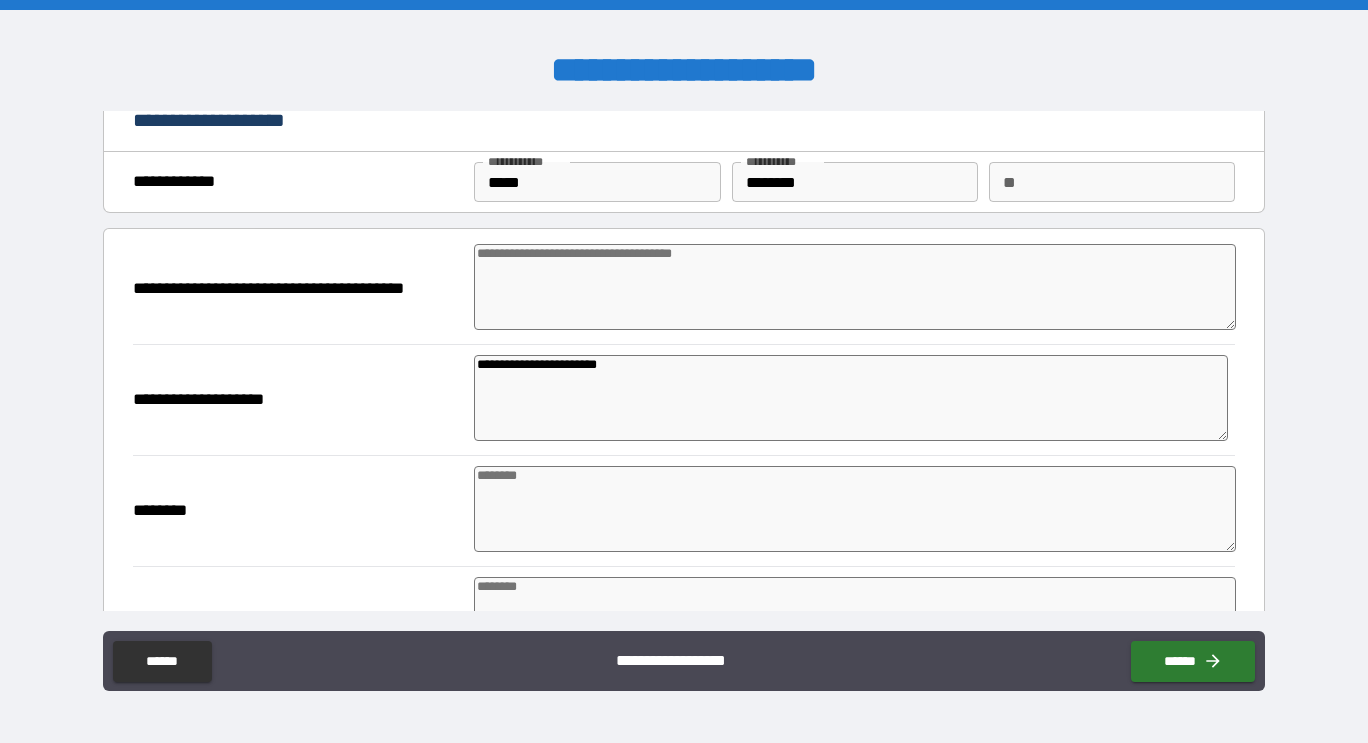 type on "**********" 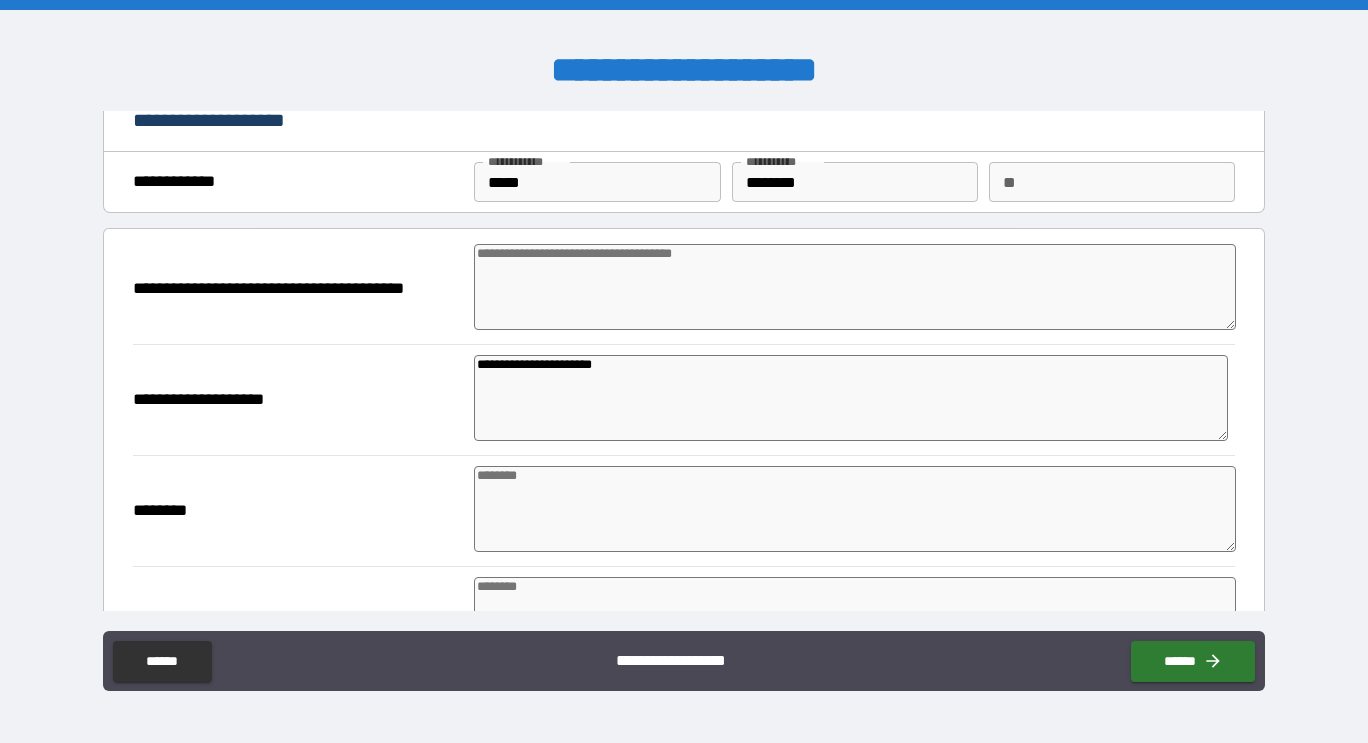 type on "*" 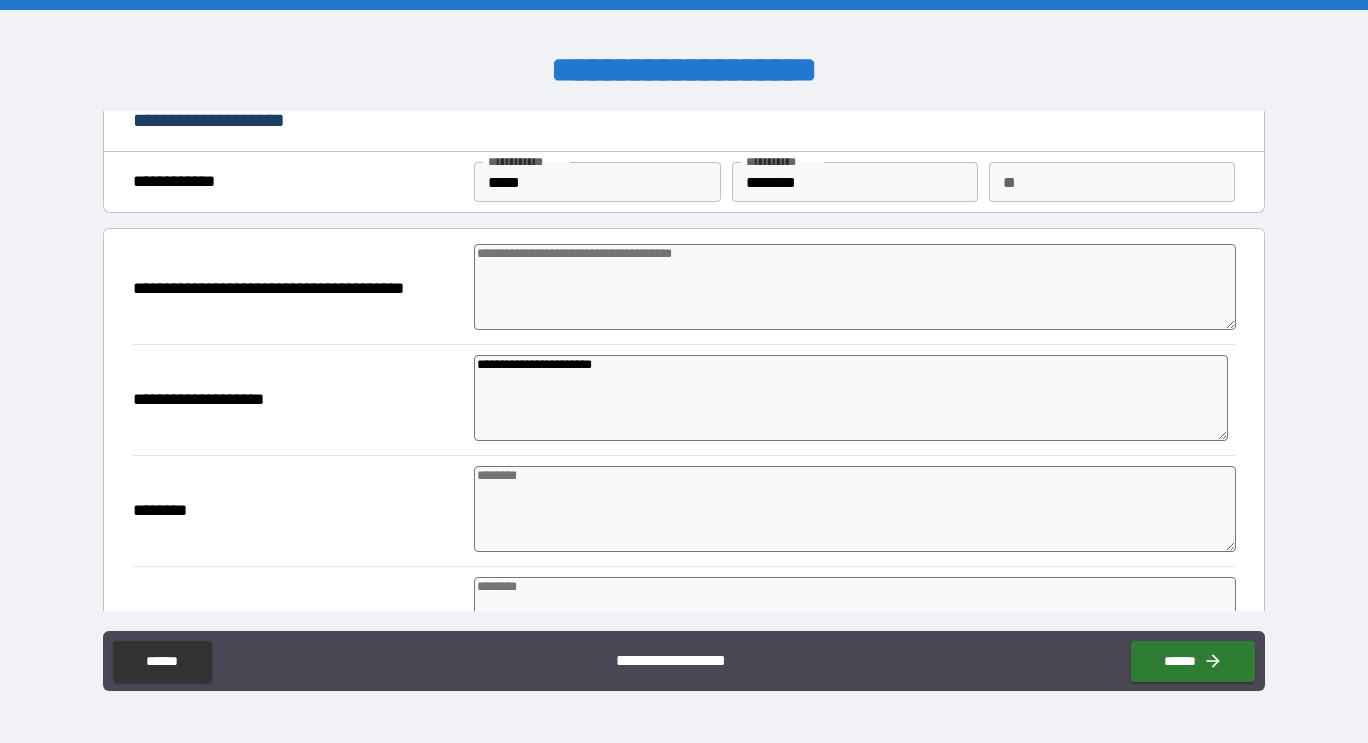 type on "*" 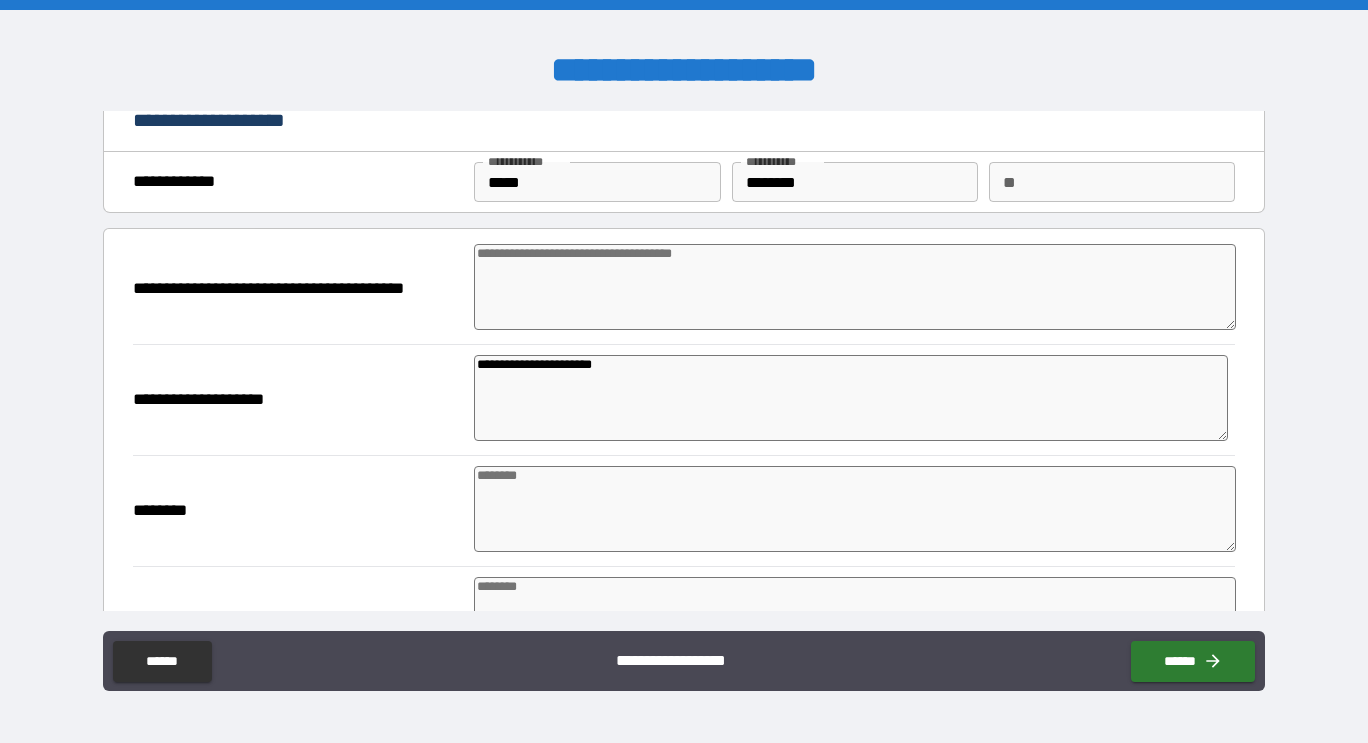 paste on "**********" 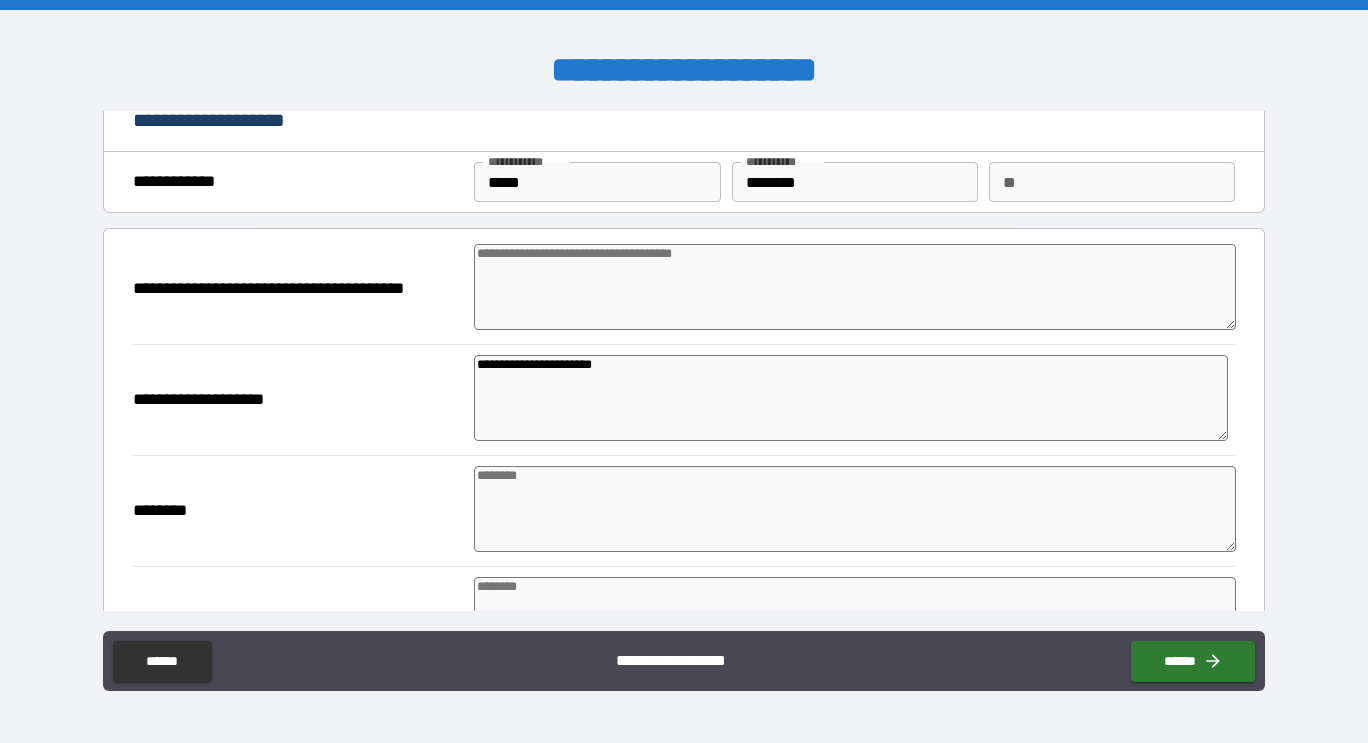 type on "*" 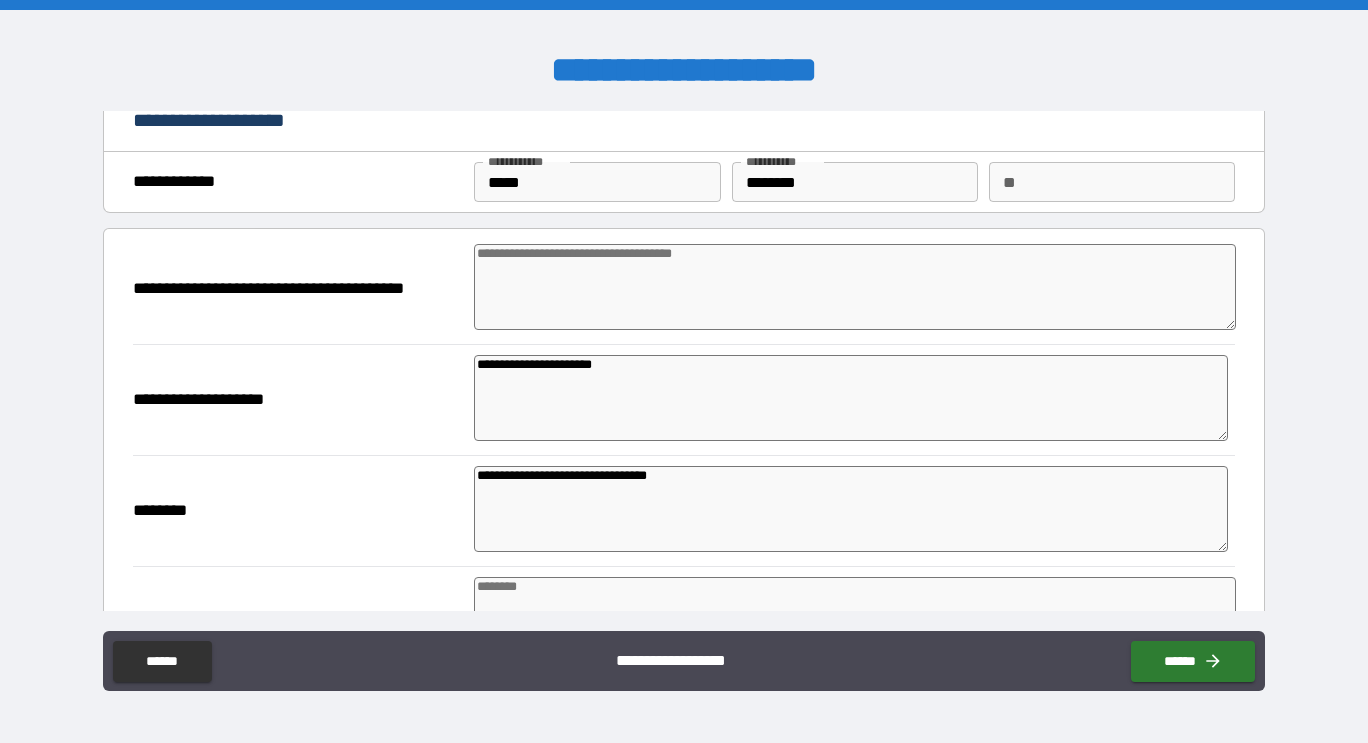type on "*" 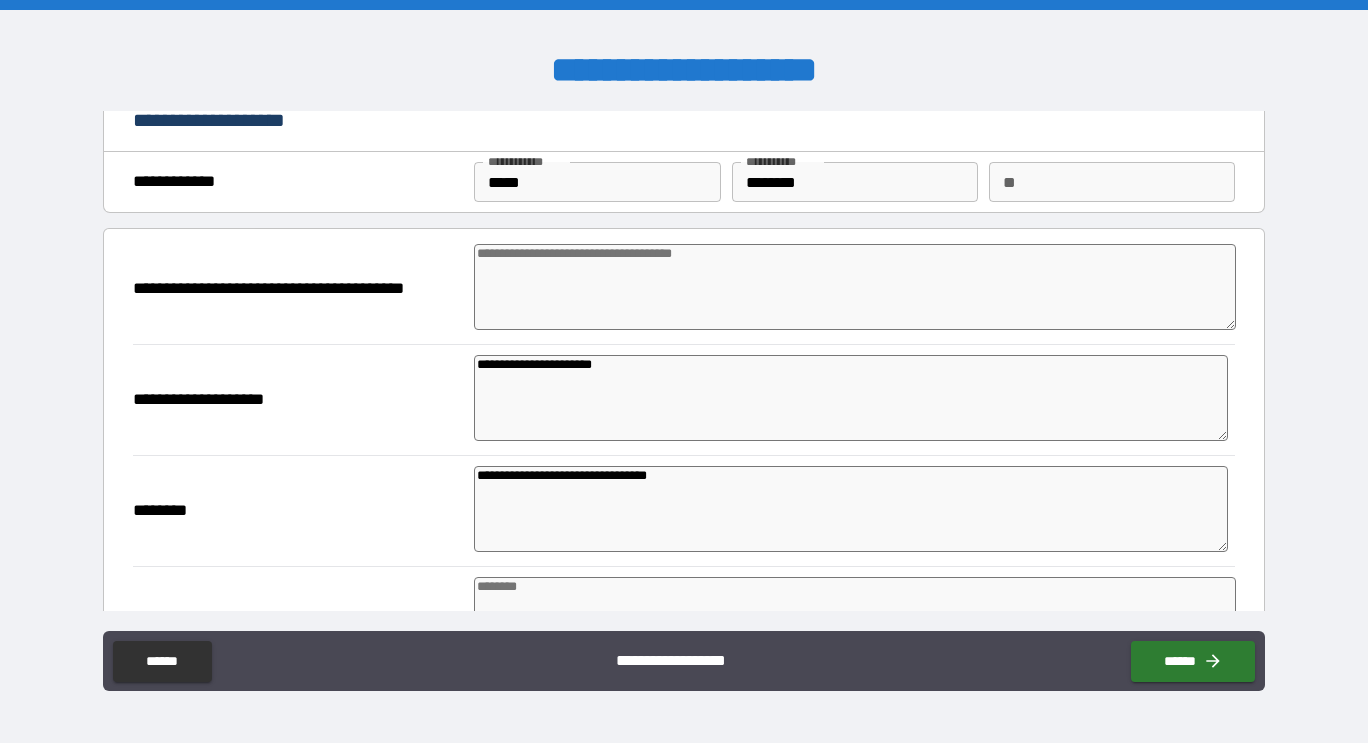 type on "*" 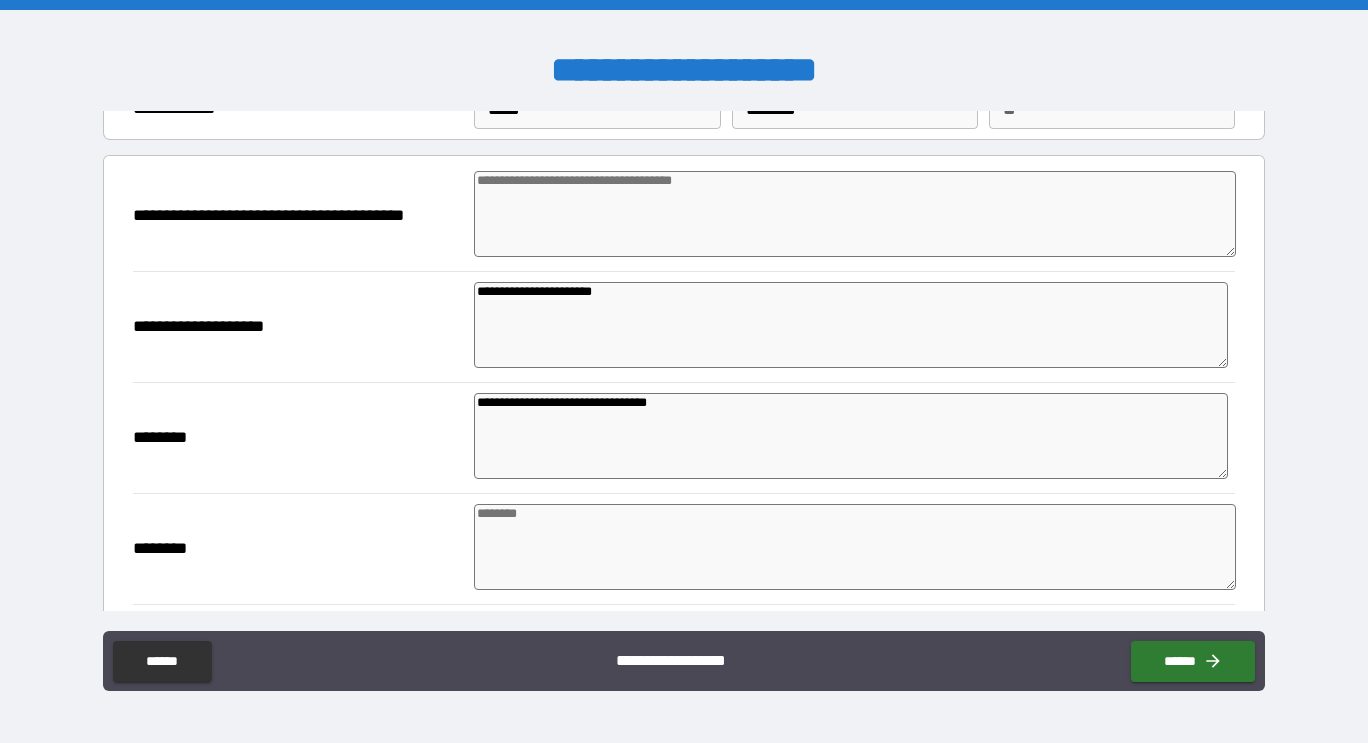 scroll, scrollTop: 149, scrollLeft: 0, axis: vertical 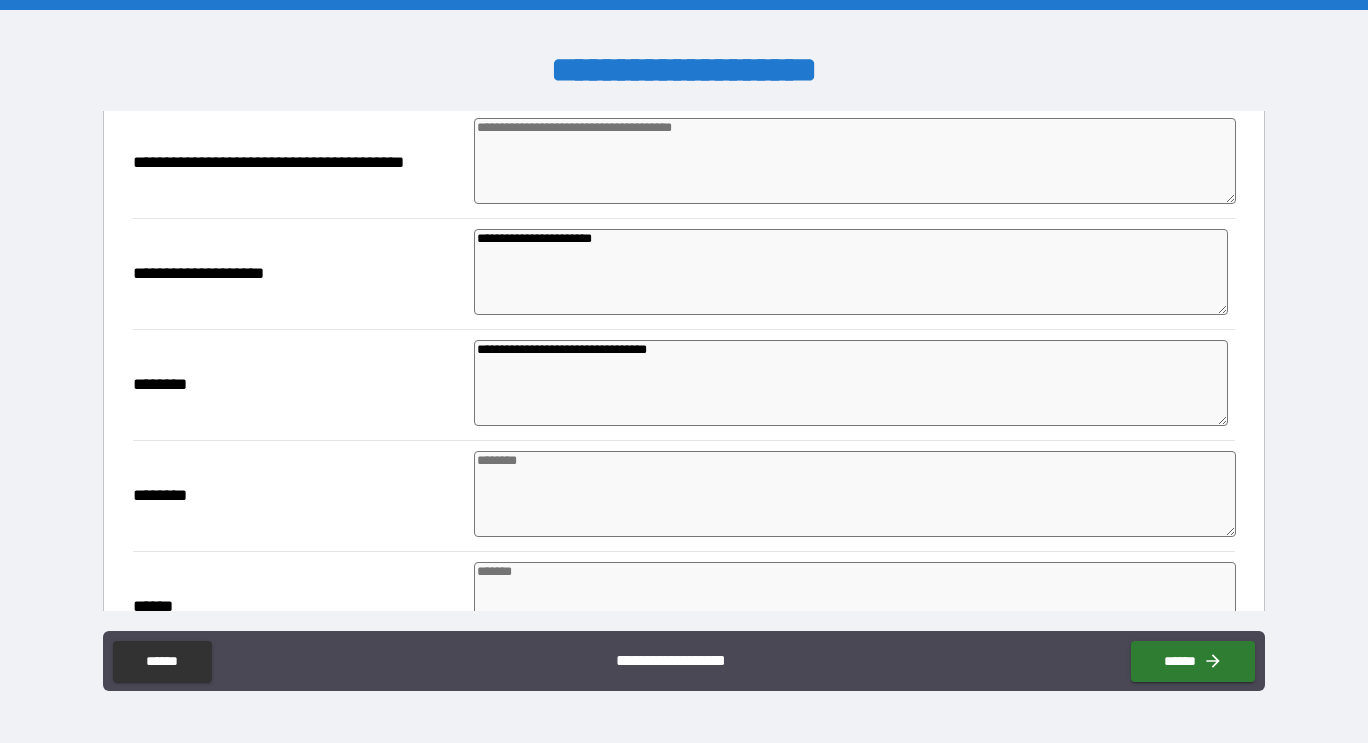 type on "**********" 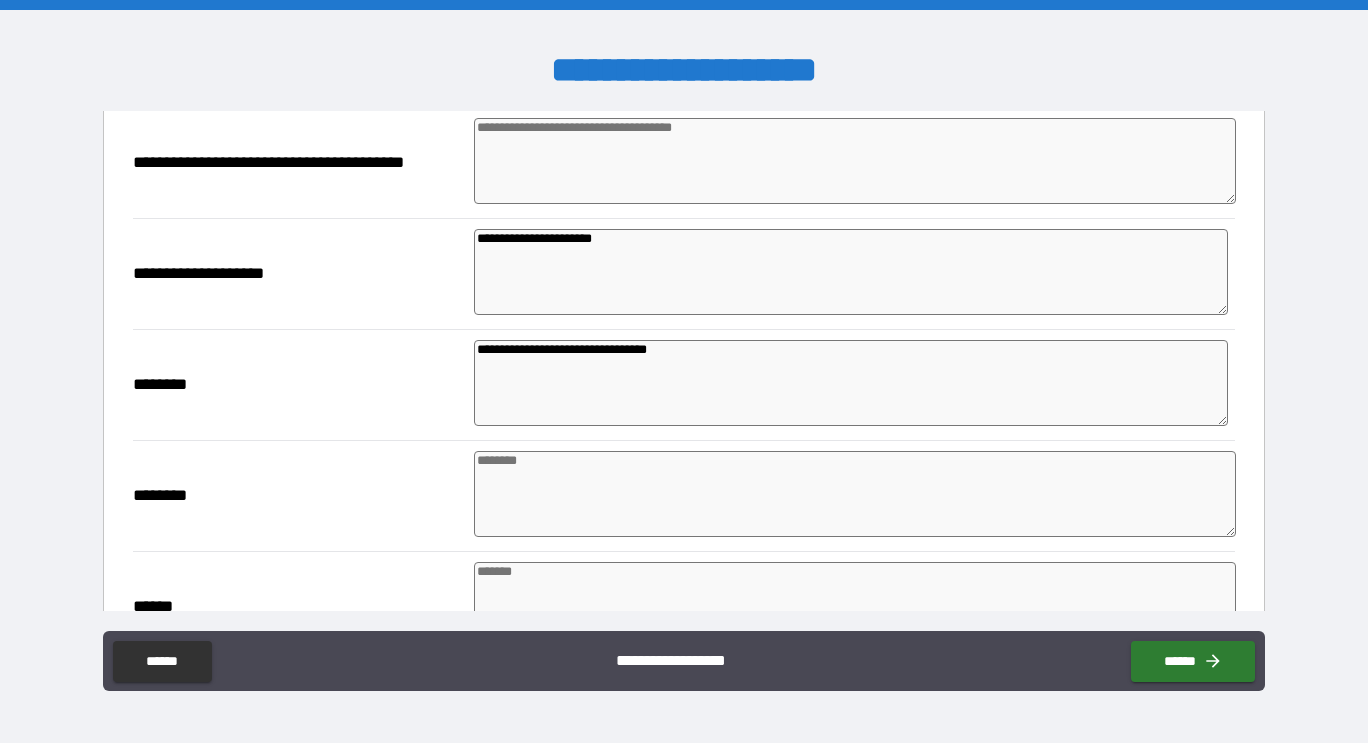 click at bounding box center [855, 494] 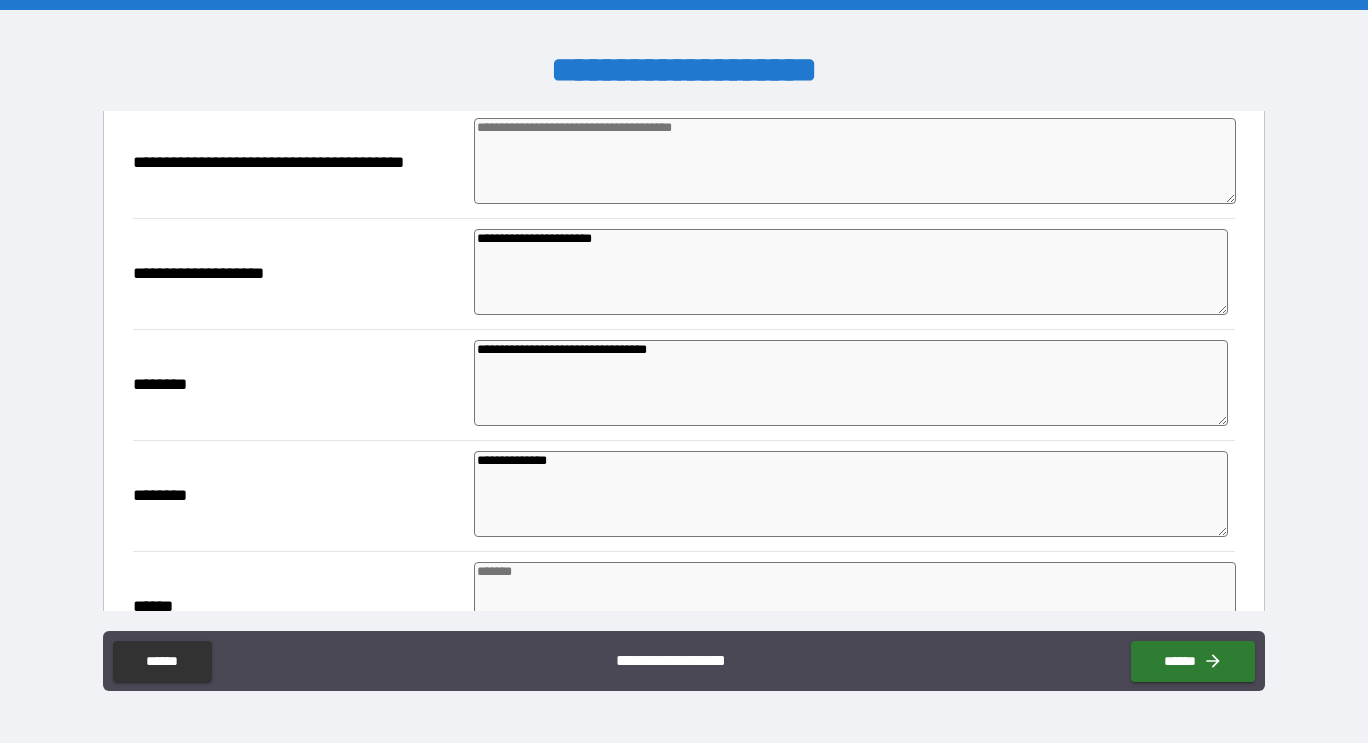 type on "*" 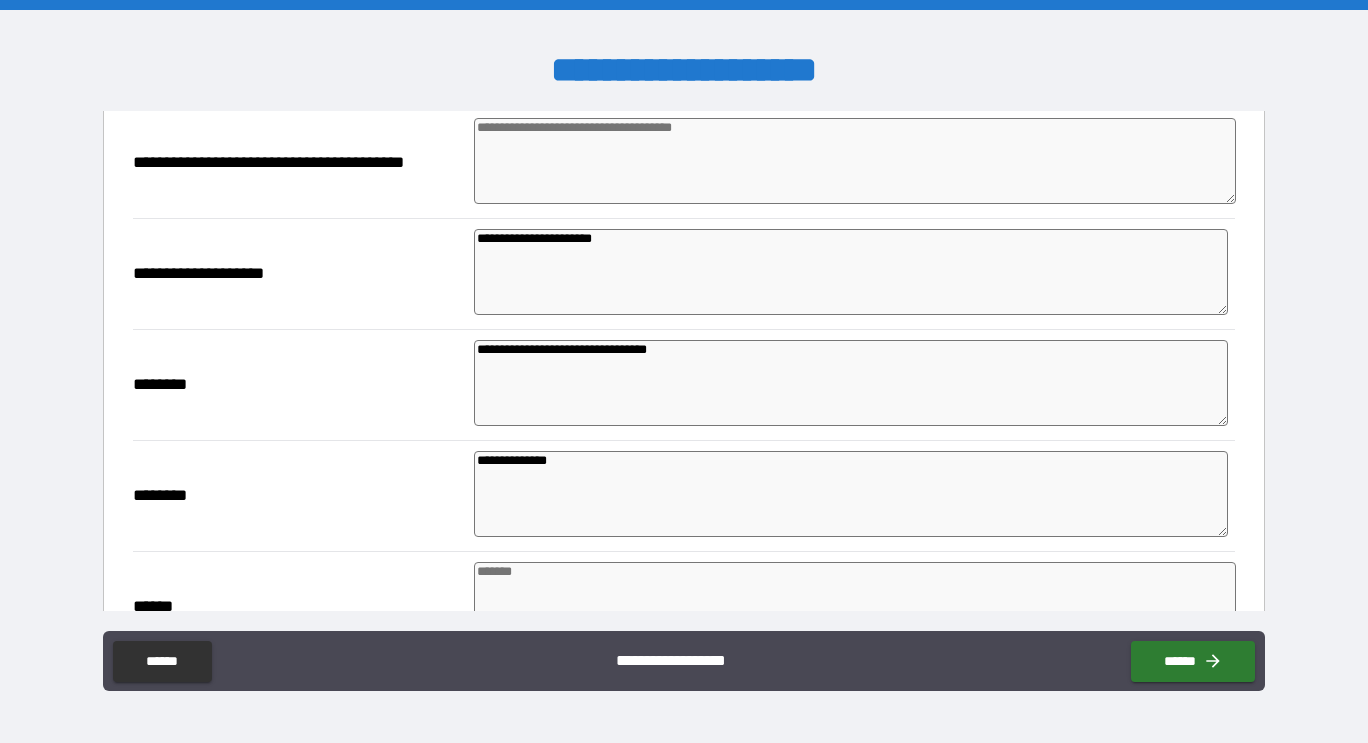 type on "*" 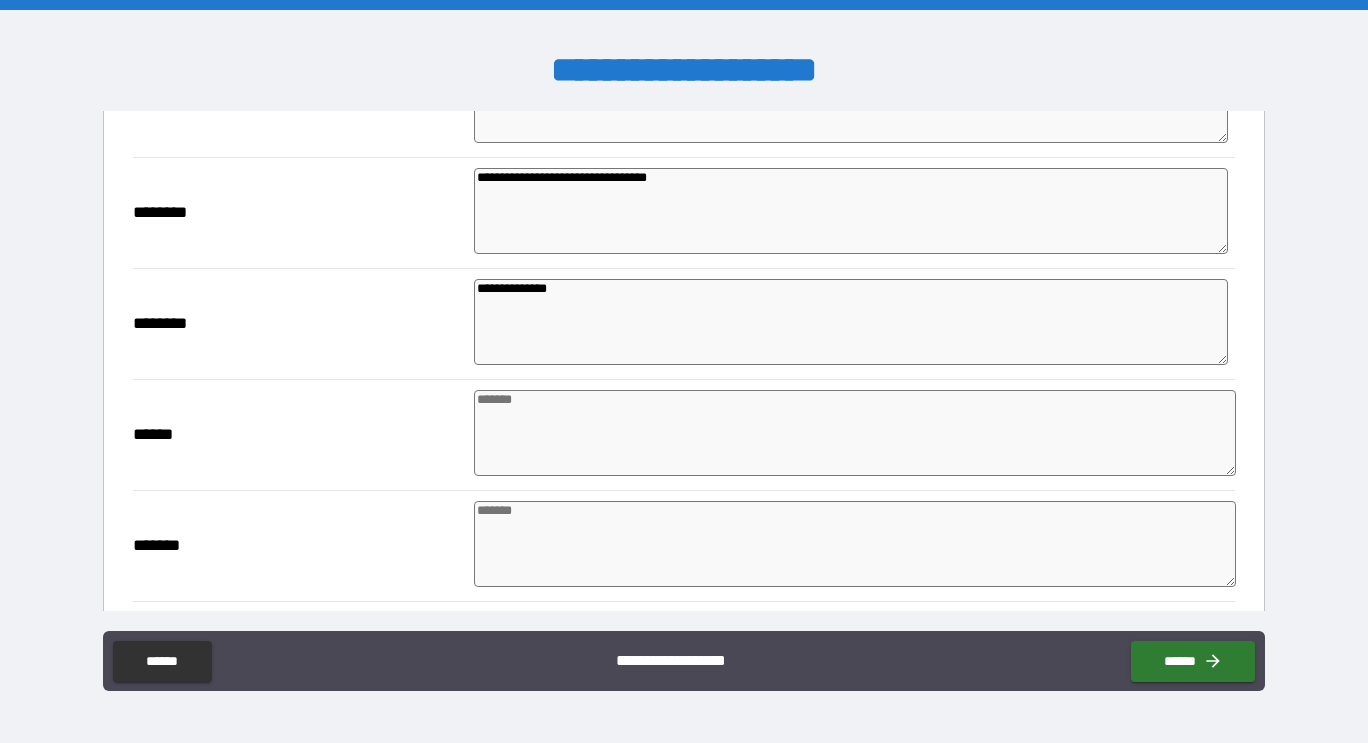 scroll, scrollTop: 322, scrollLeft: 0, axis: vertical 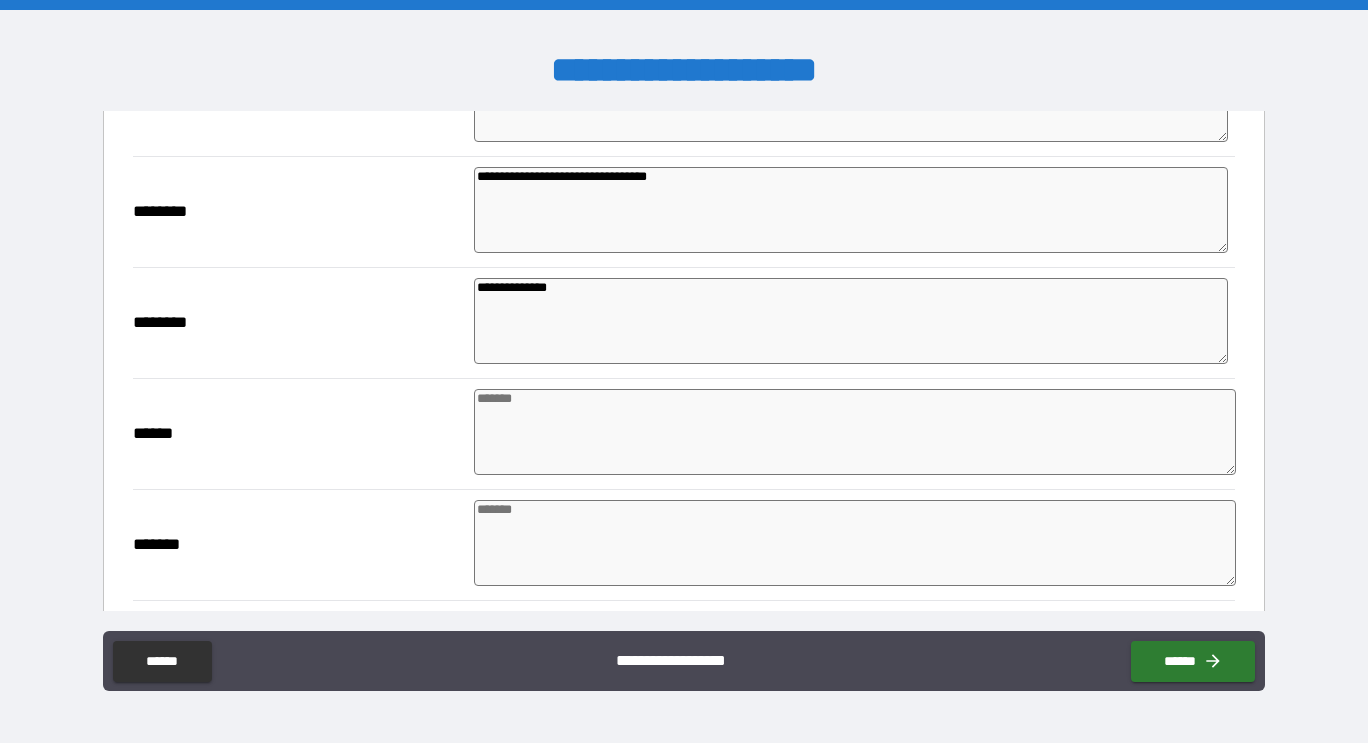 type on "**********" 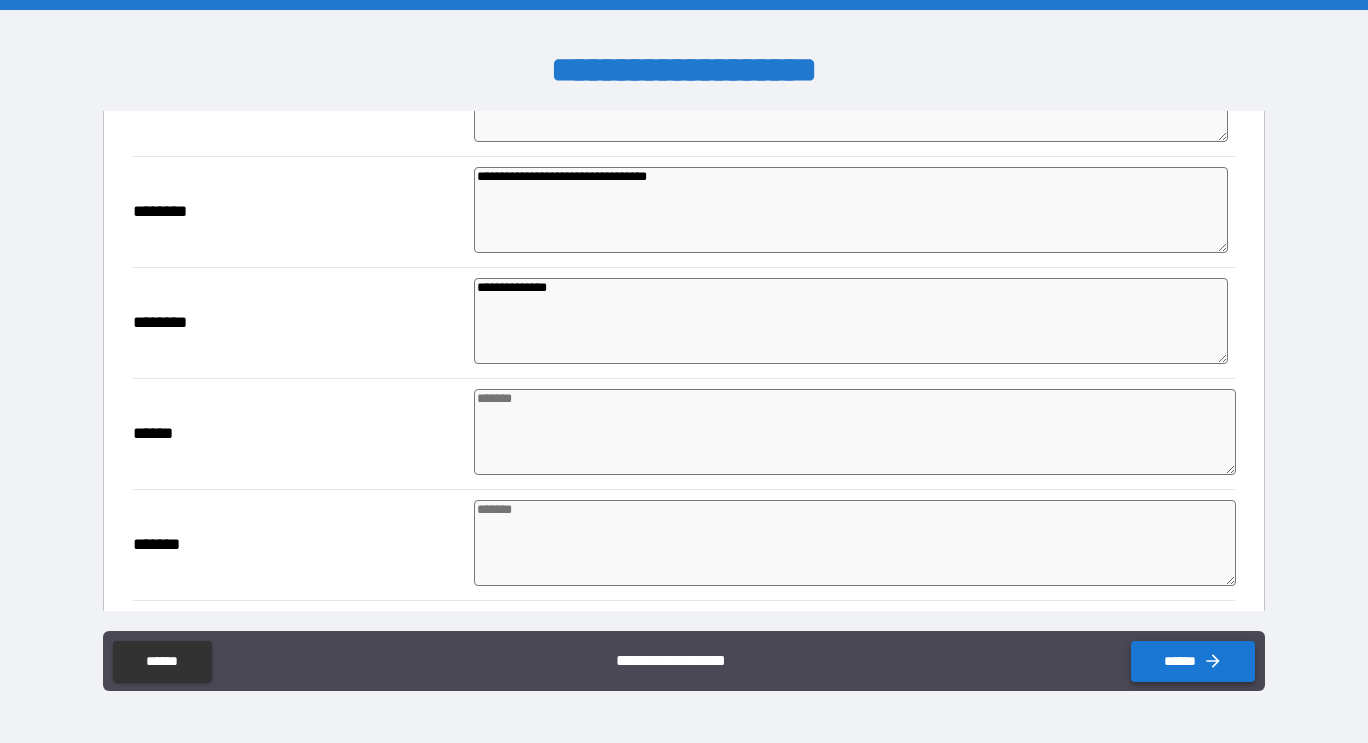 click on "******" at bounding box center (1193, 661) 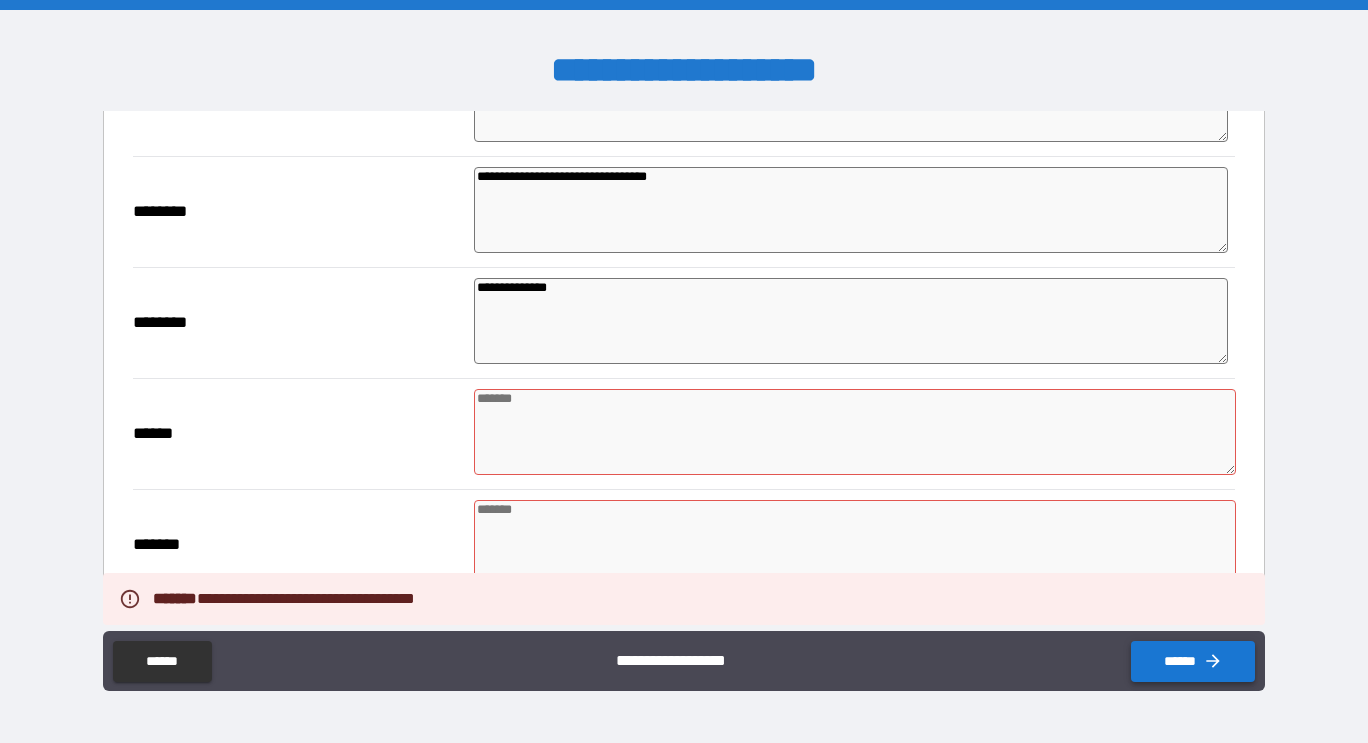 type on "*" 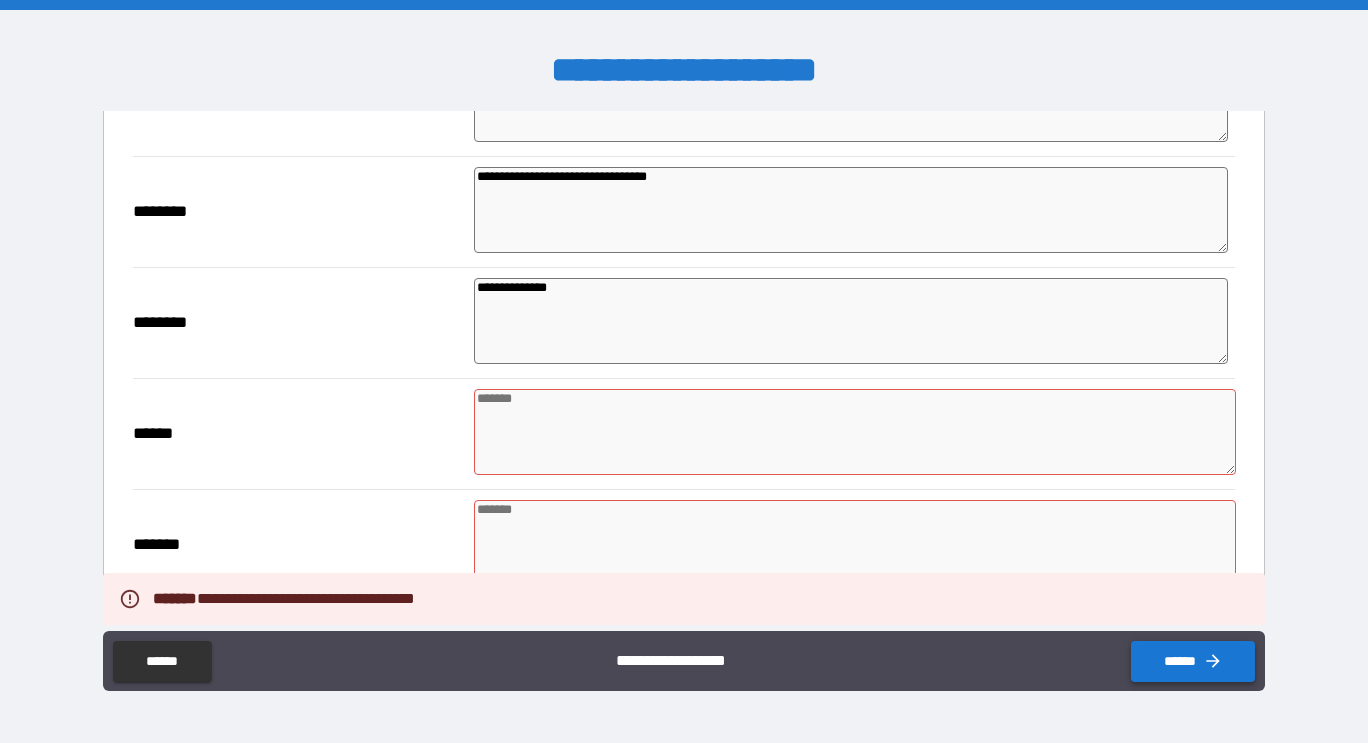 type on "*" 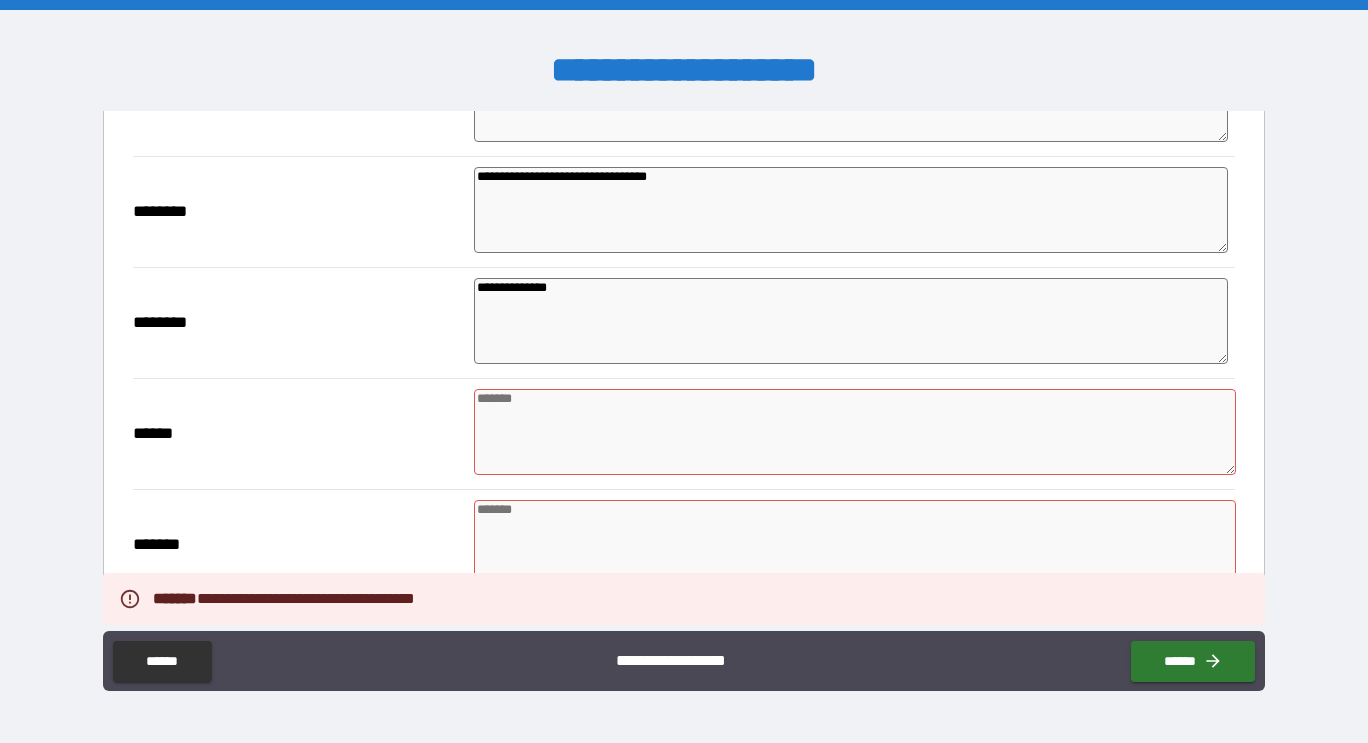 click at bounding box center [855, 432] 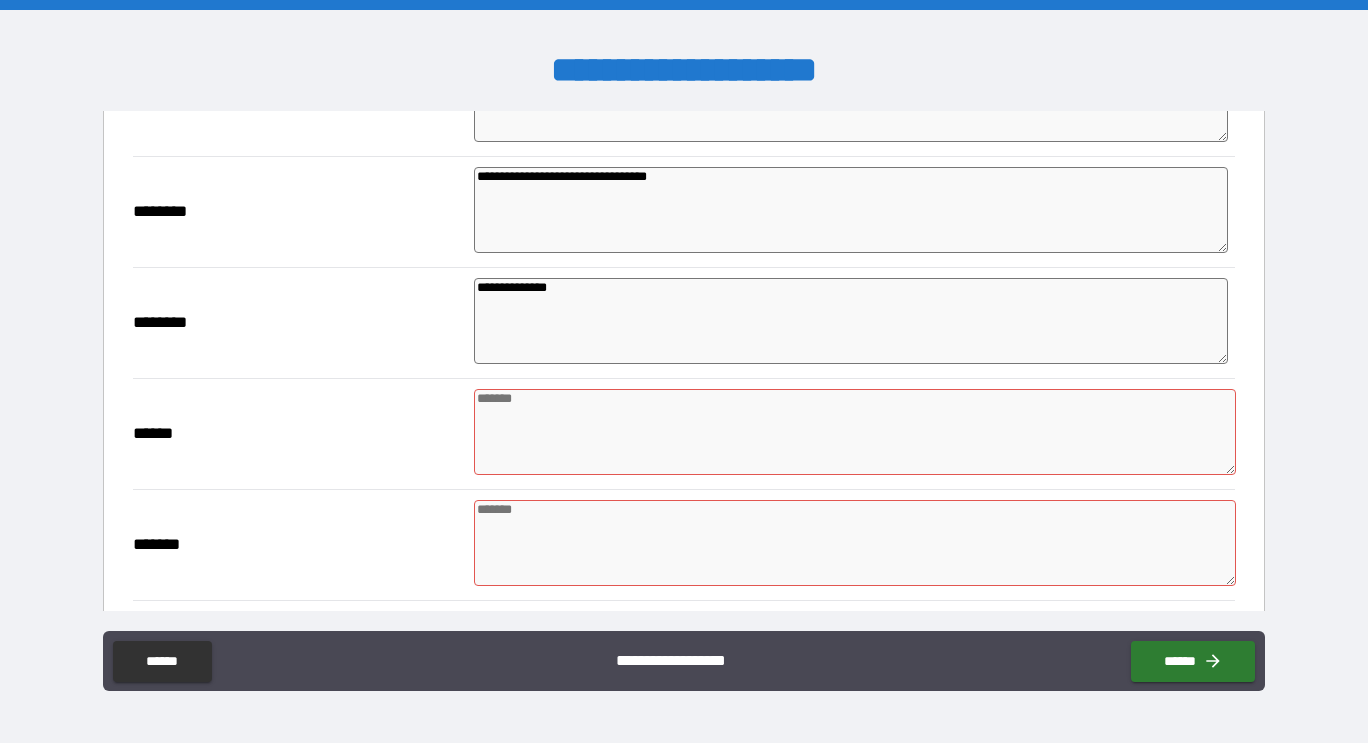 type on "*" 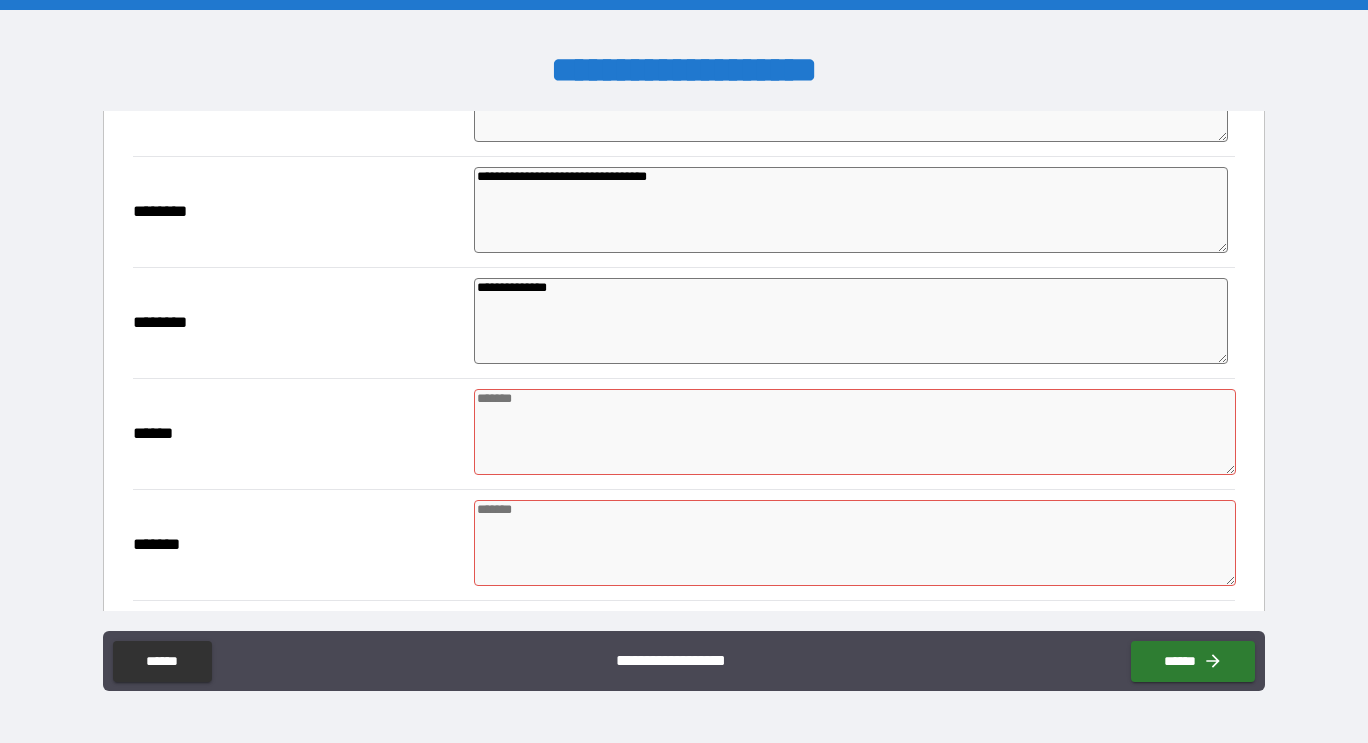 type on "*" 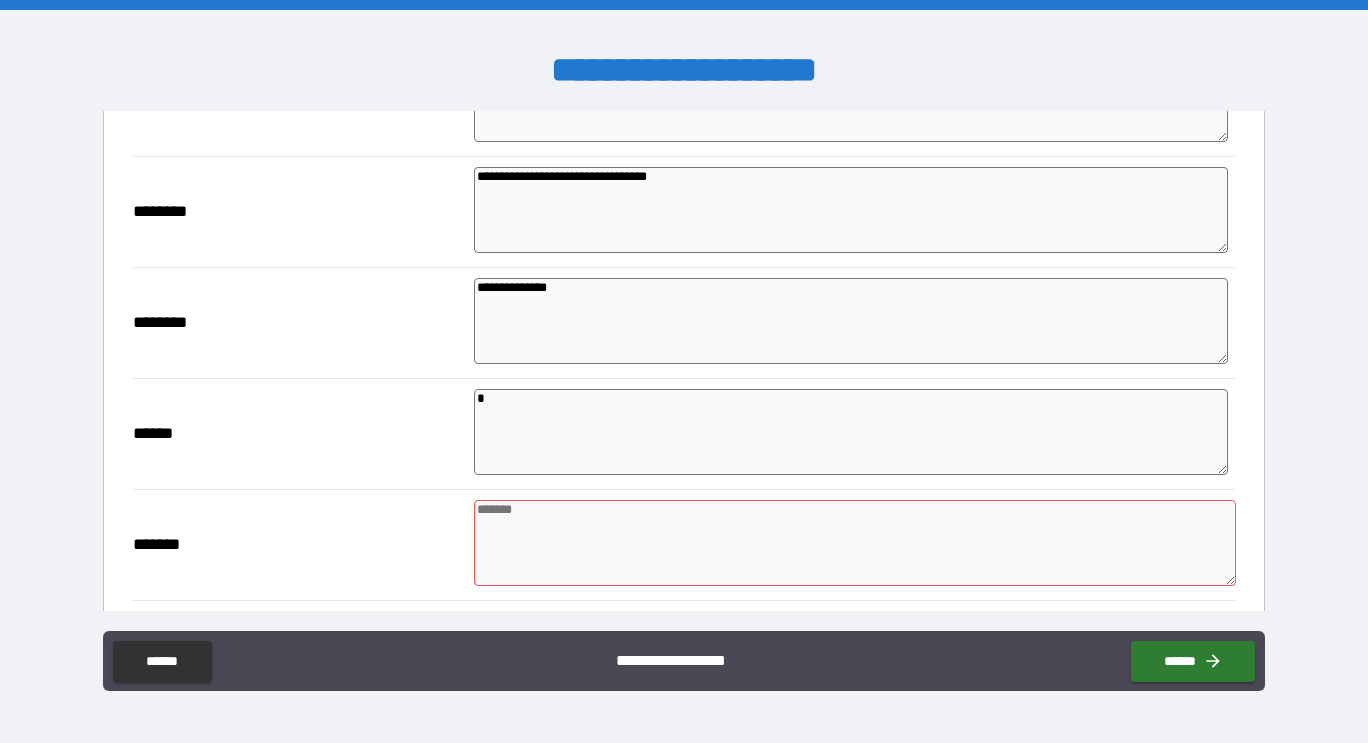 type on "*" 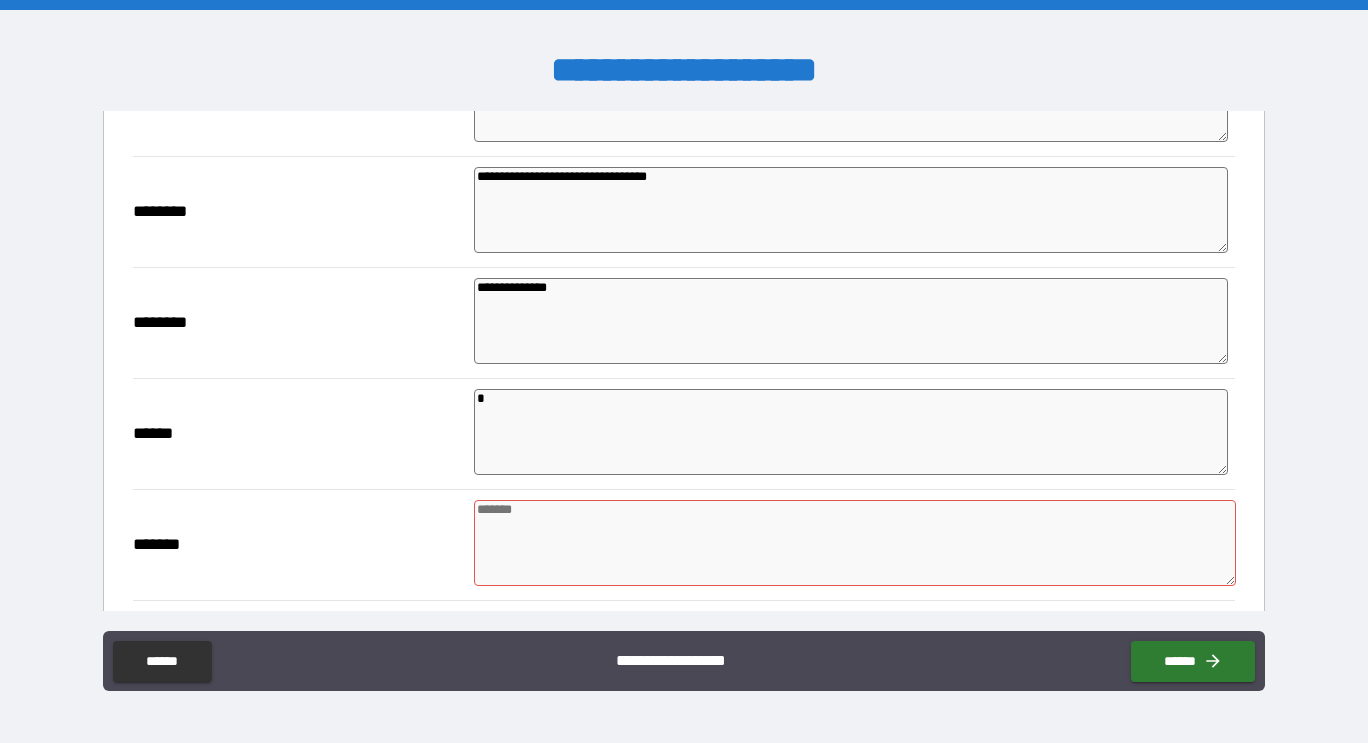 type on "*" 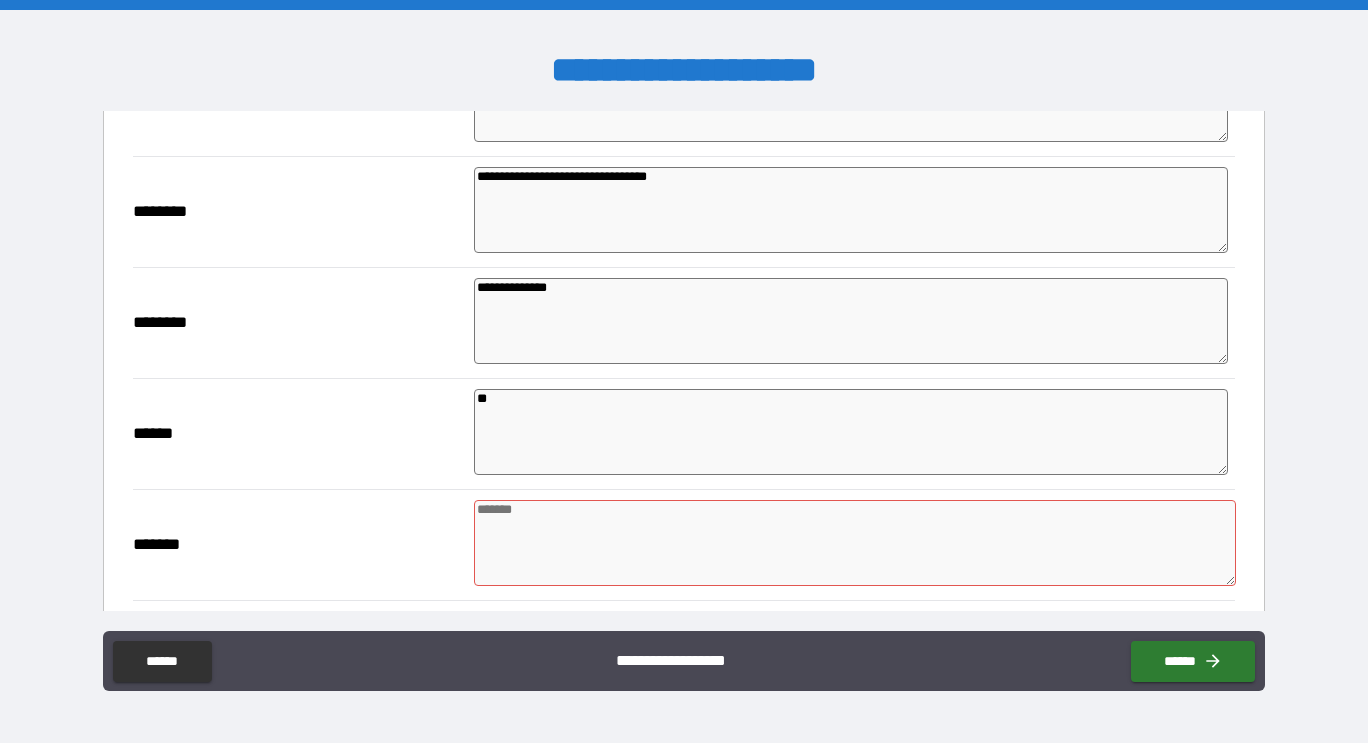 type on "*" 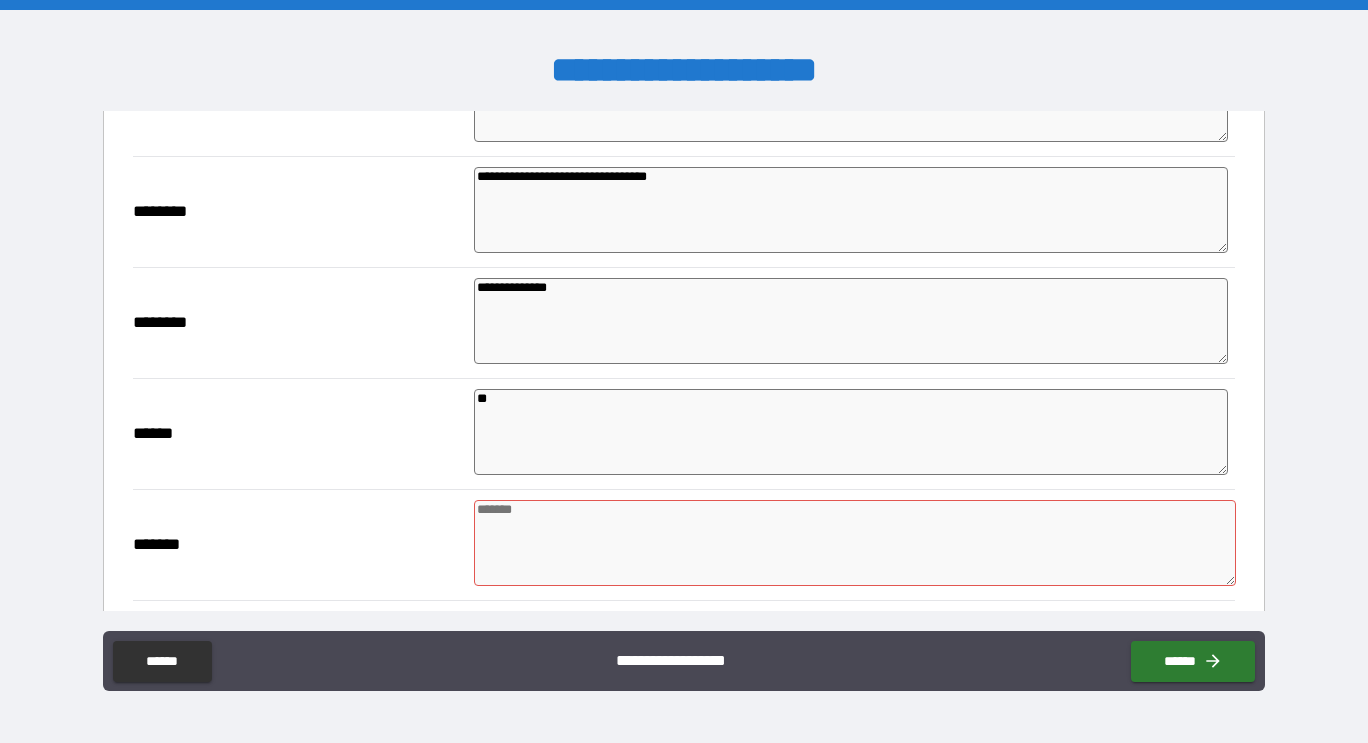 type on "*" 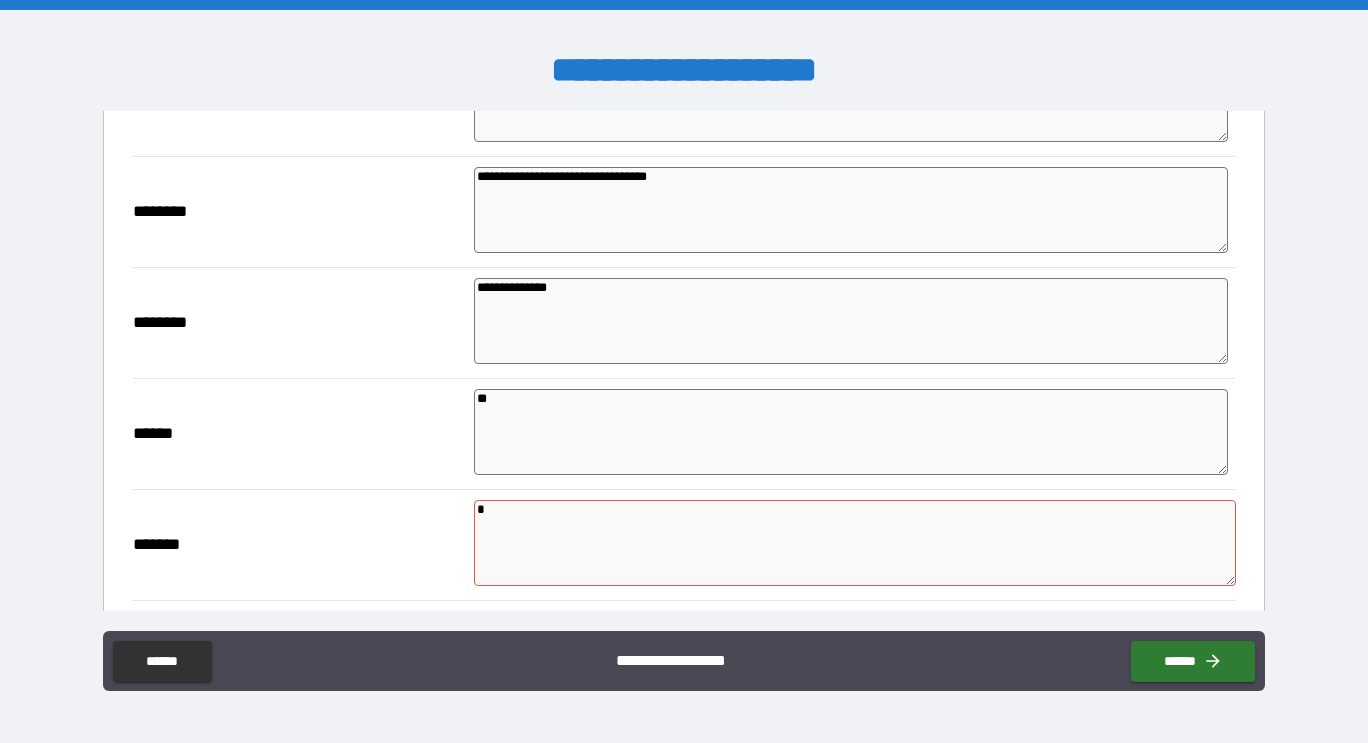 type on "*" 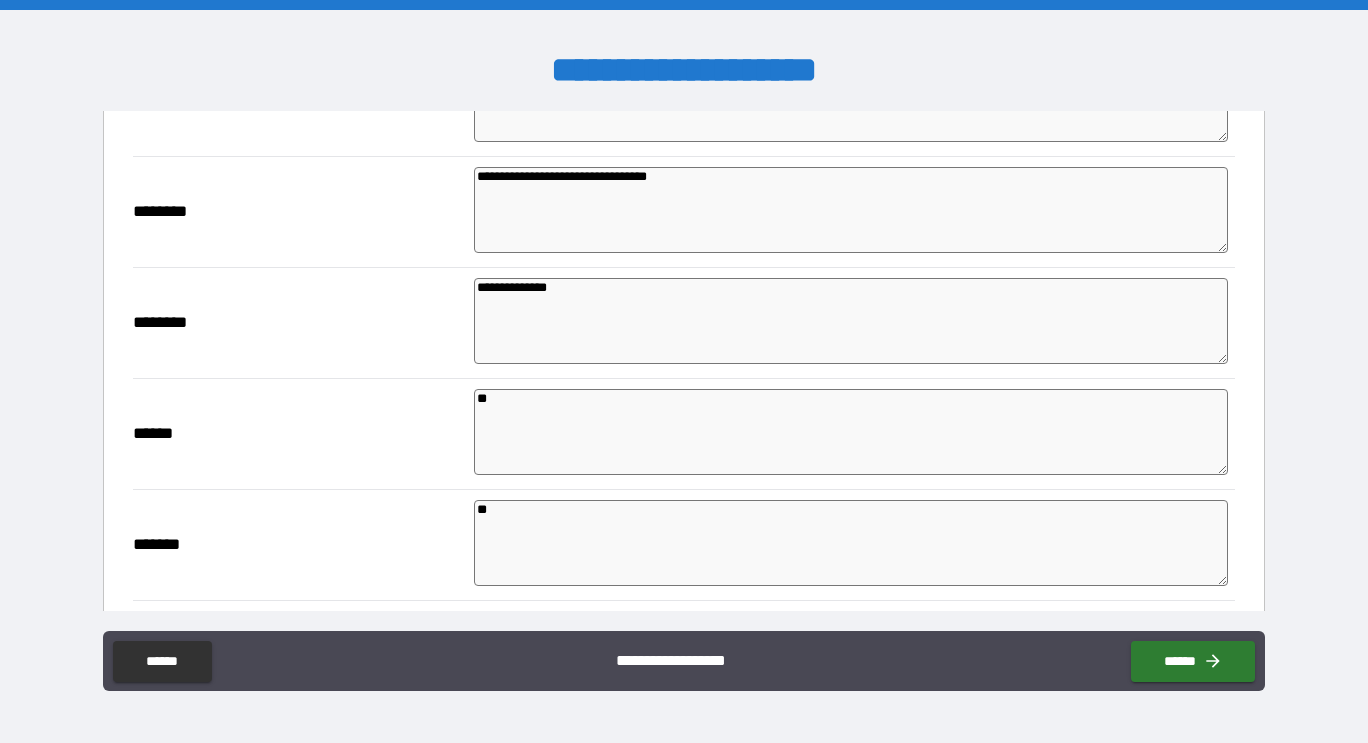 type on "*" 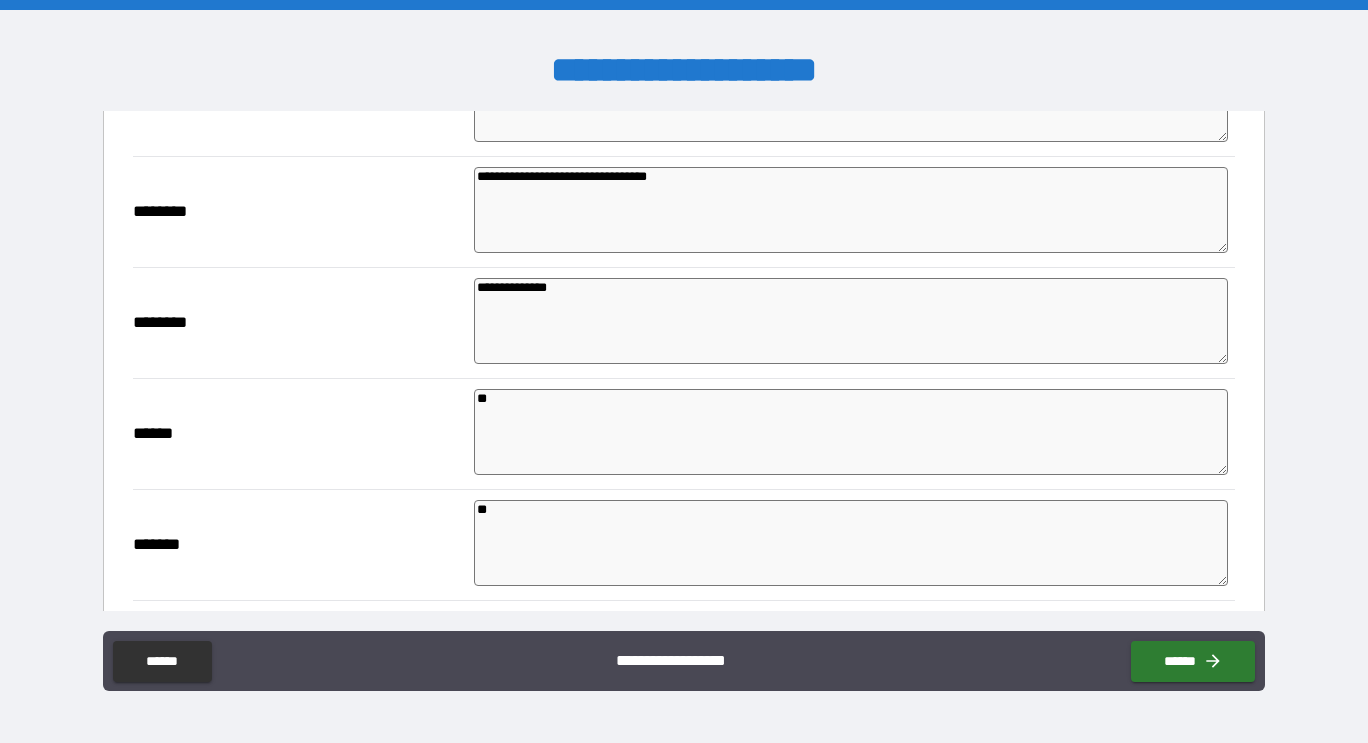 type on "*" 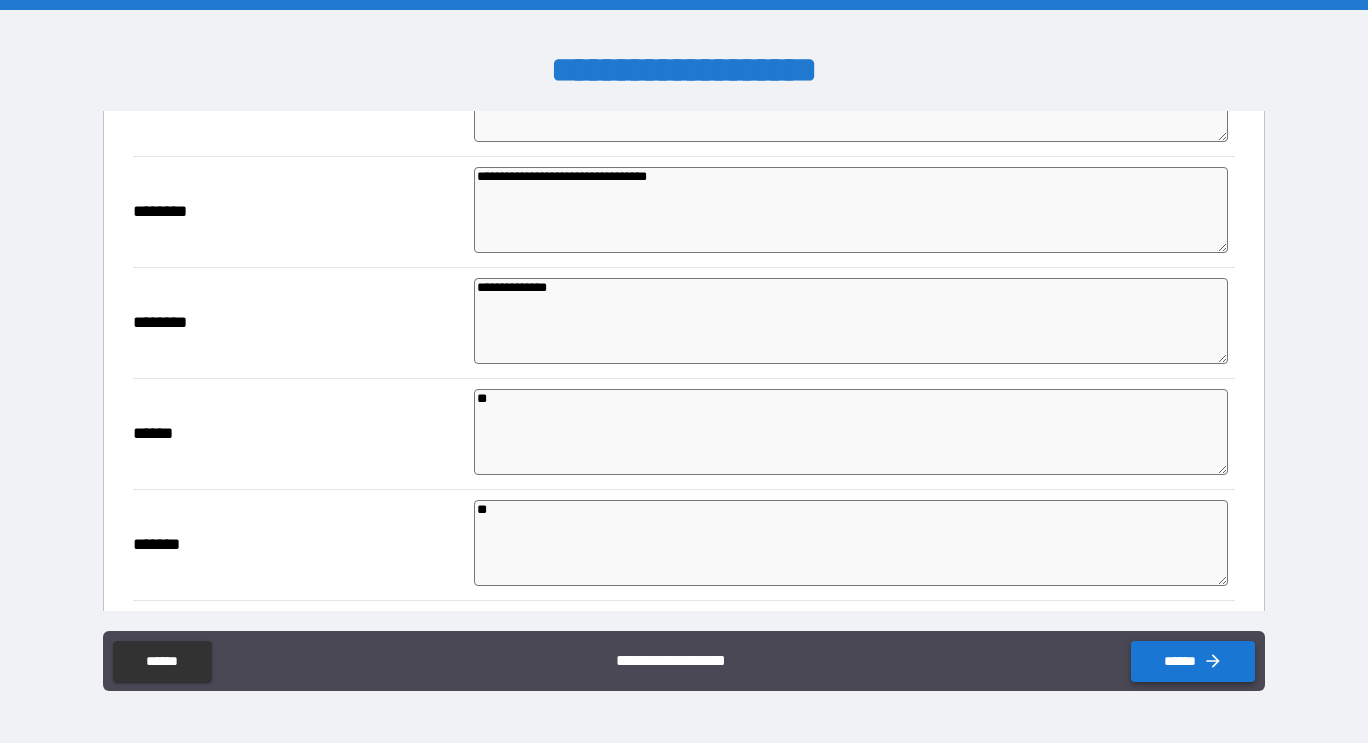 type on "**" 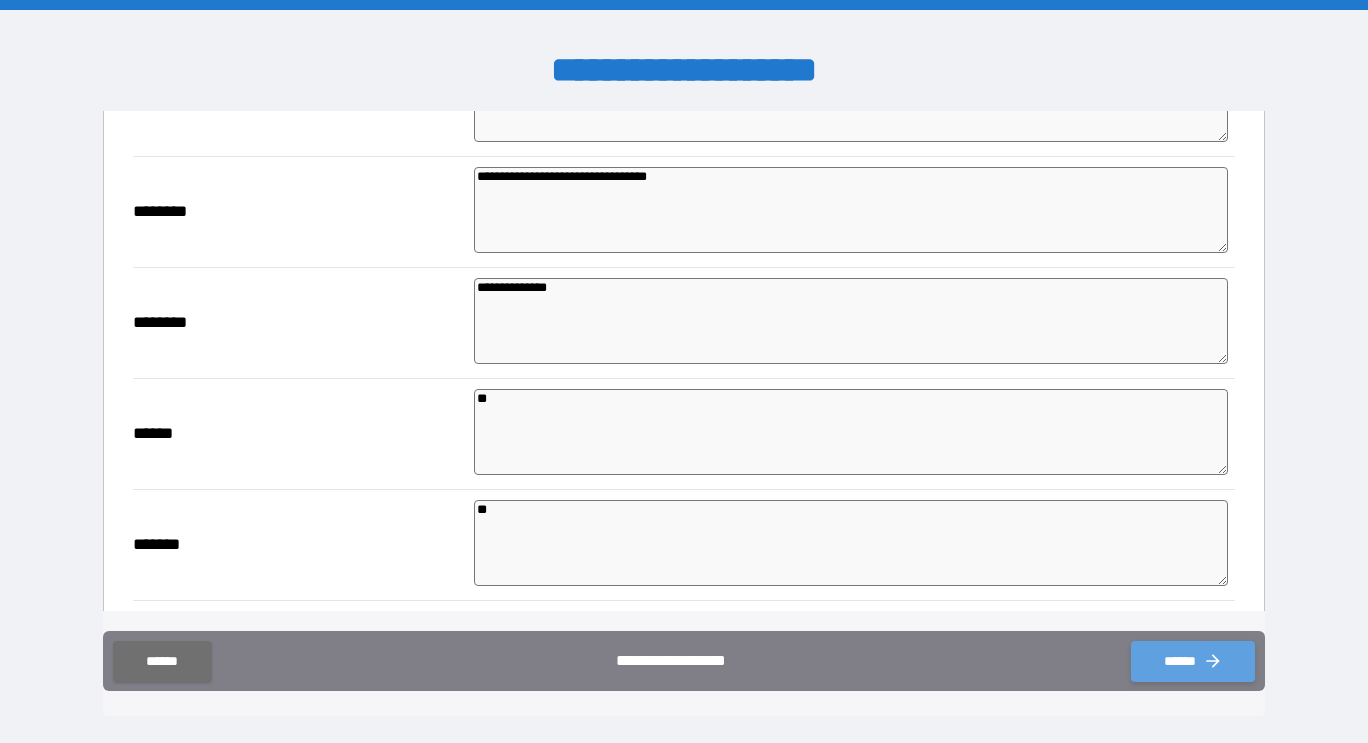 click on "******" at bounding box center (1193, 661) 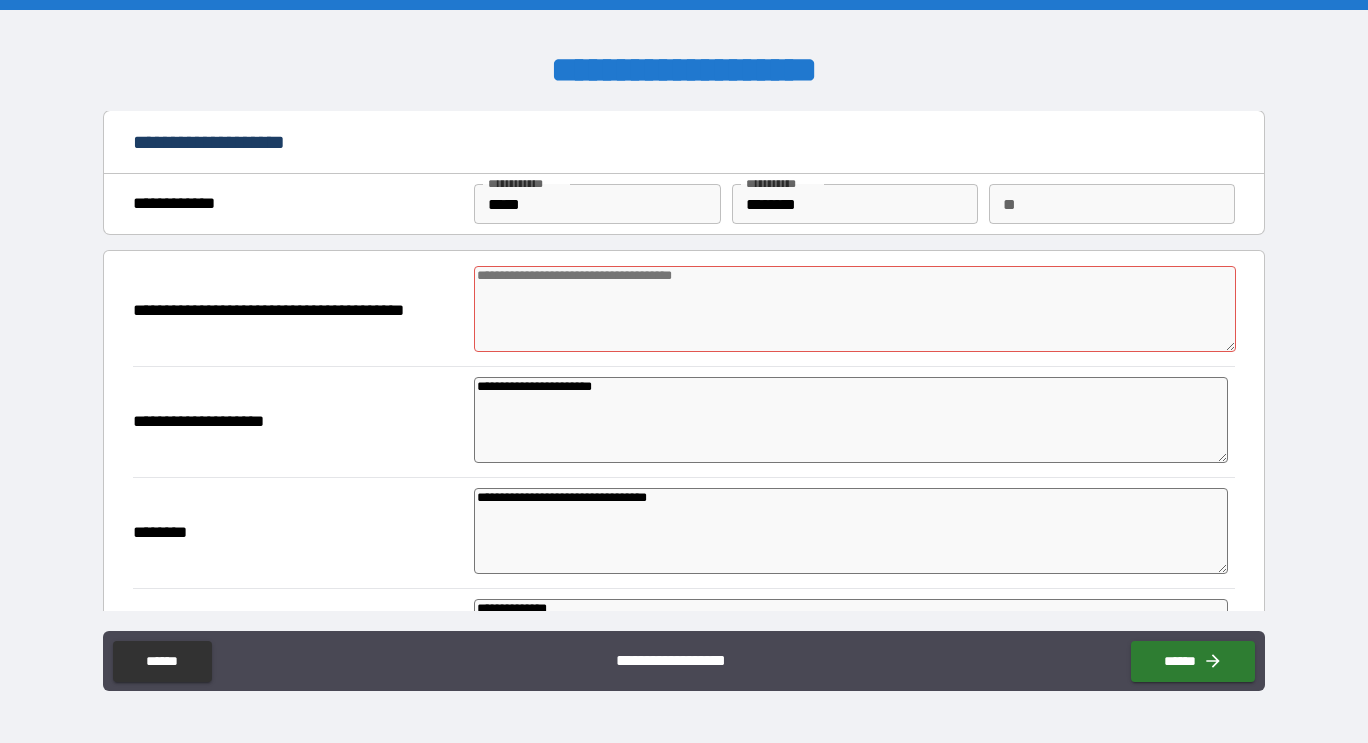 scroll, scrollTop: 0, scrollLeft: 0, axis: both 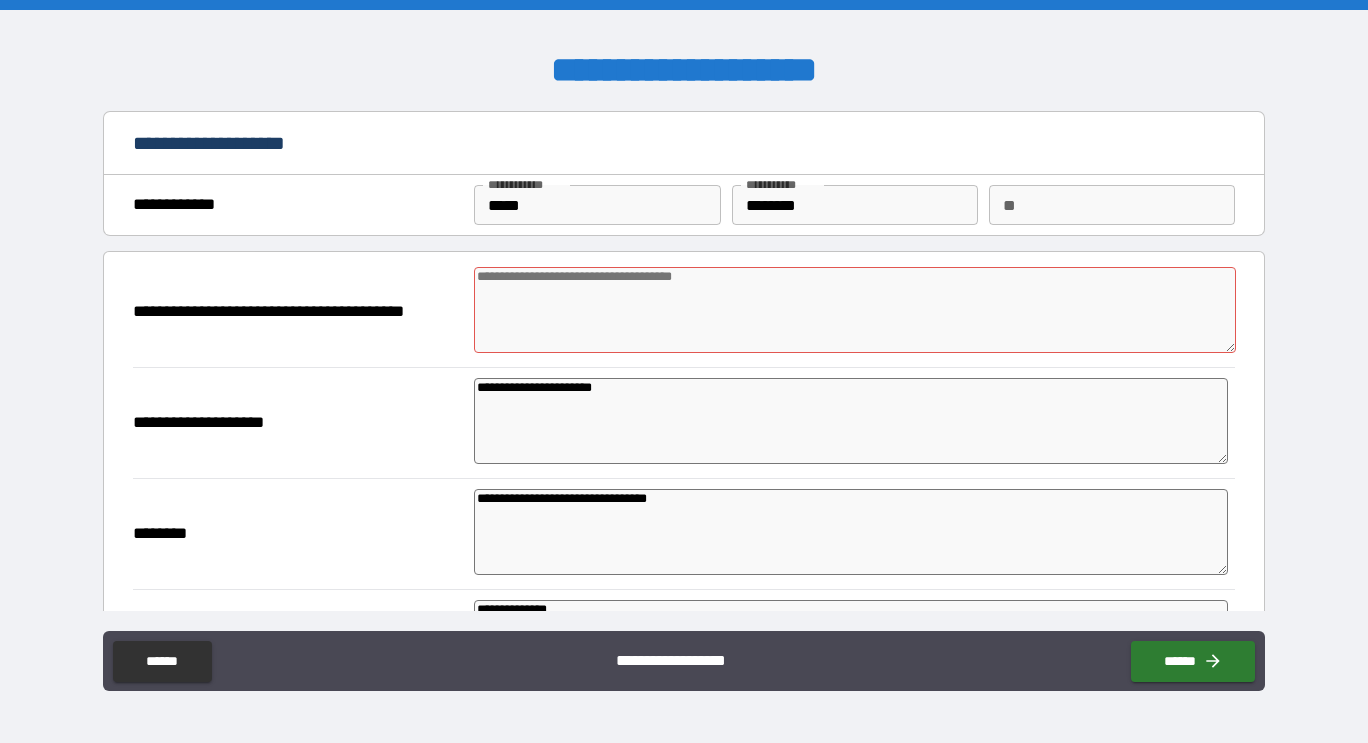 click at bounding box center [855, 310] 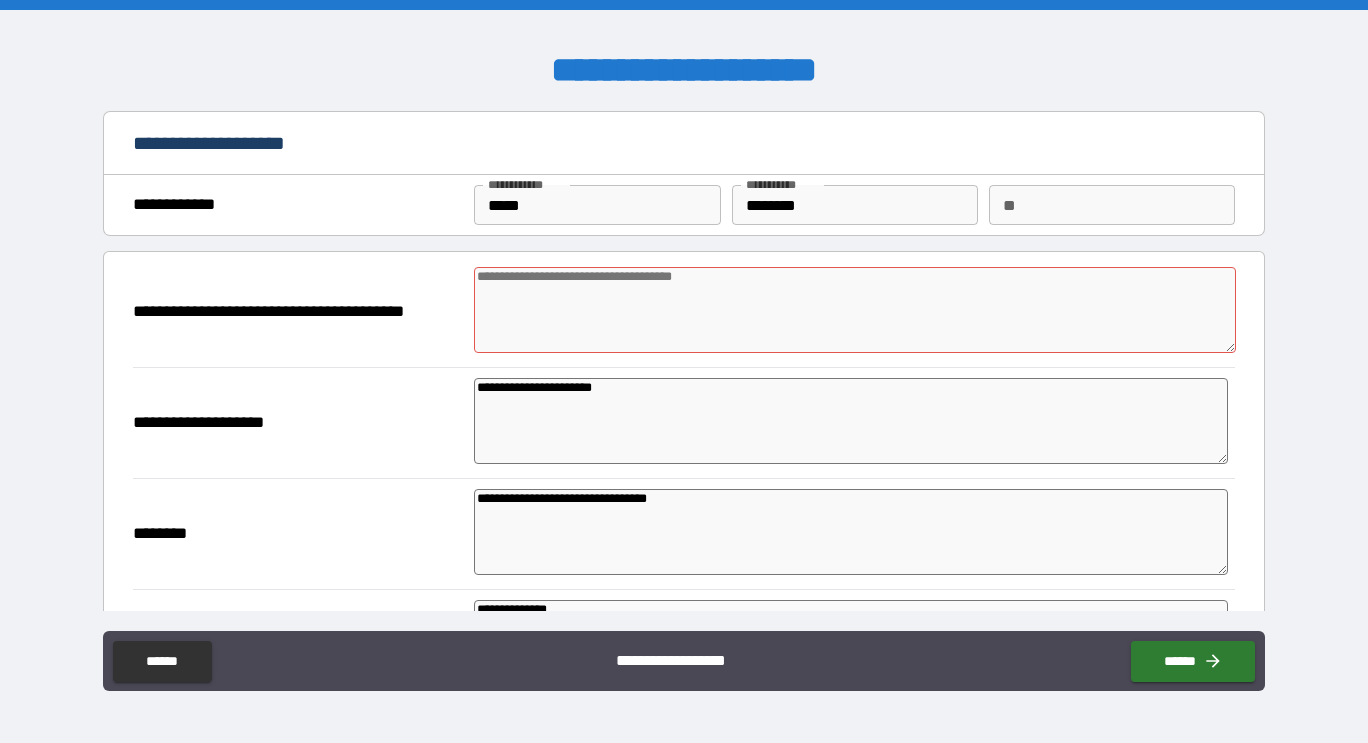 type on "*" 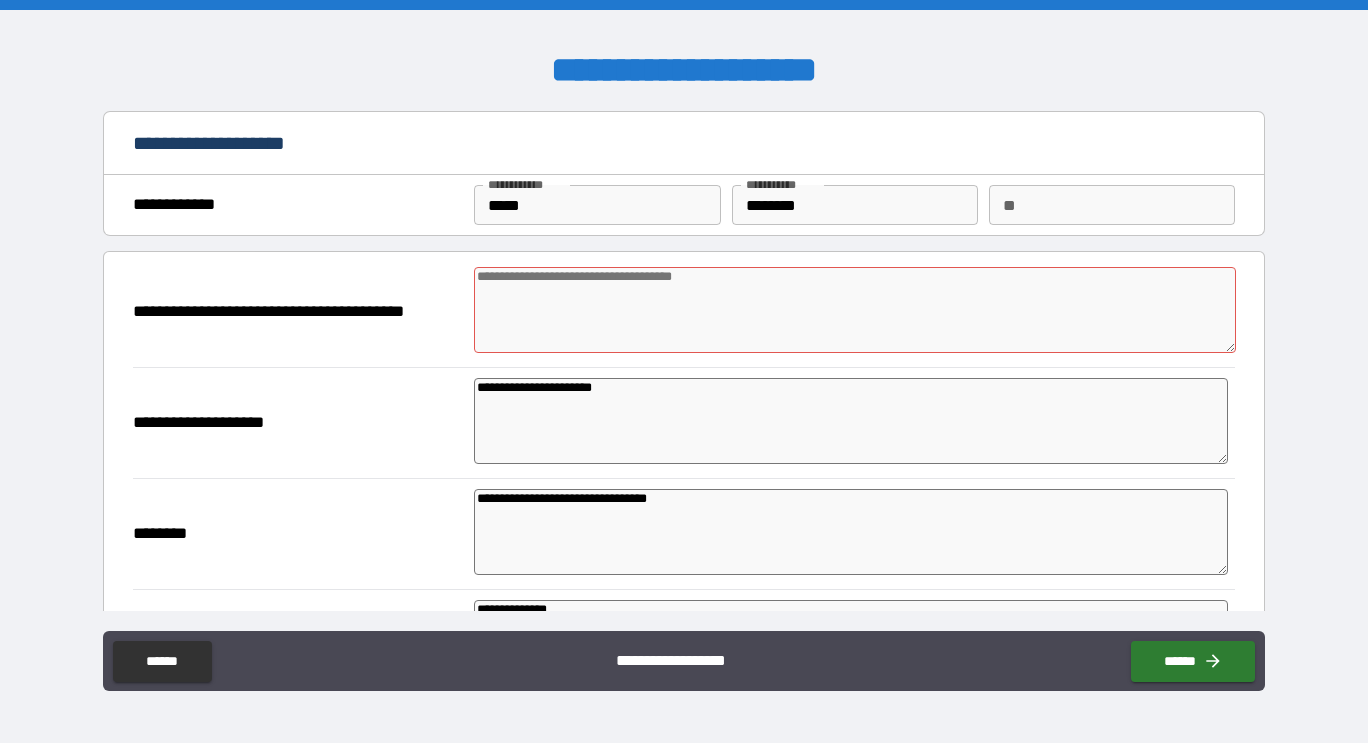 type on "*" 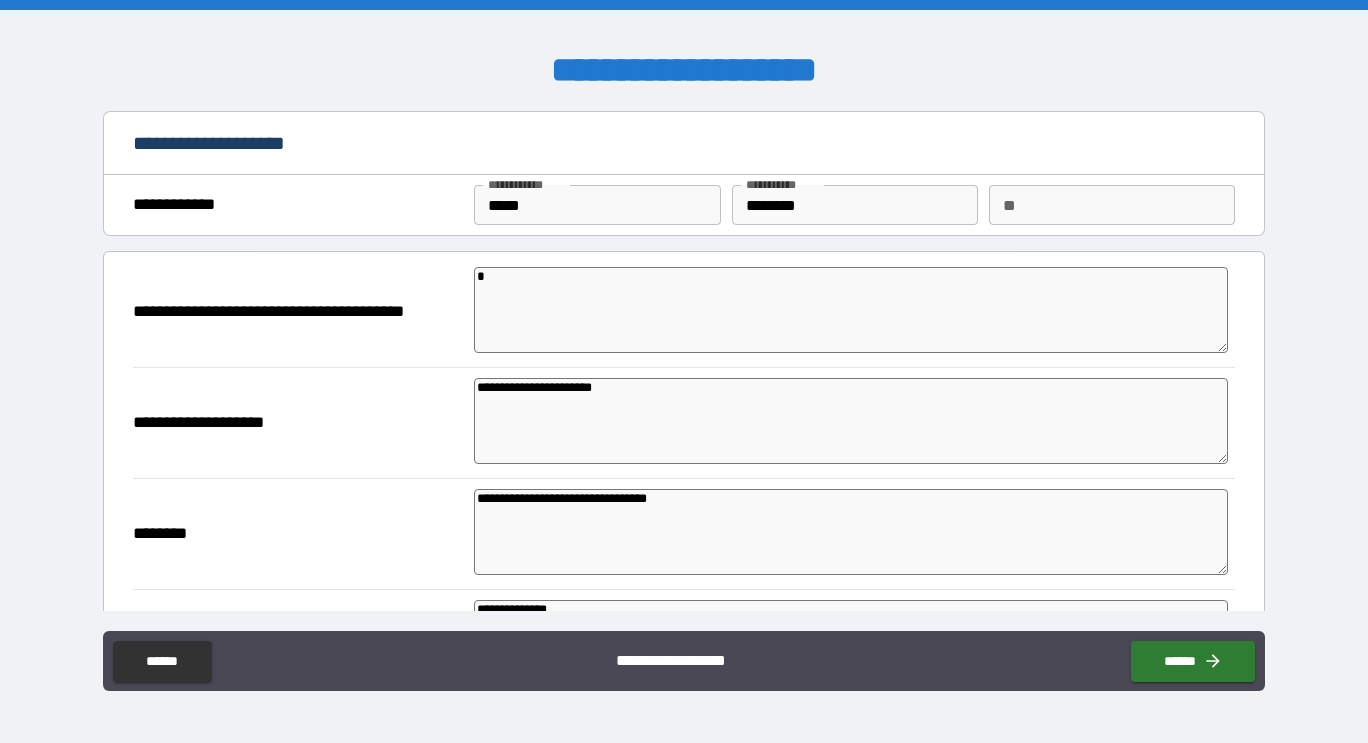 type on "*" 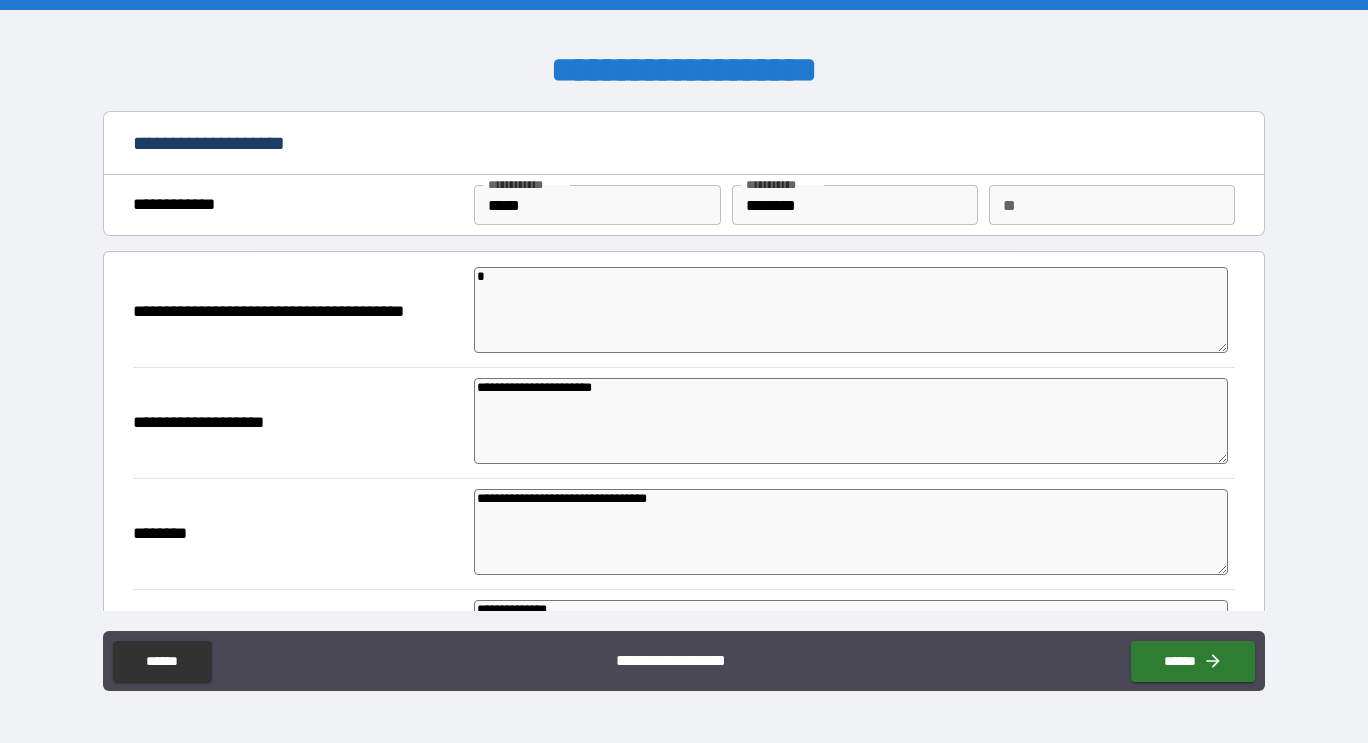type on "*" 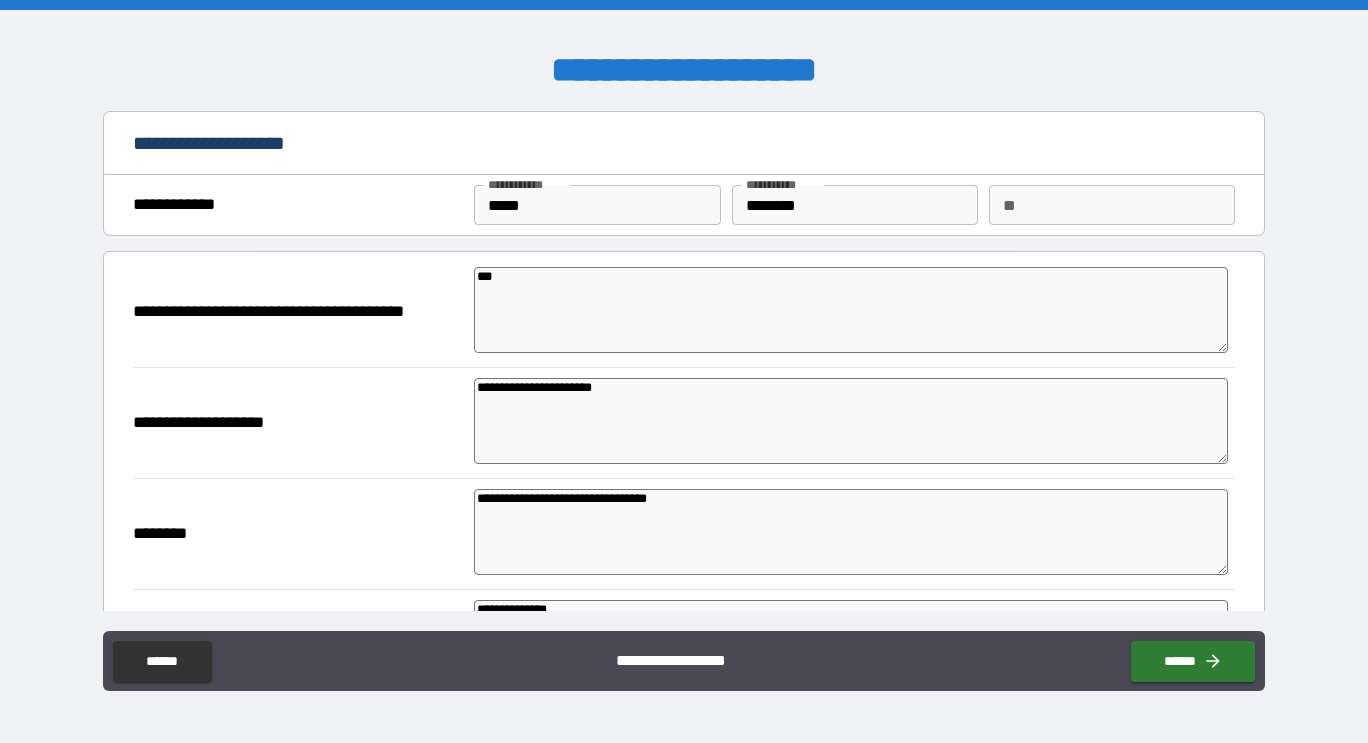 type on "****" 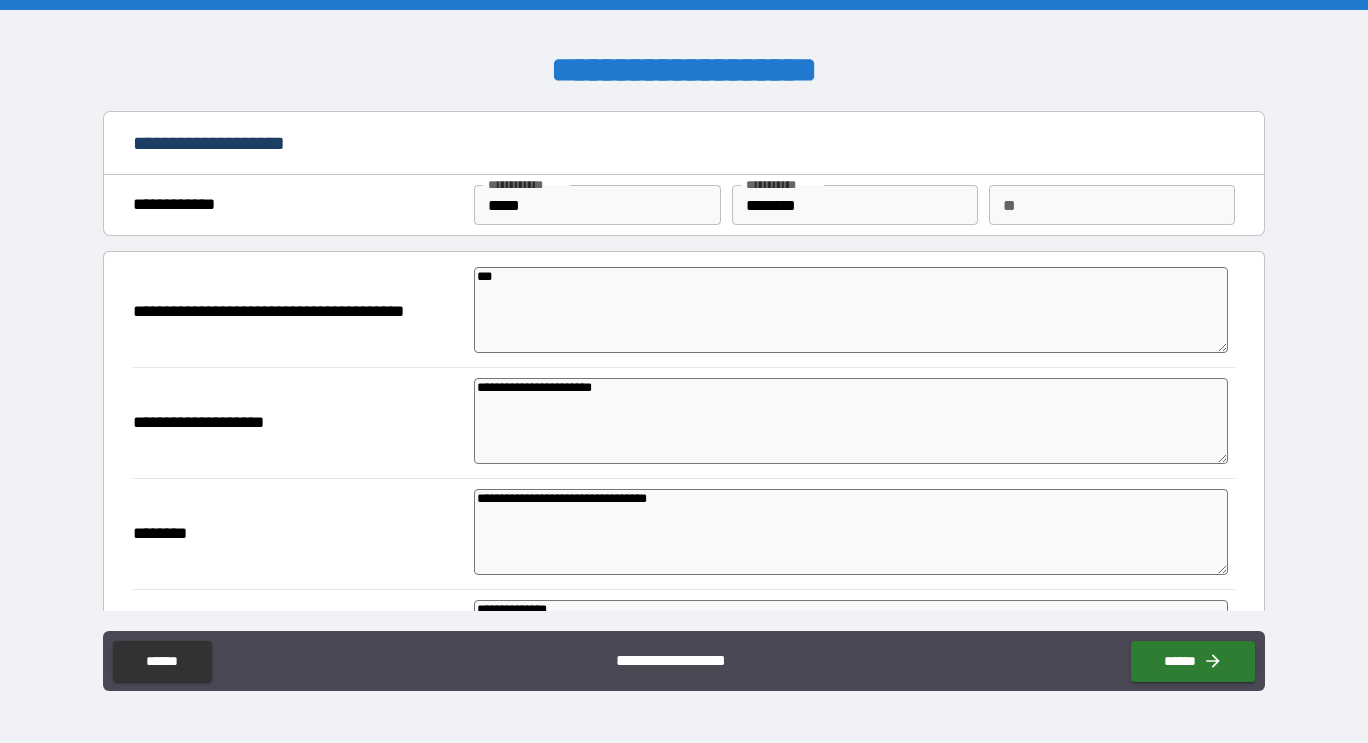 type on "*" 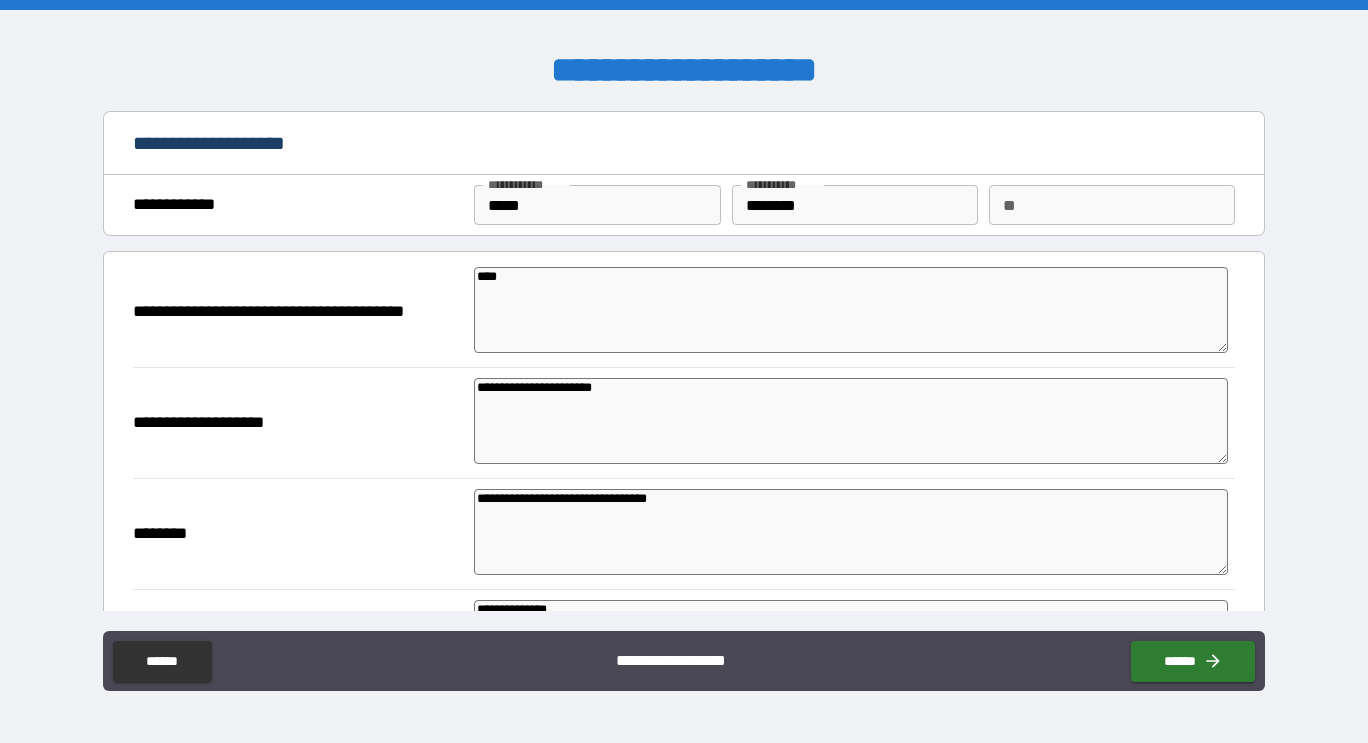 type on "*****" 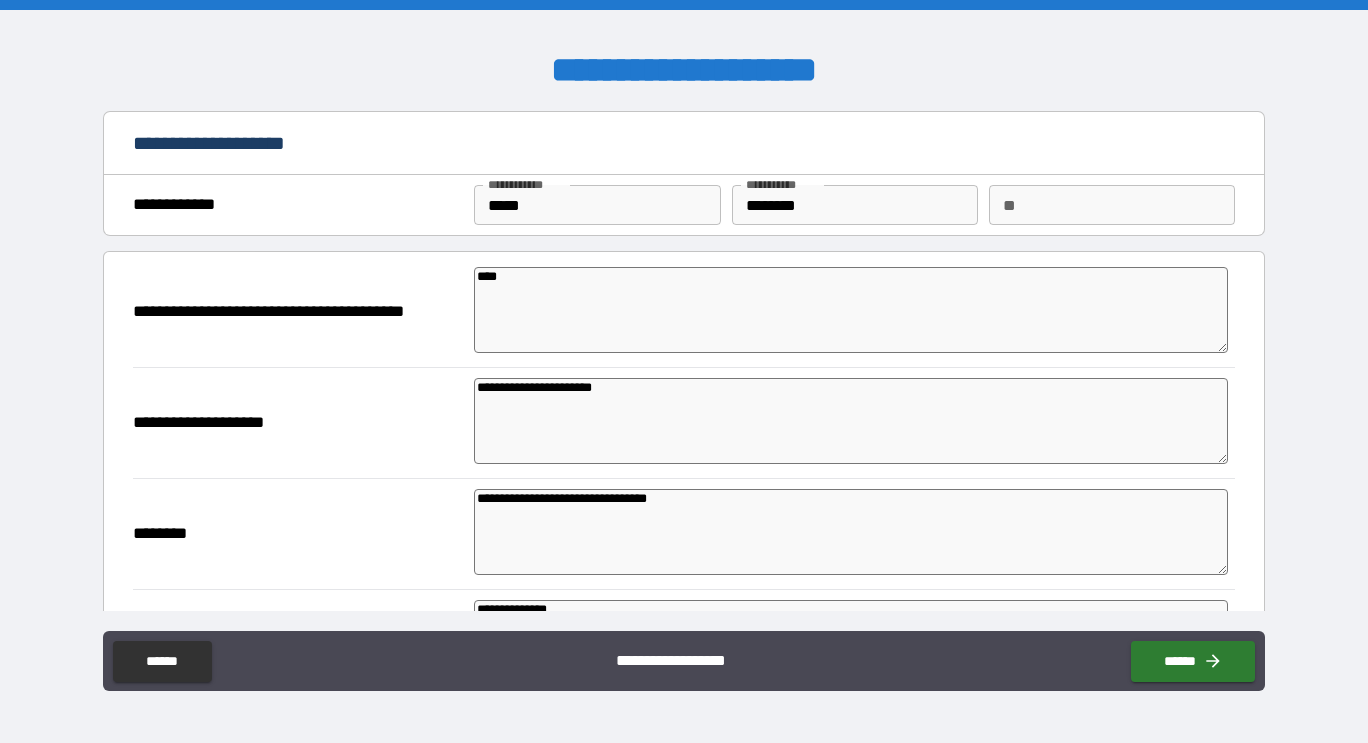 type on "*" 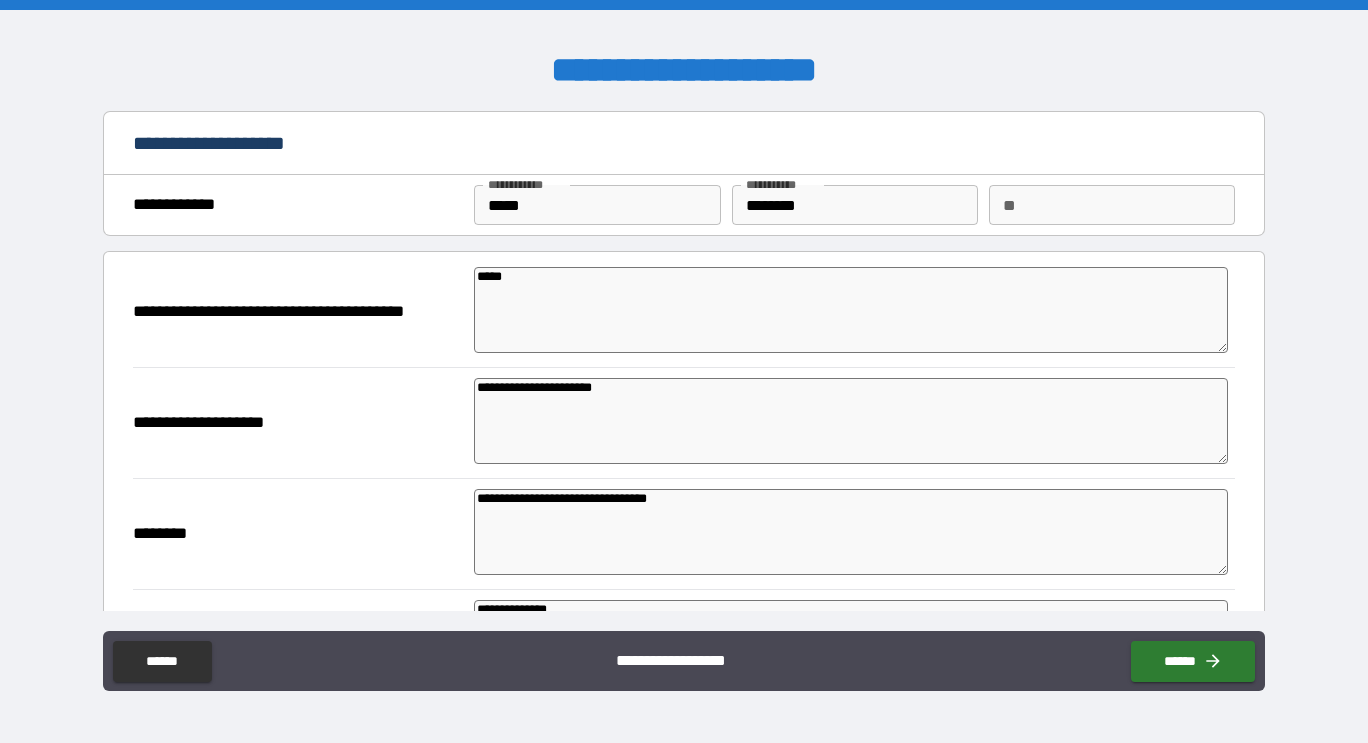 type on "*****" 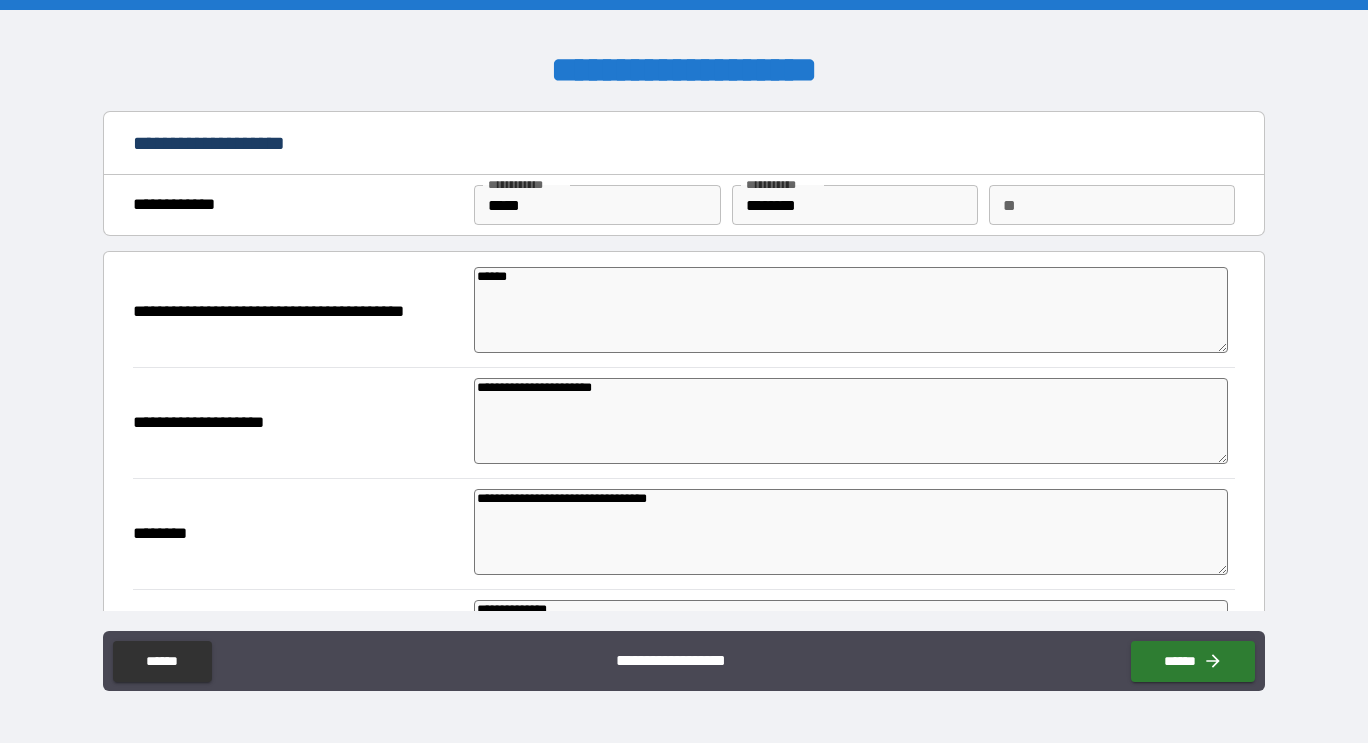 type on "*" 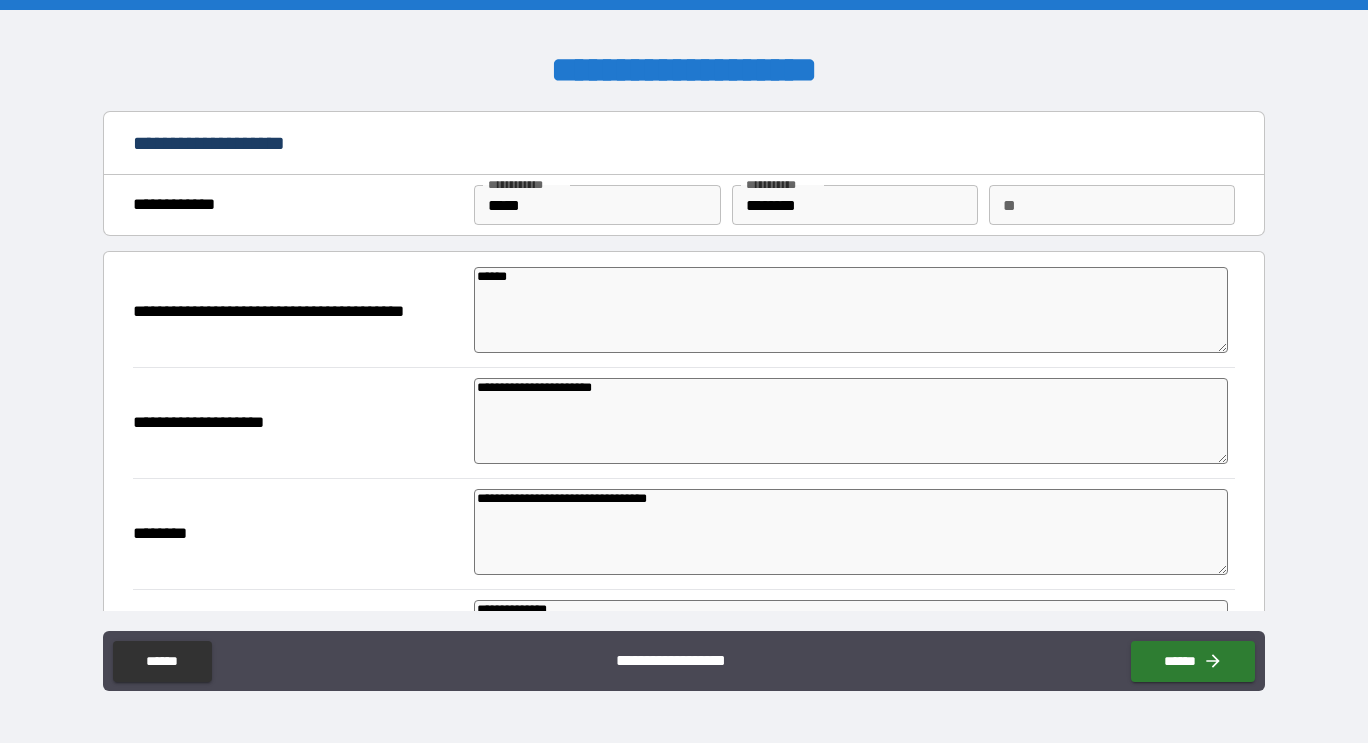 type on "*" 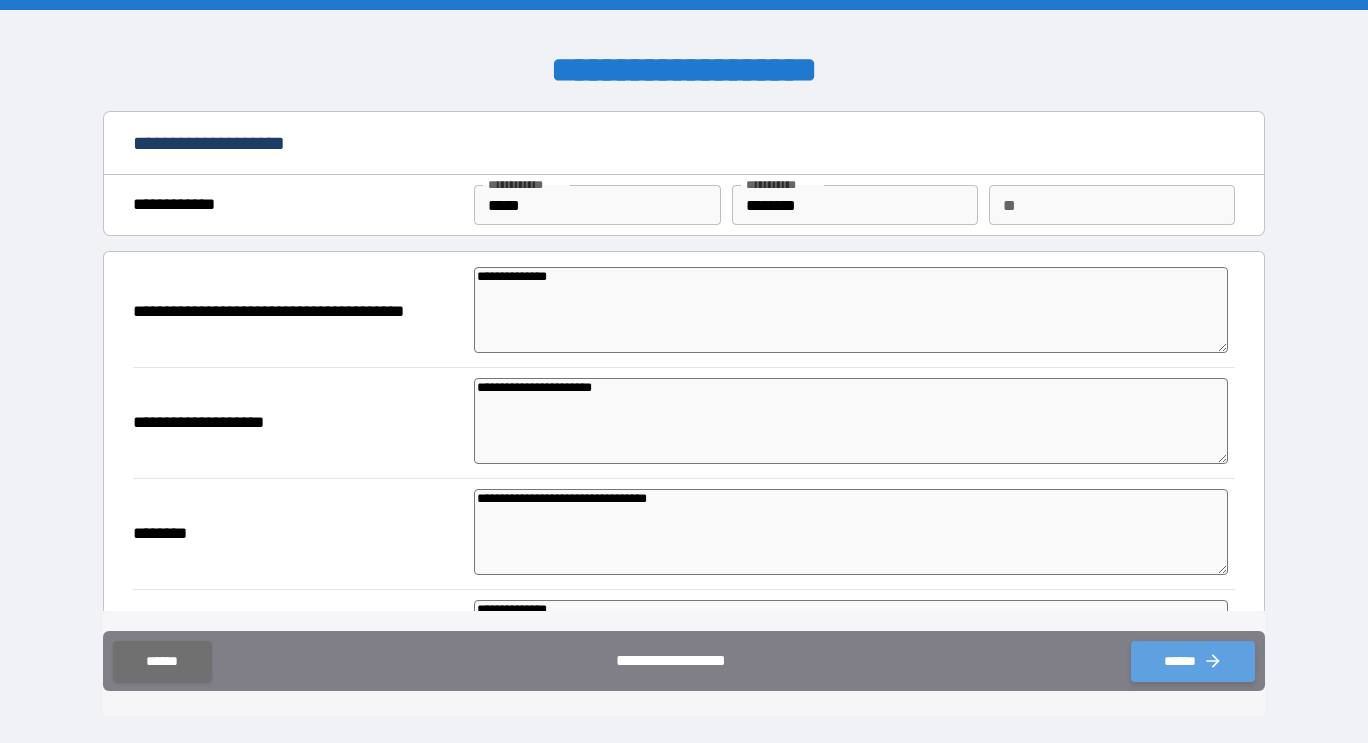 click on "******" at bounding box center [1193, 661] 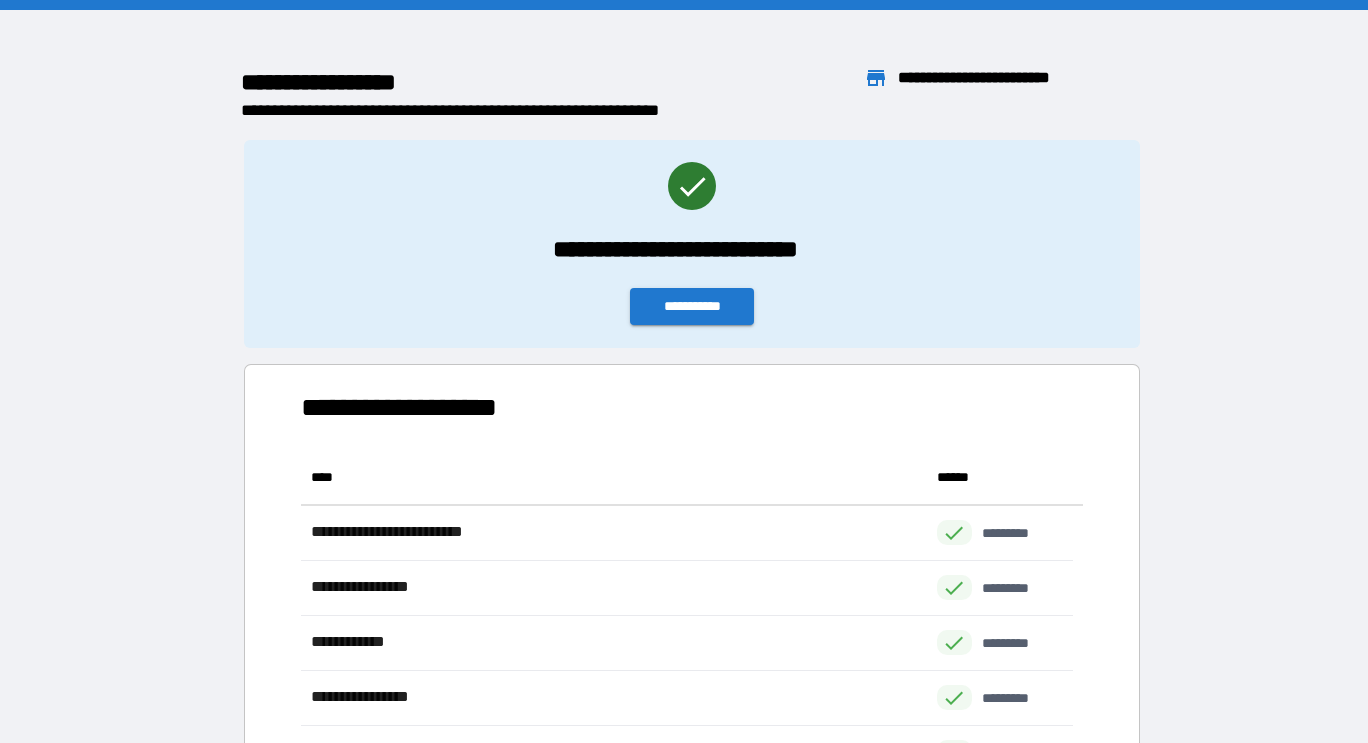scroll, scrollTop: 426, scrollLeft: 757, axis: both 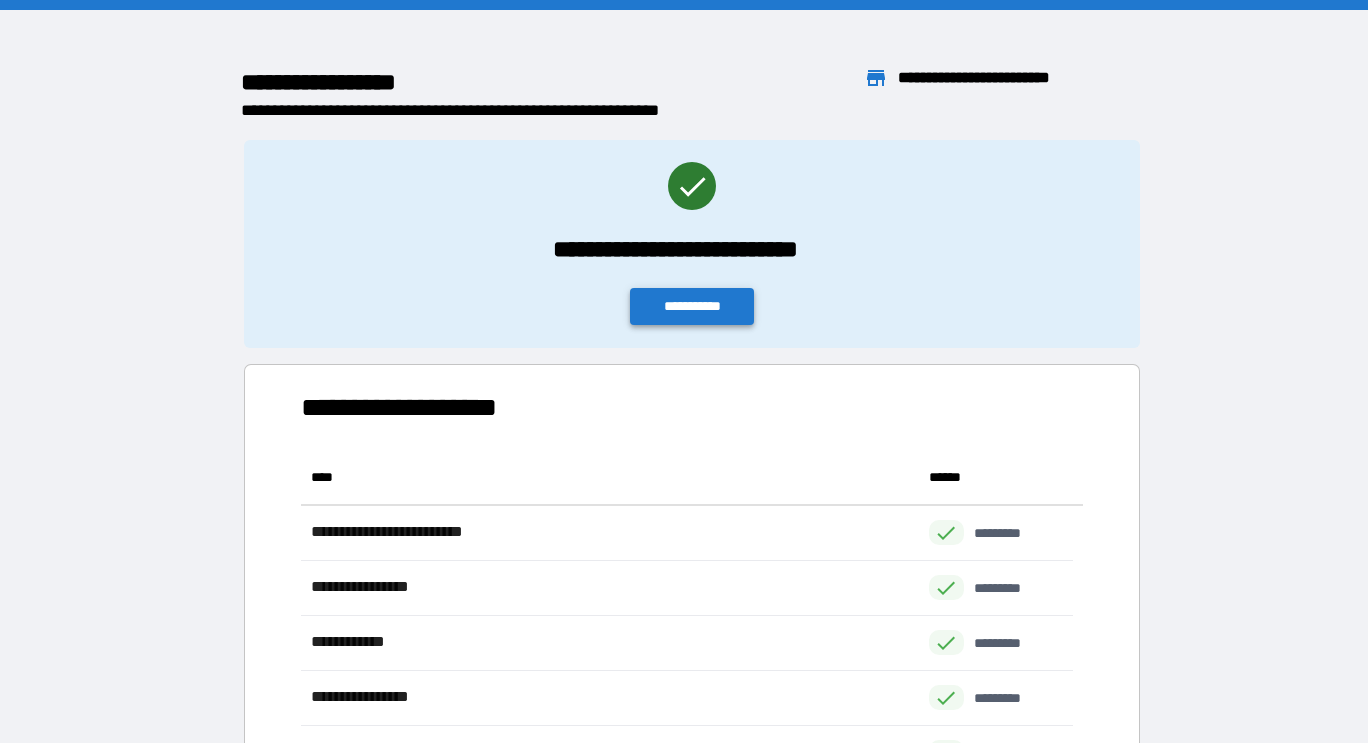 click on "**********" at bounding box center [692, 306] 